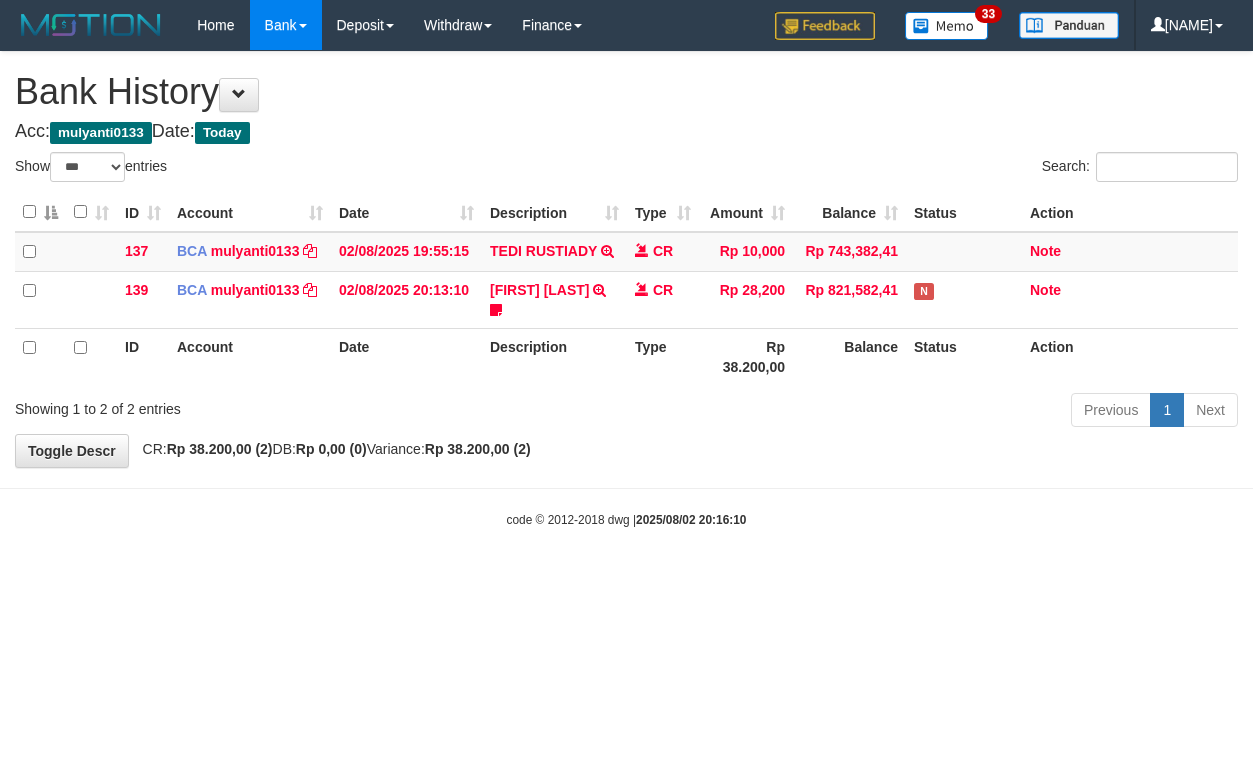 select on "***" 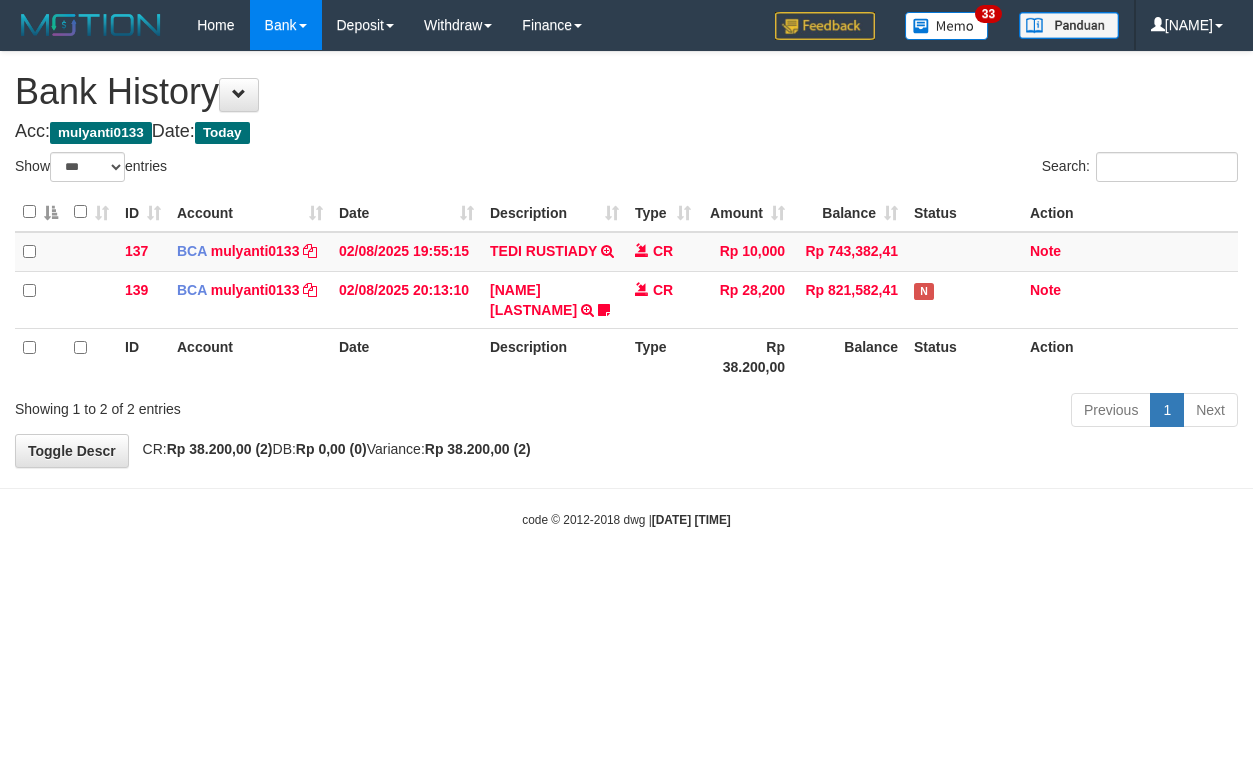 select on "***" 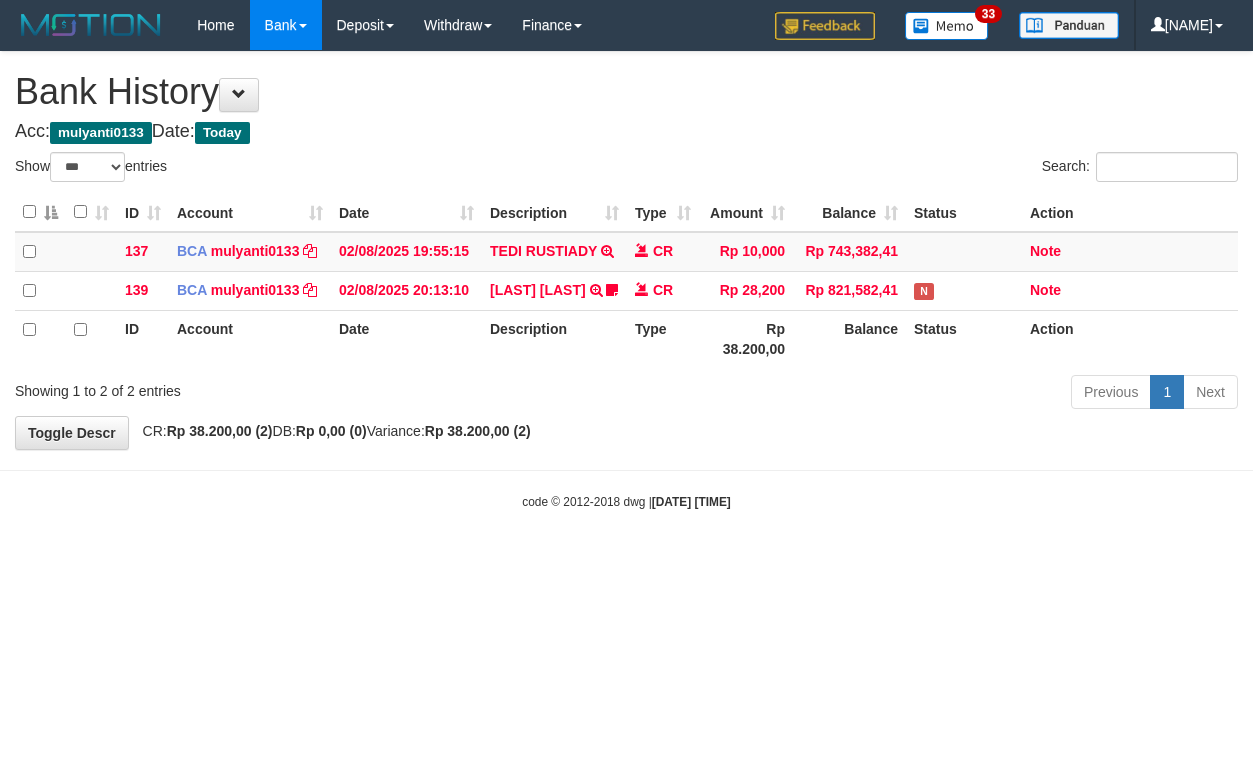 select on "***" 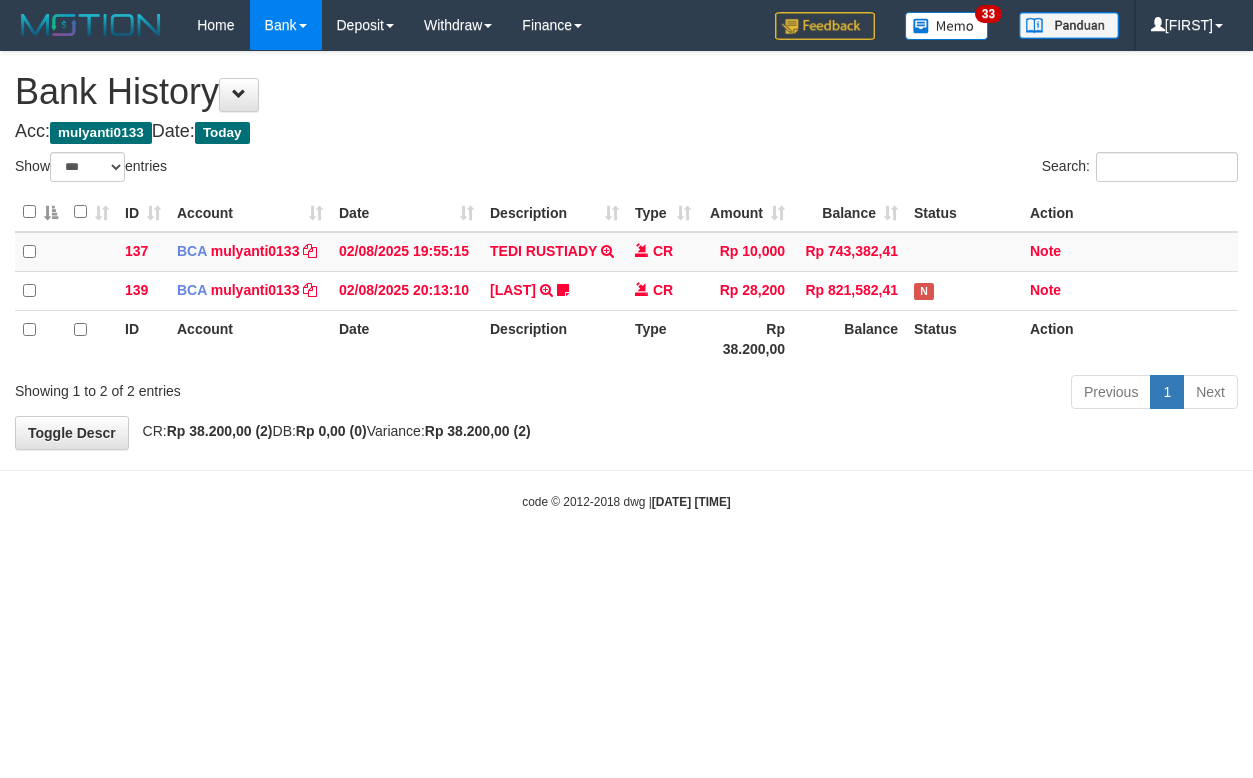 select on "***" 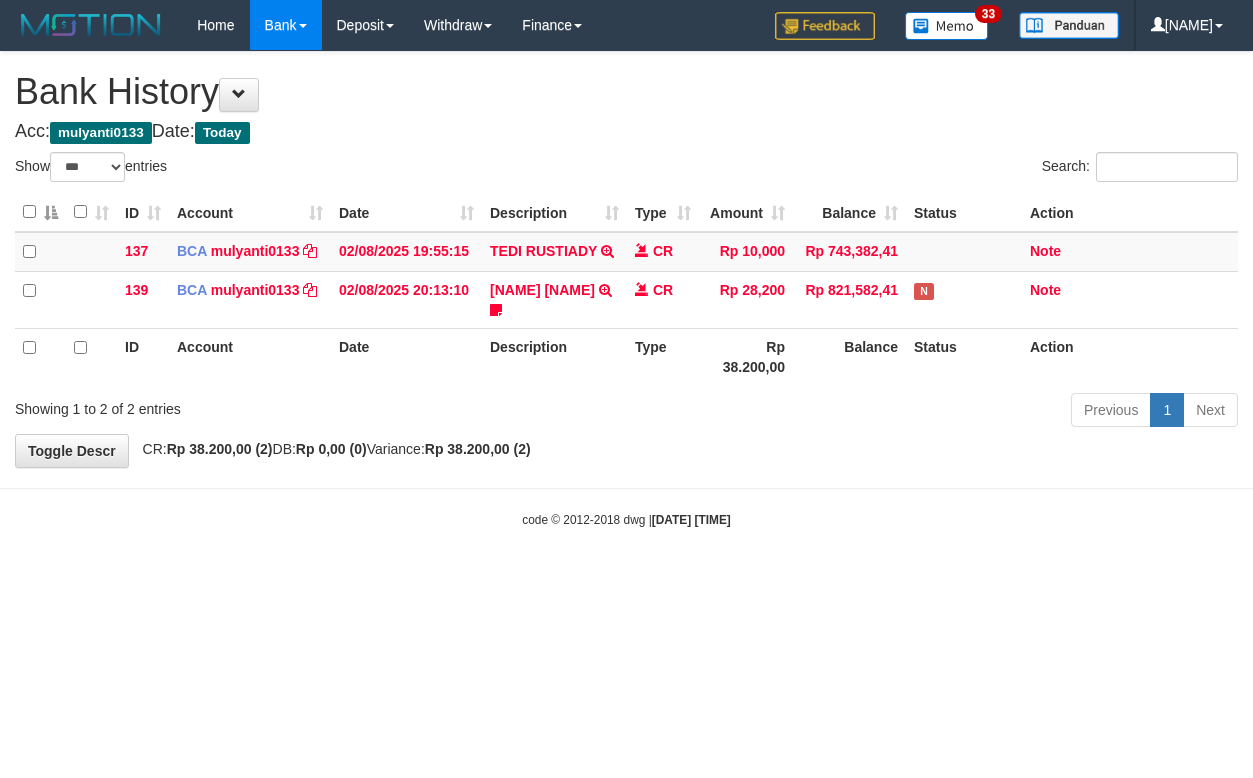 select on "***" 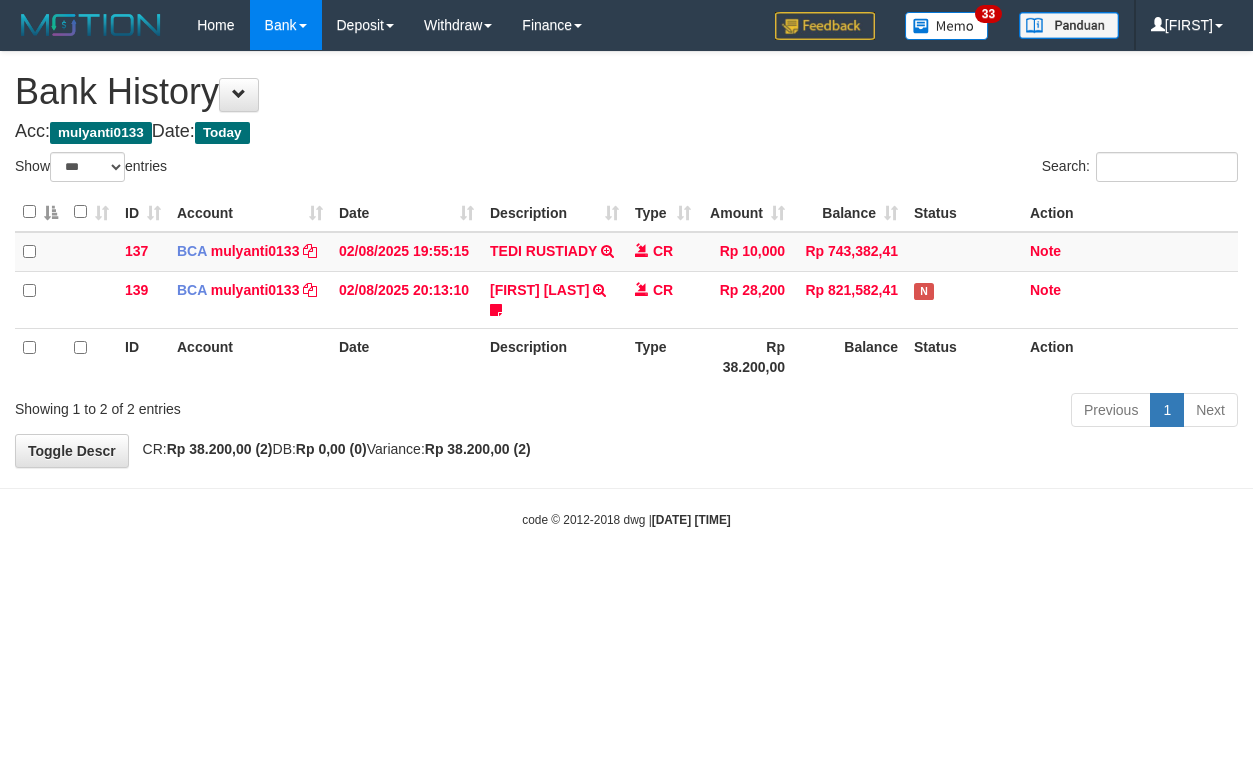 select on "***" 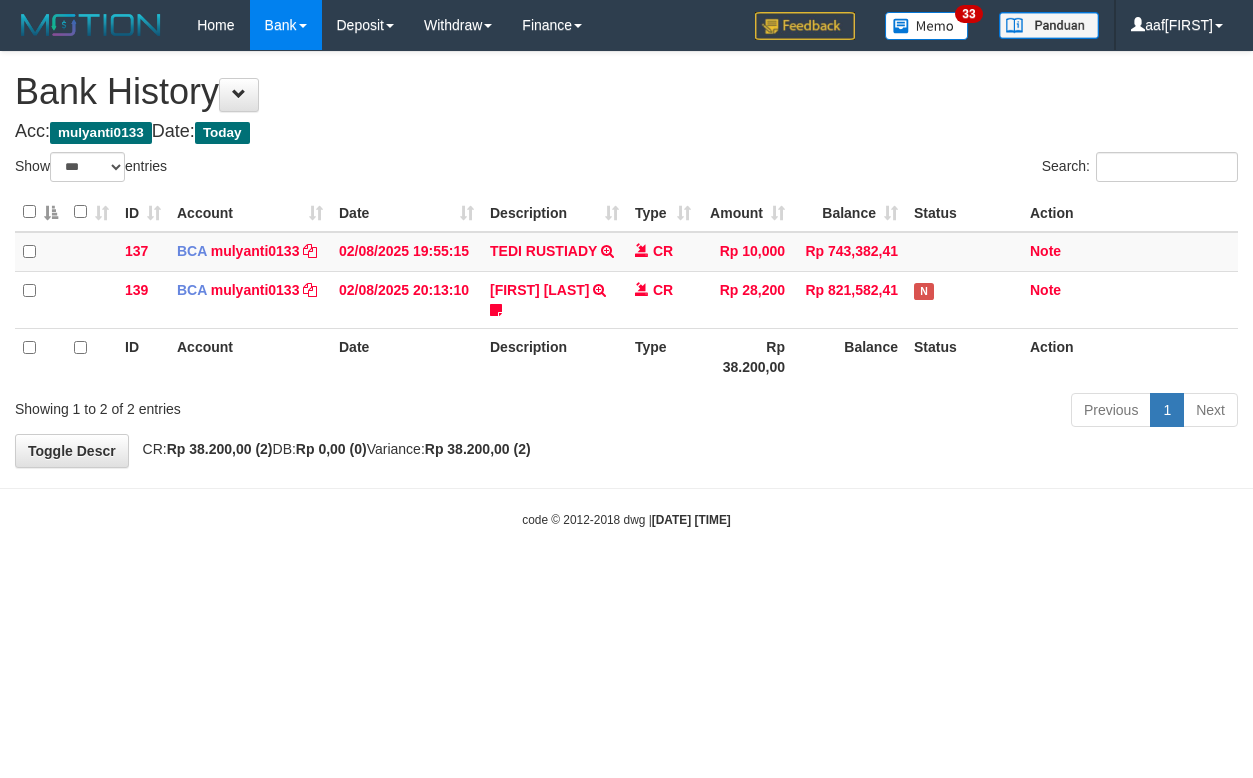select on "***" 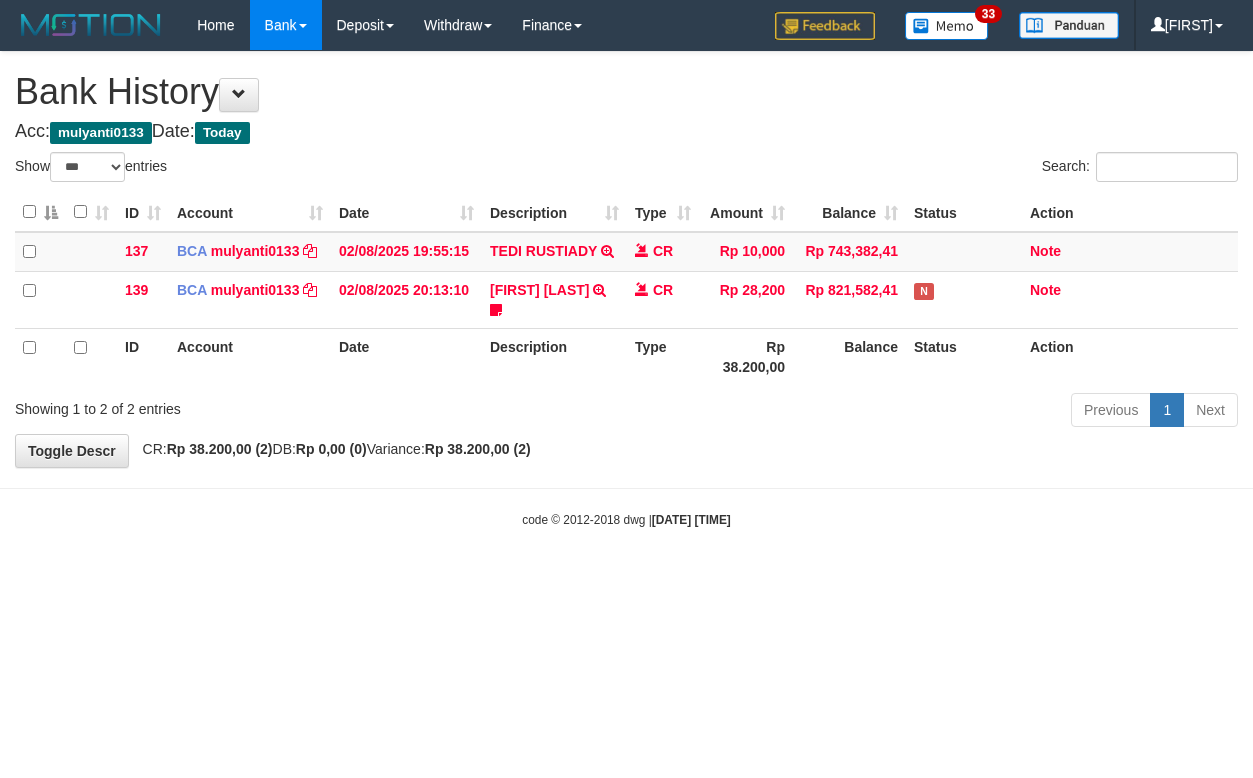 select on "***" 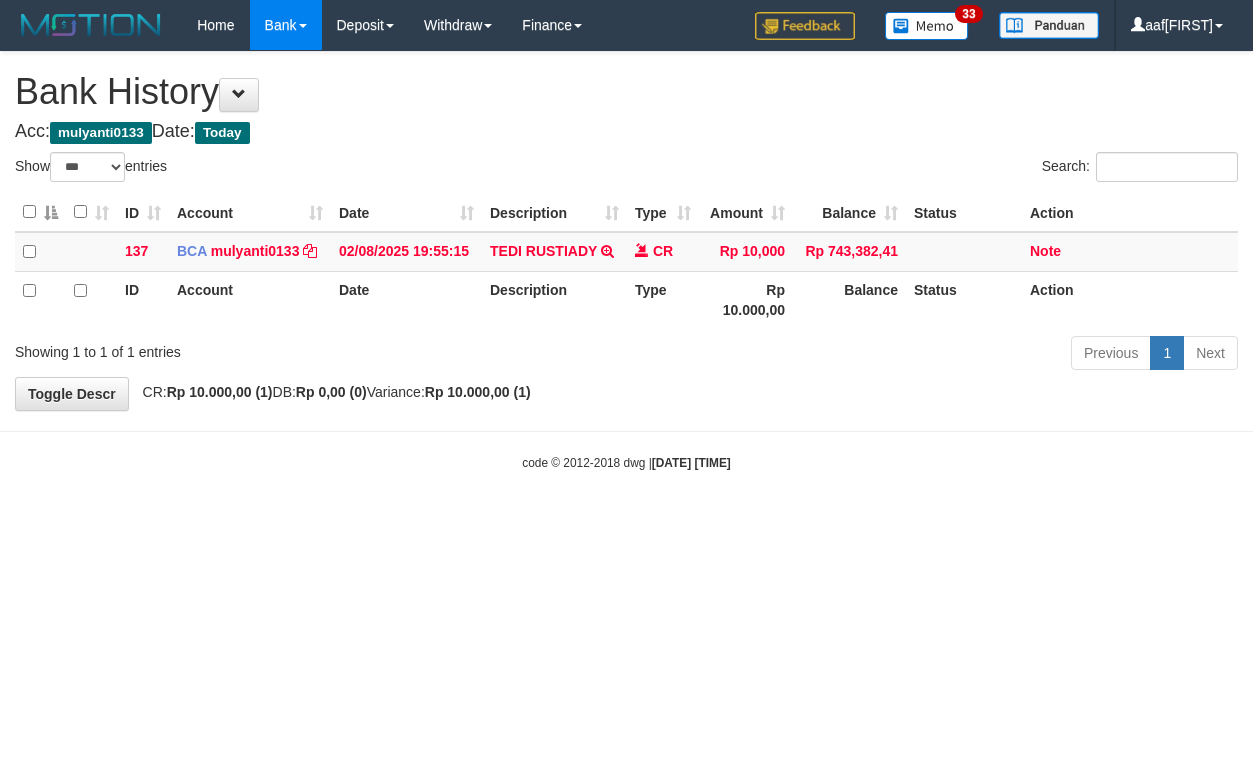 select on "***" 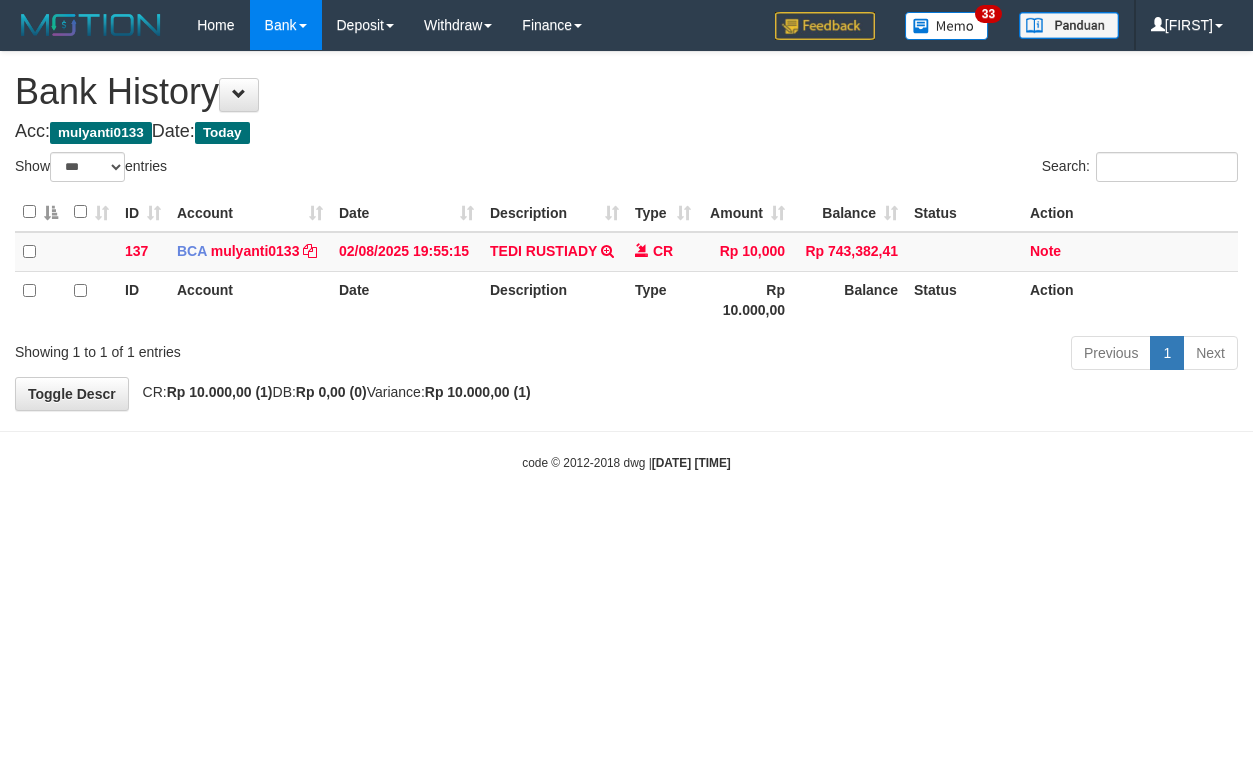 select on "***" 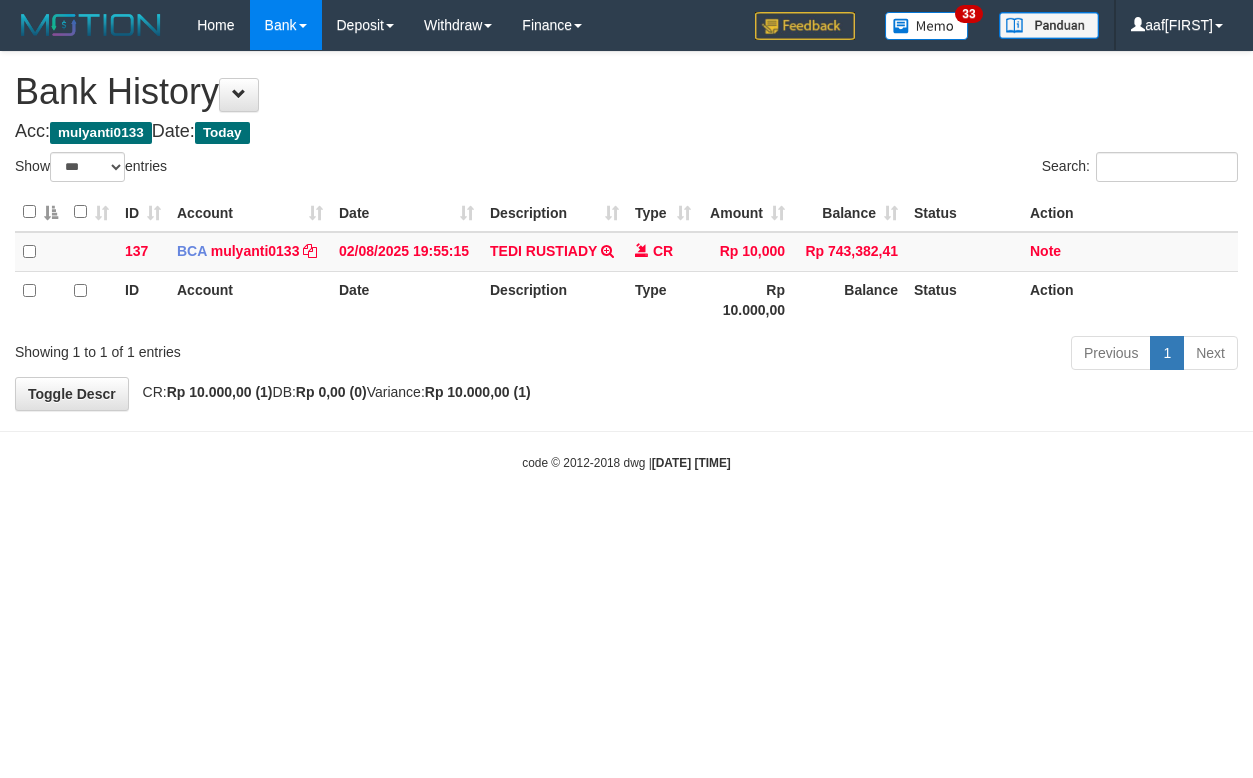 select on "***" 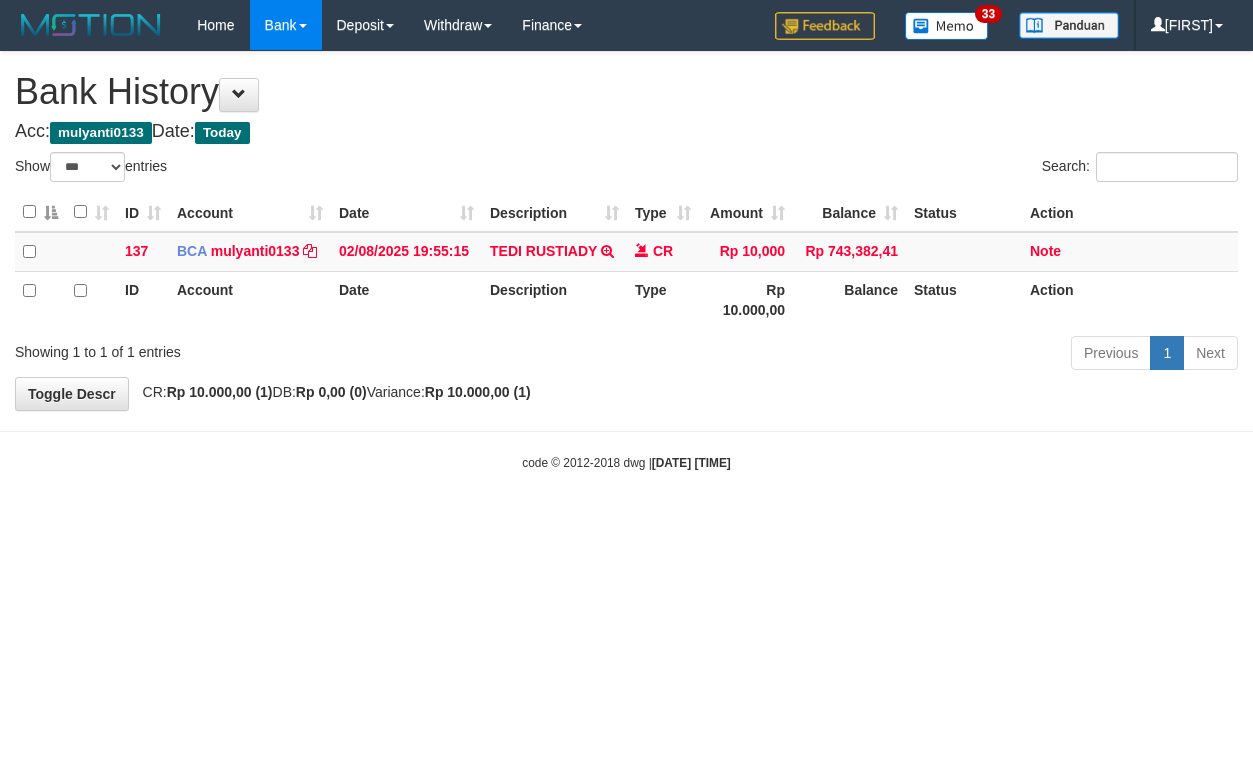 select on "***" 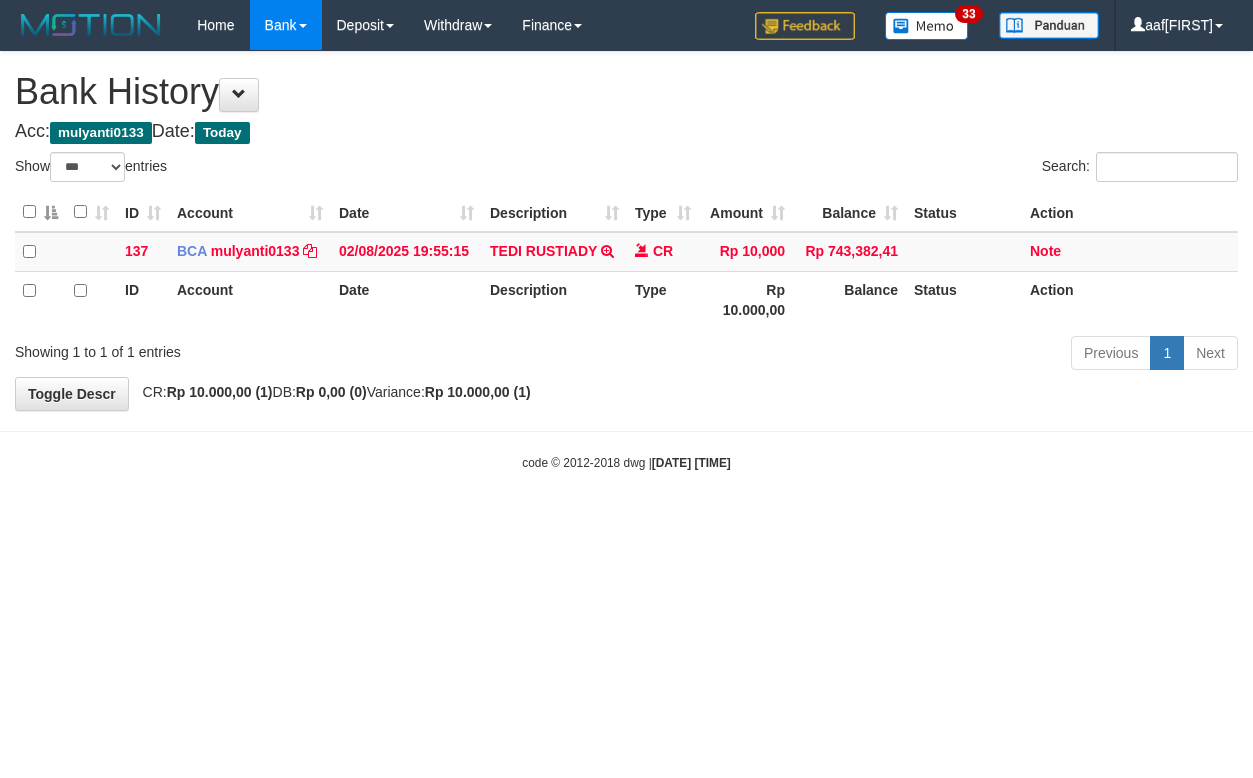 select on "***" 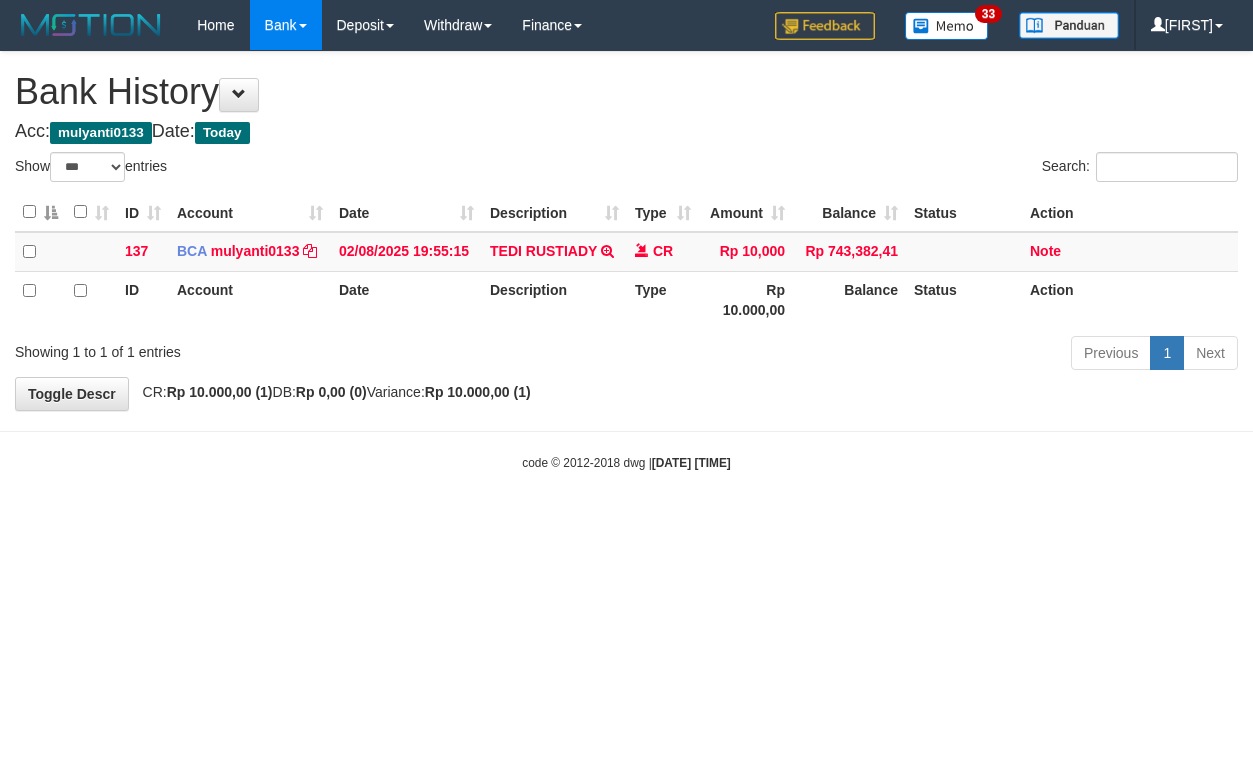 select on "***" 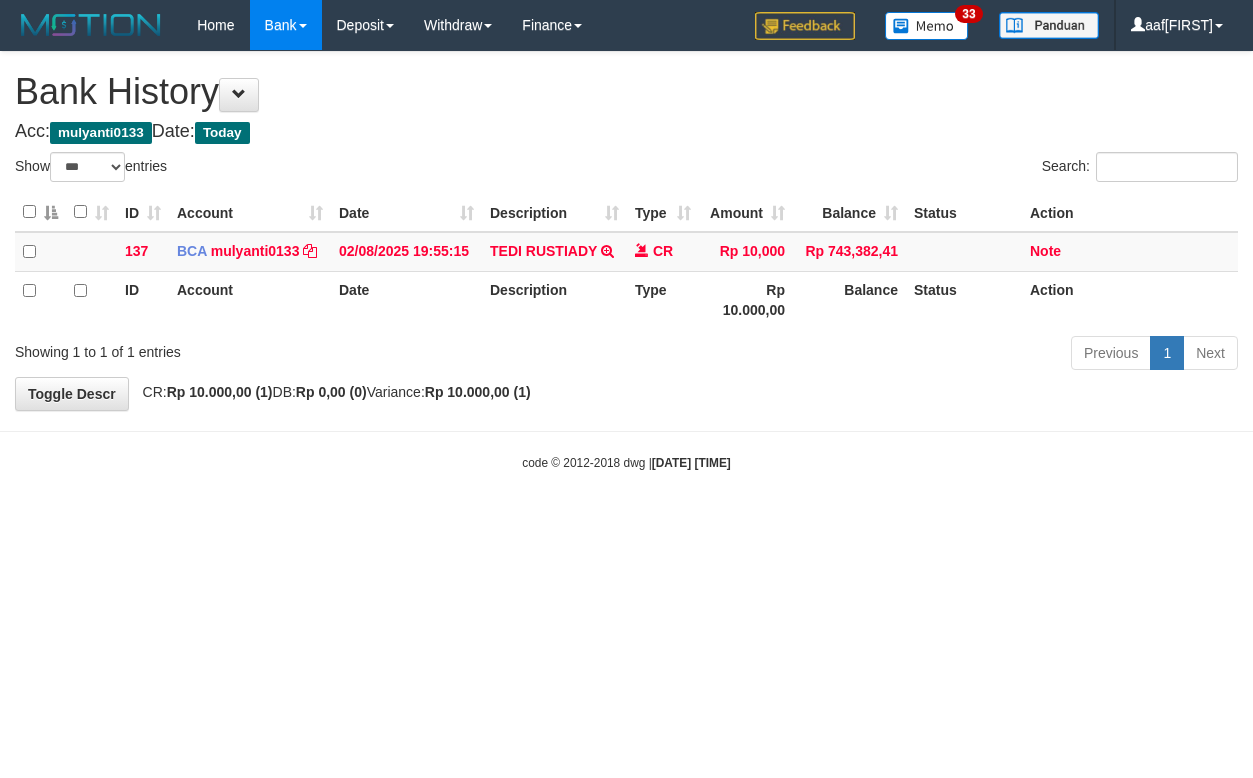 select on "***" 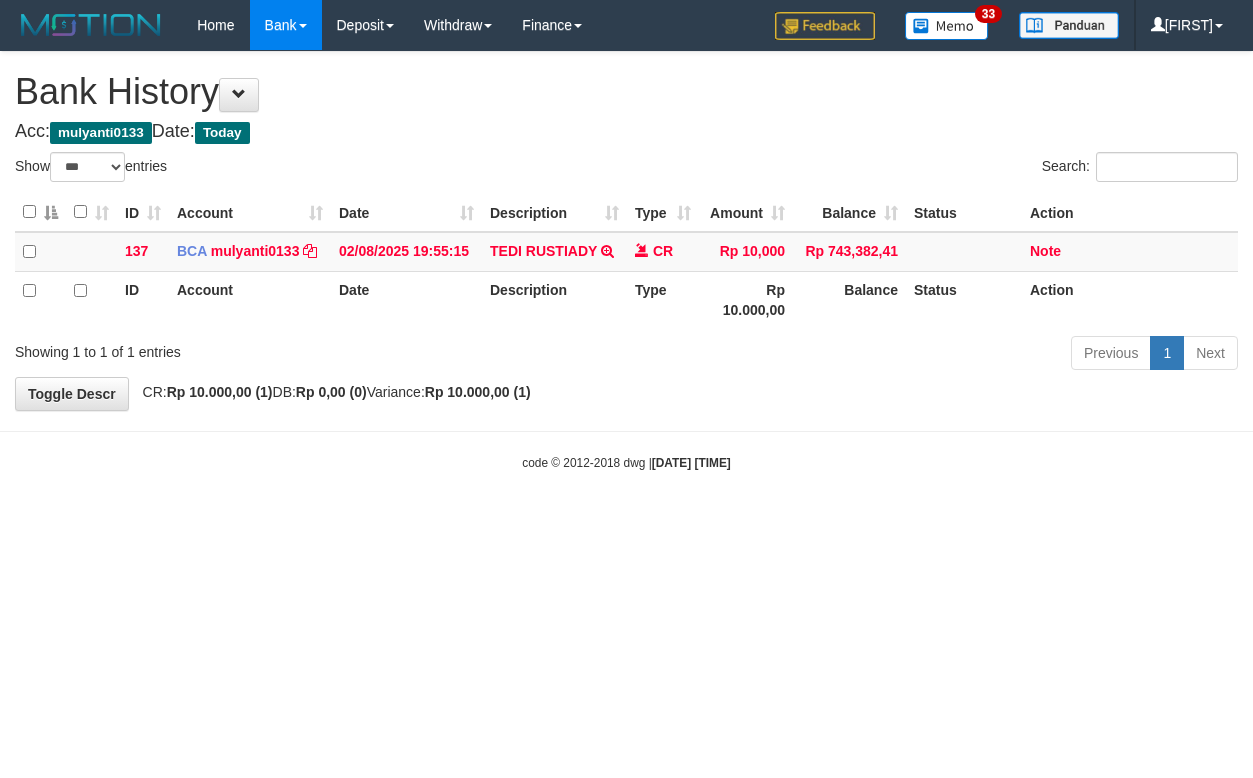 select on "***" 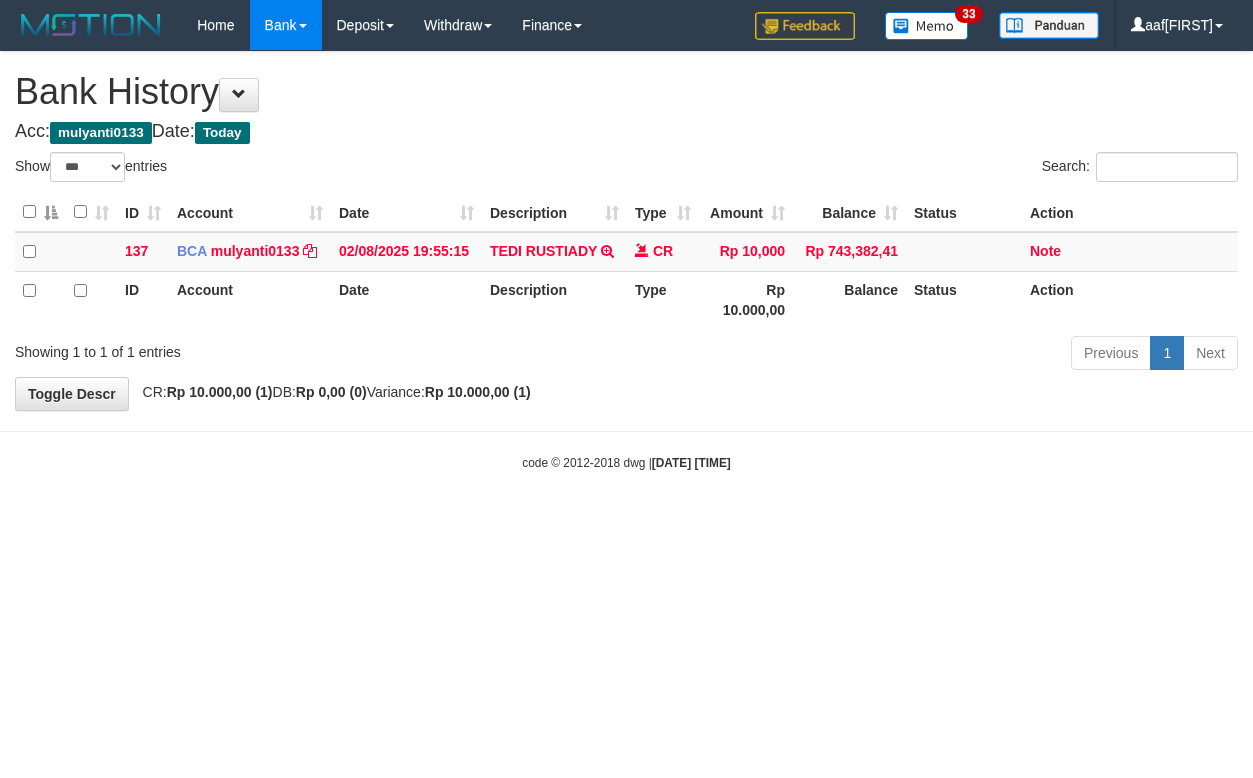select on "***" 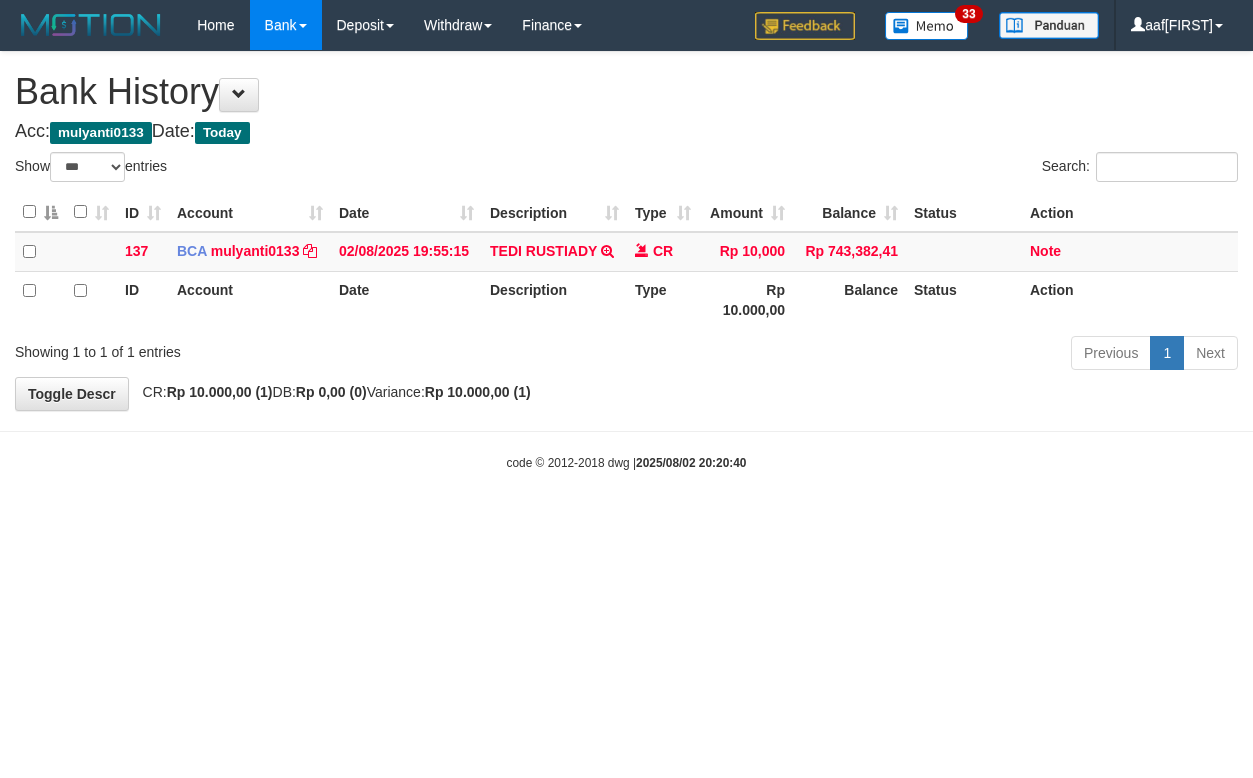 select on "***" 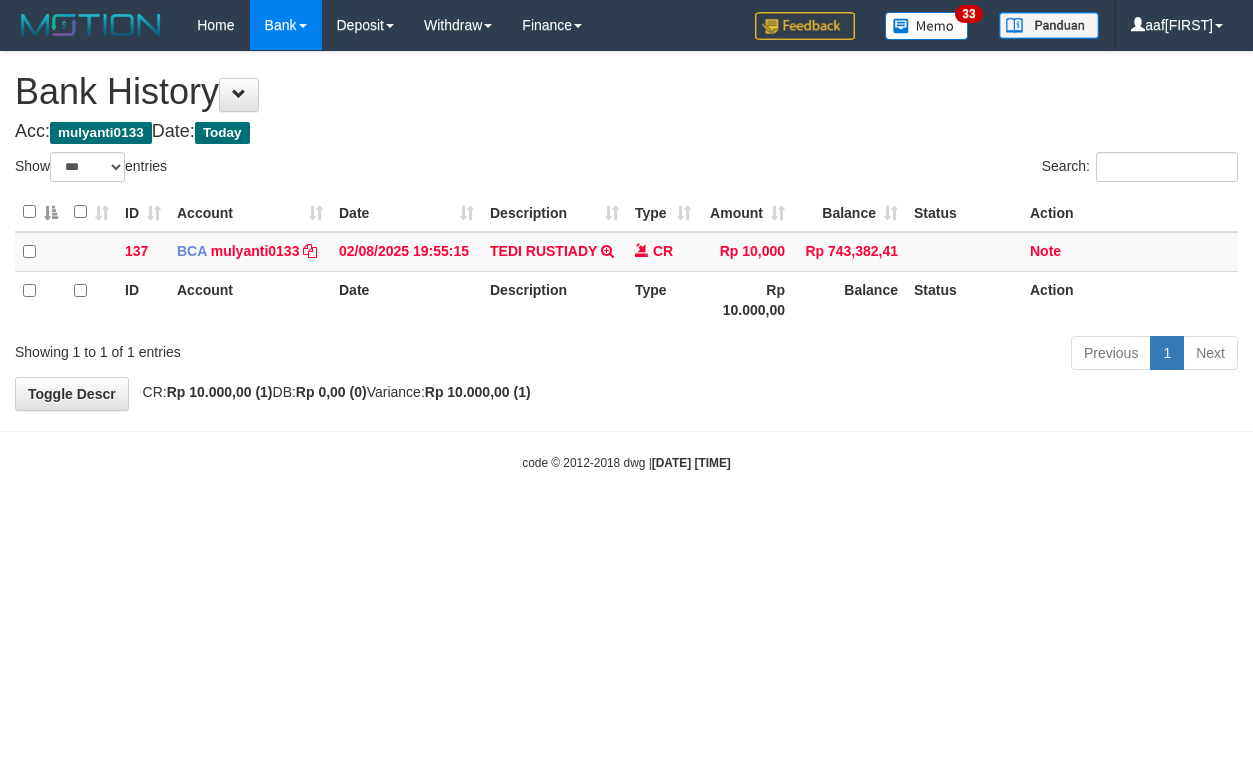 select on "***" 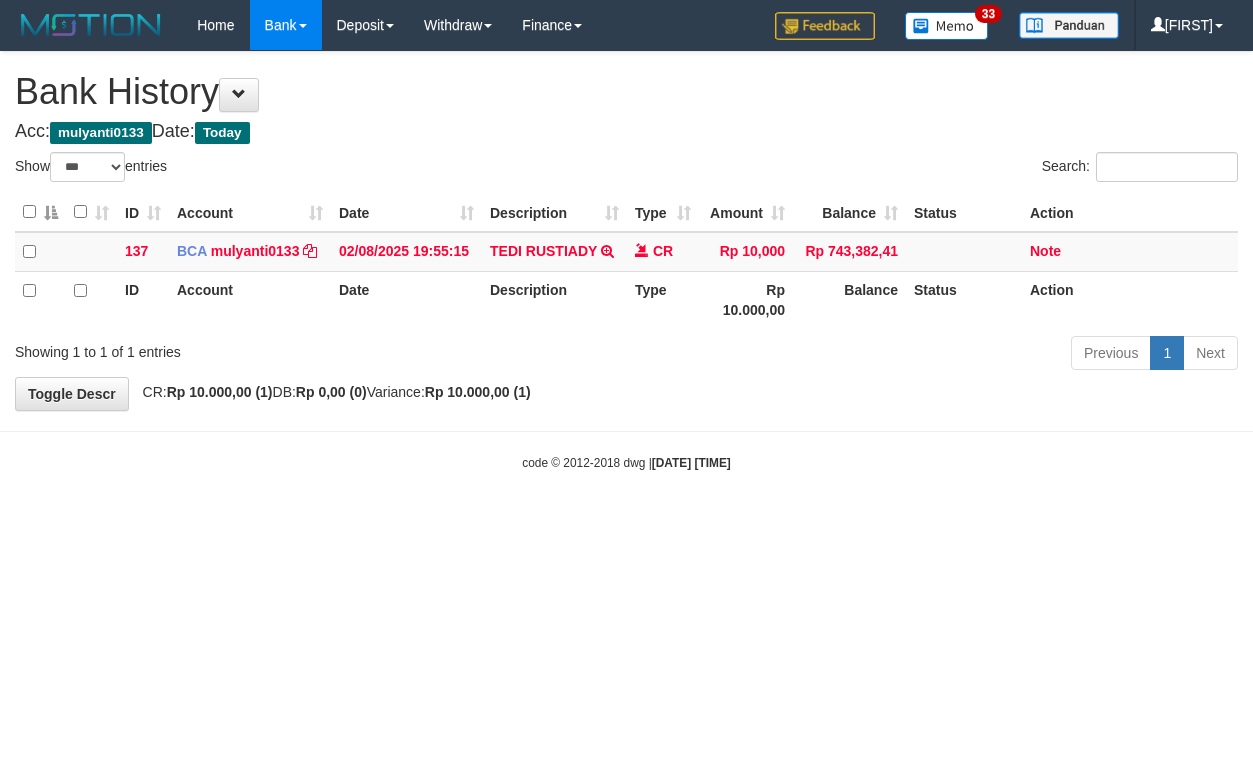 select on "***" 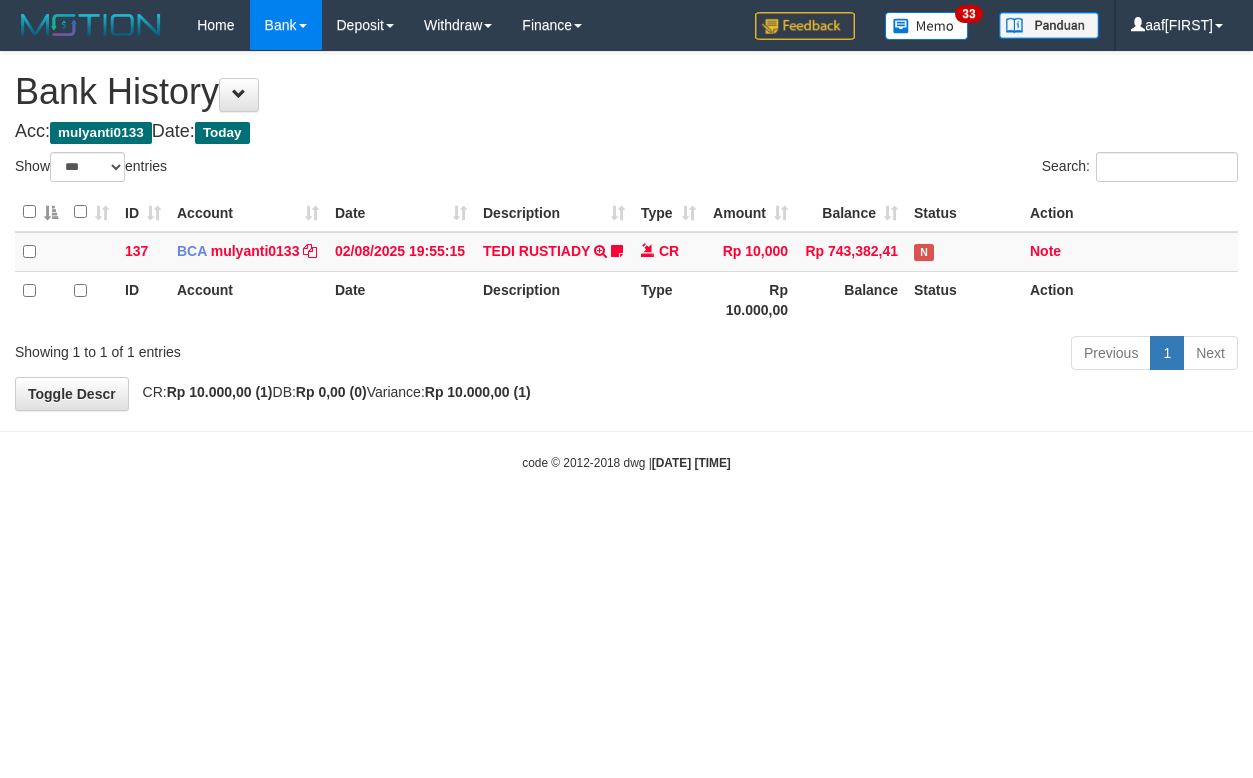 select on "***" 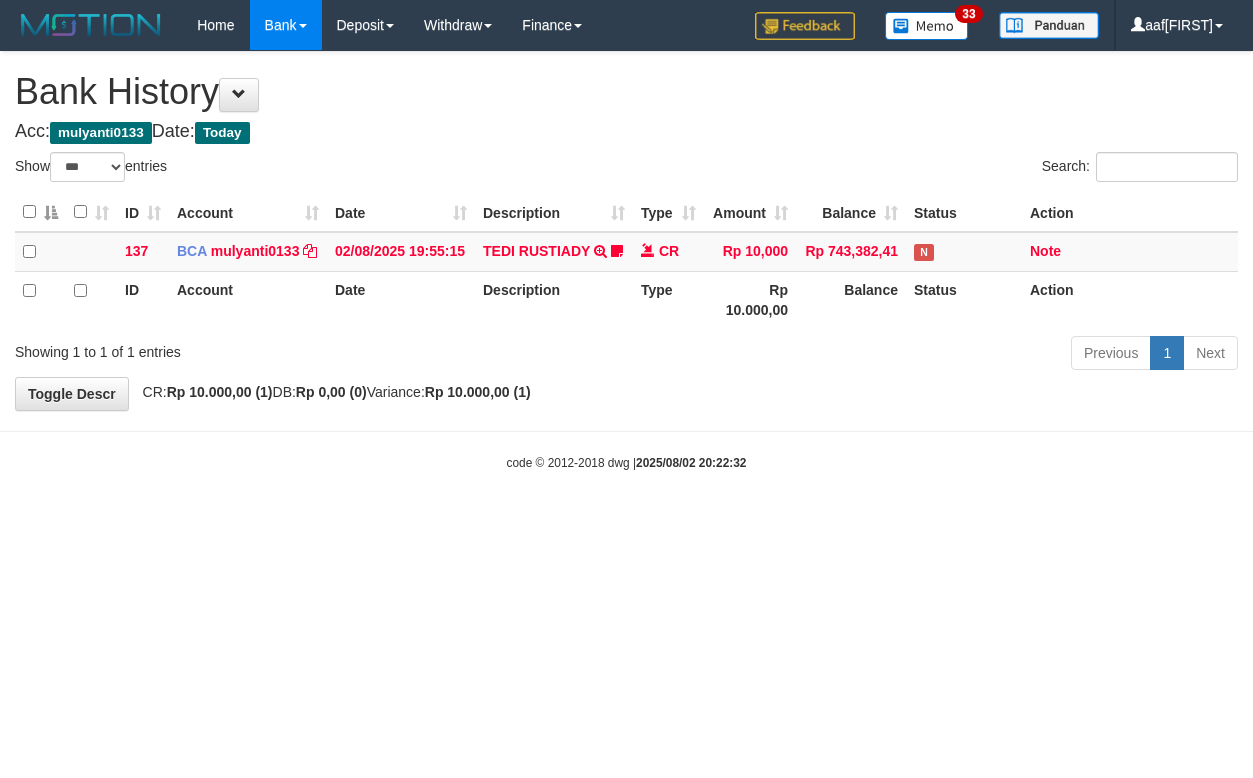 select on "***" 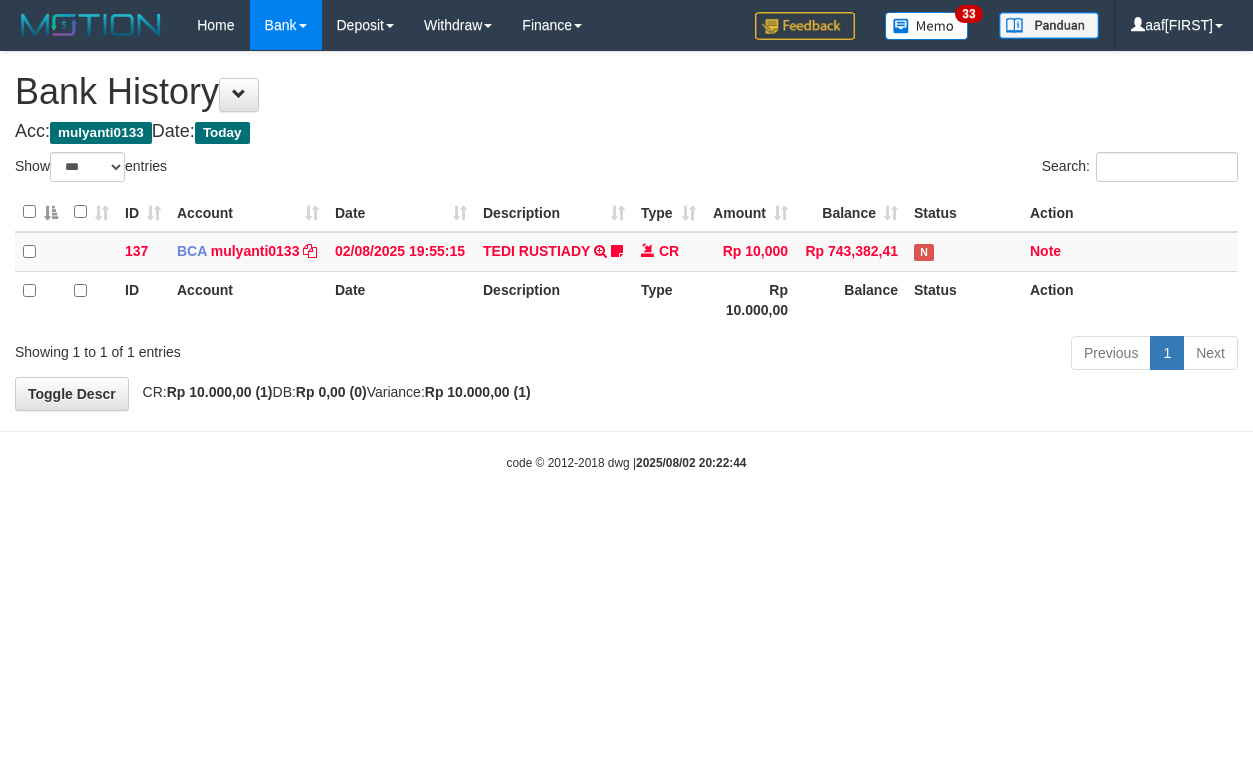select on "***" 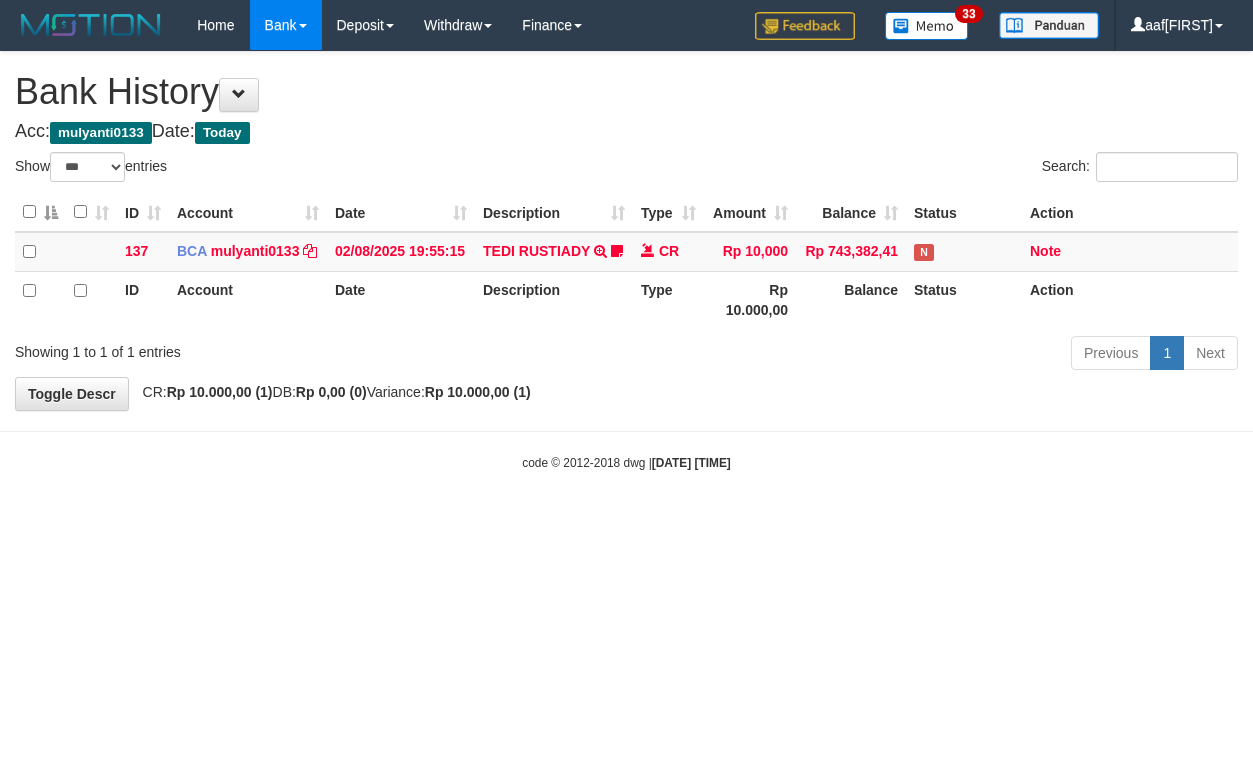 select on "***" 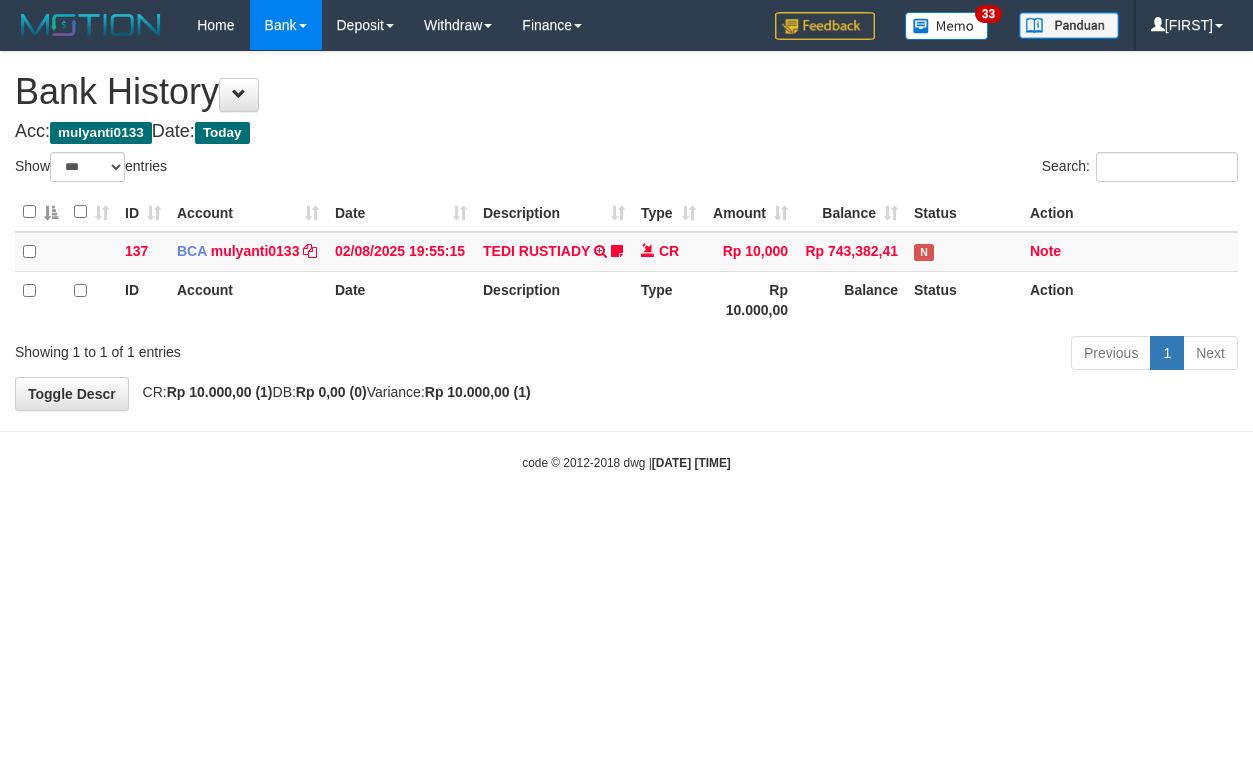 select on "***" 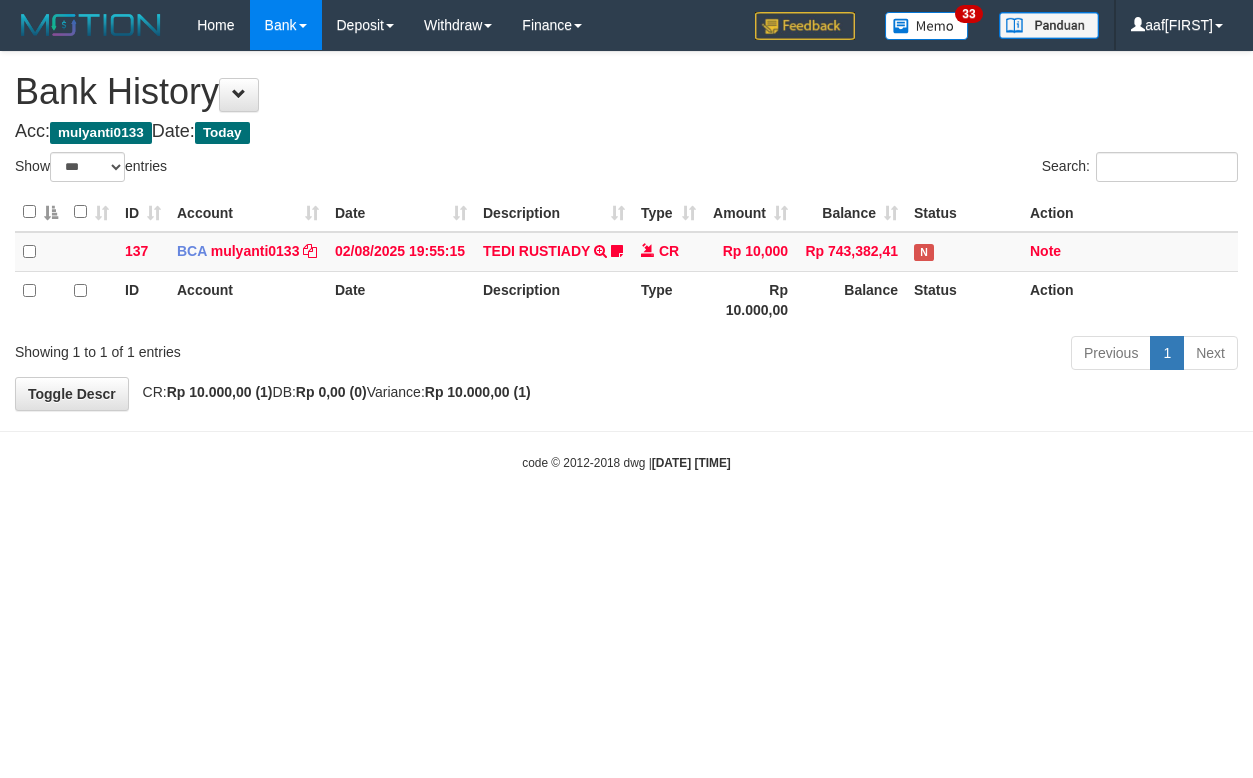 select on "***" 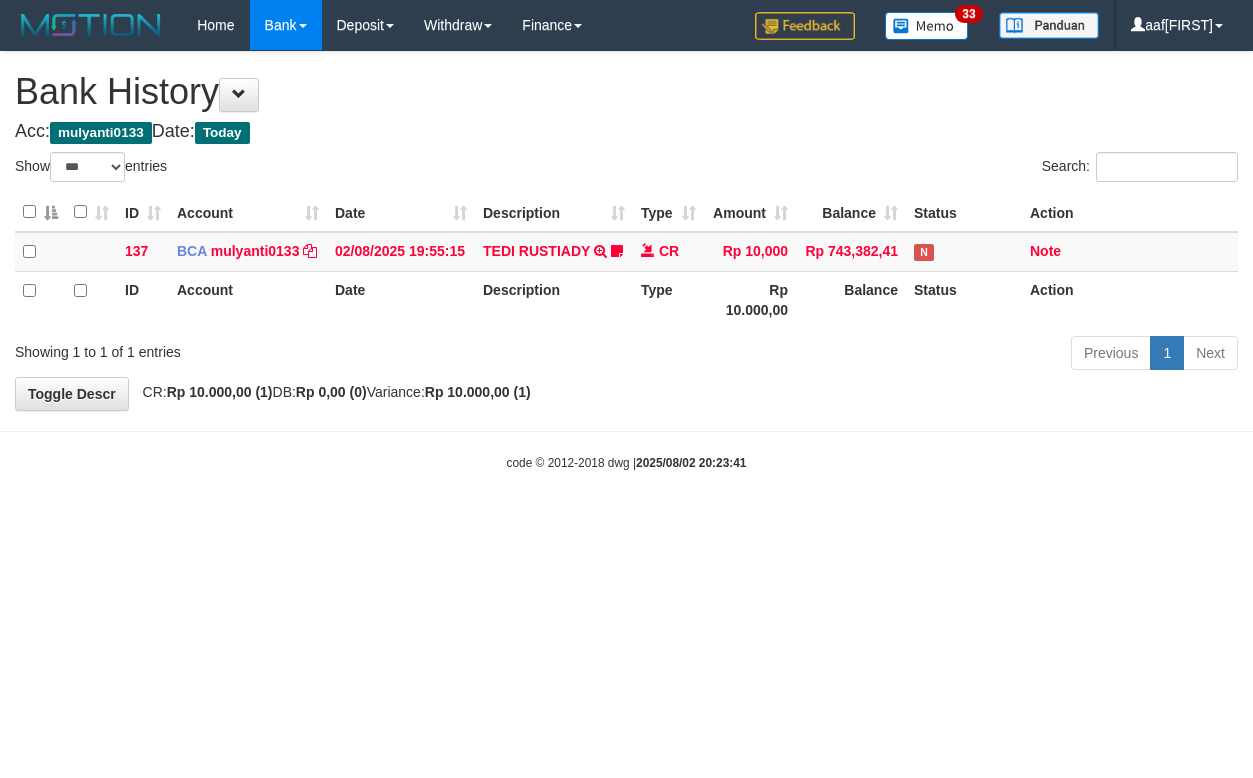 select on "***" 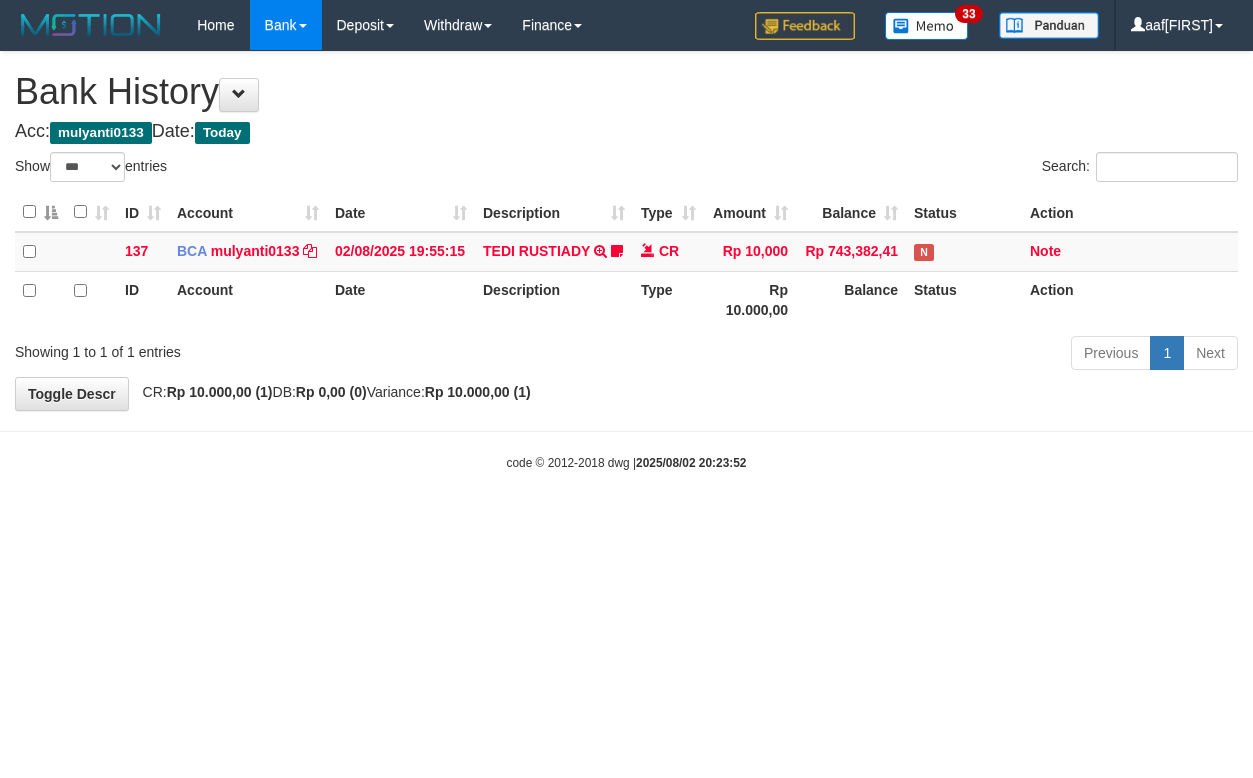 select on "***" 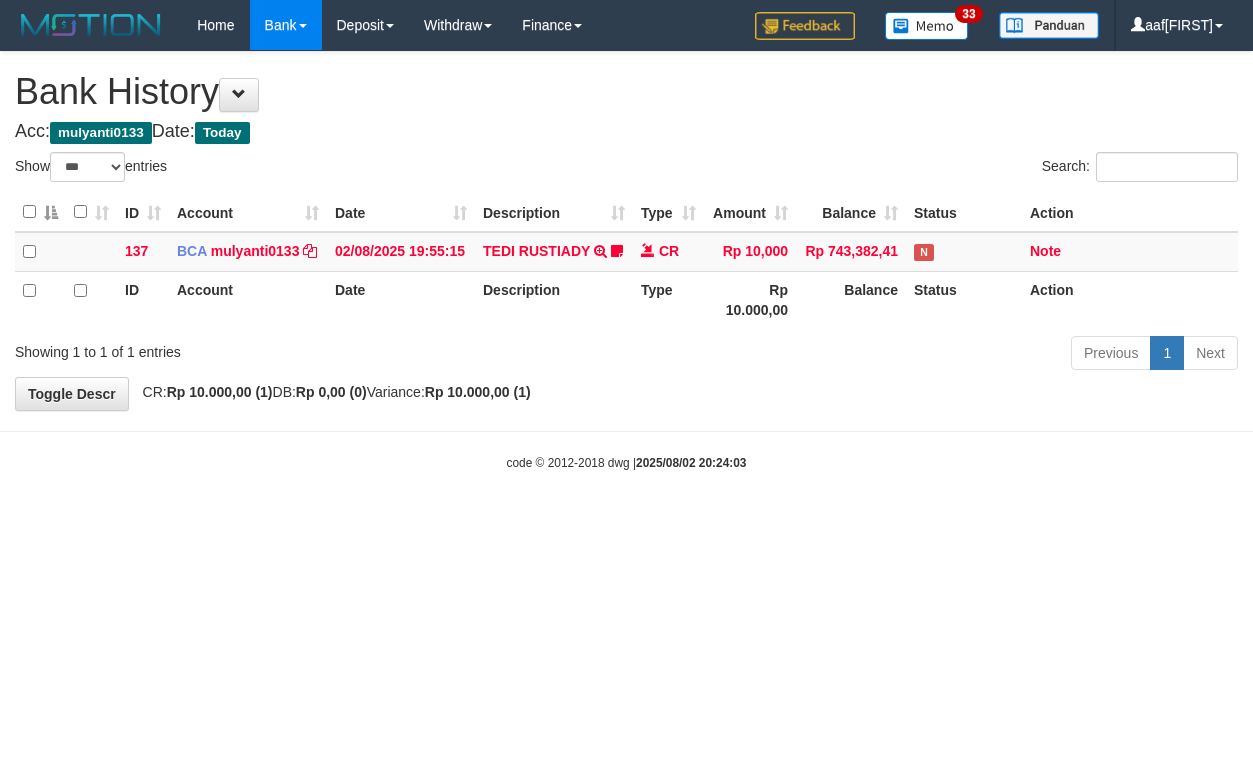 select on "***" 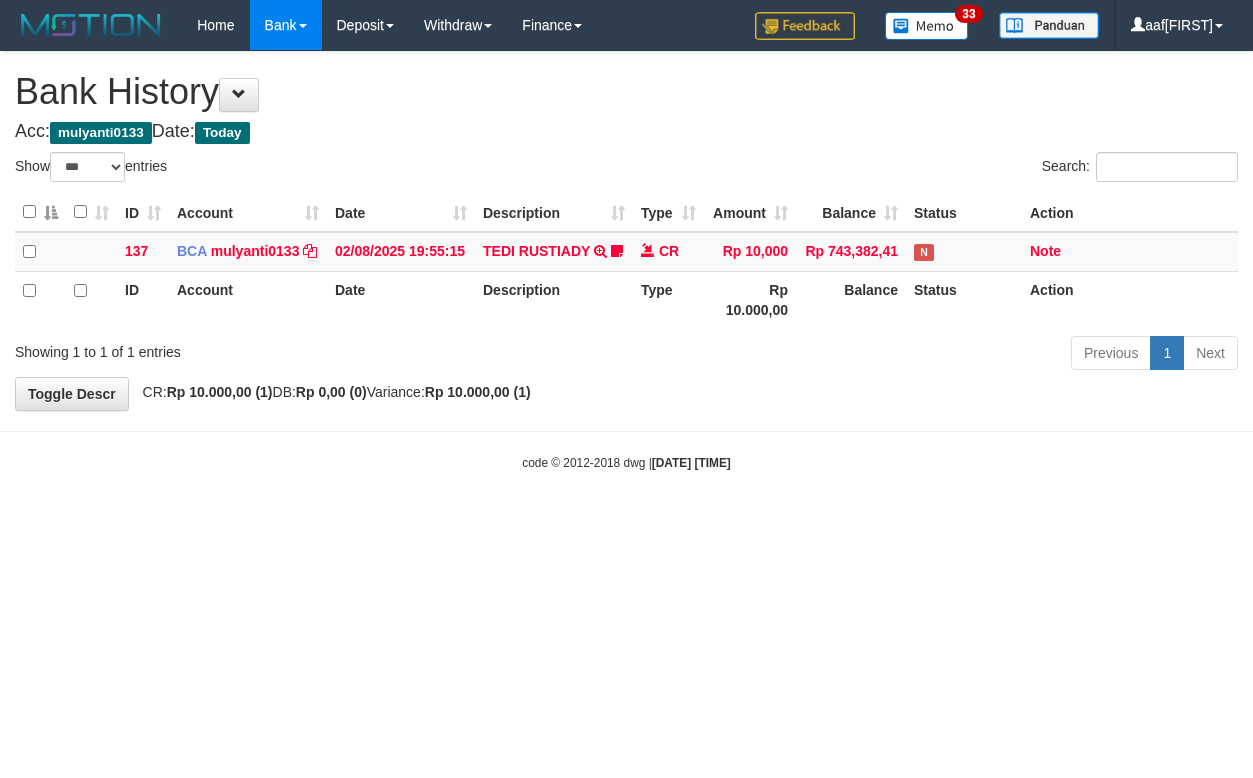 select on "***" 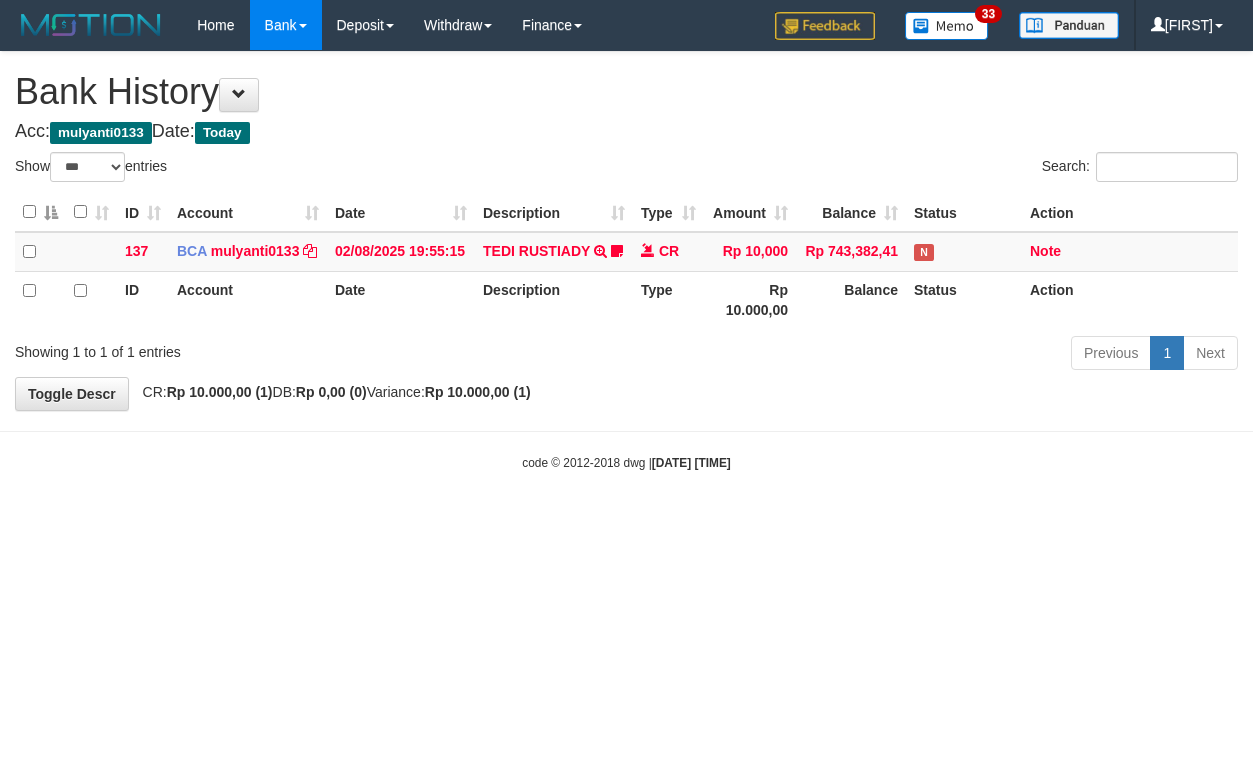 select on "***" 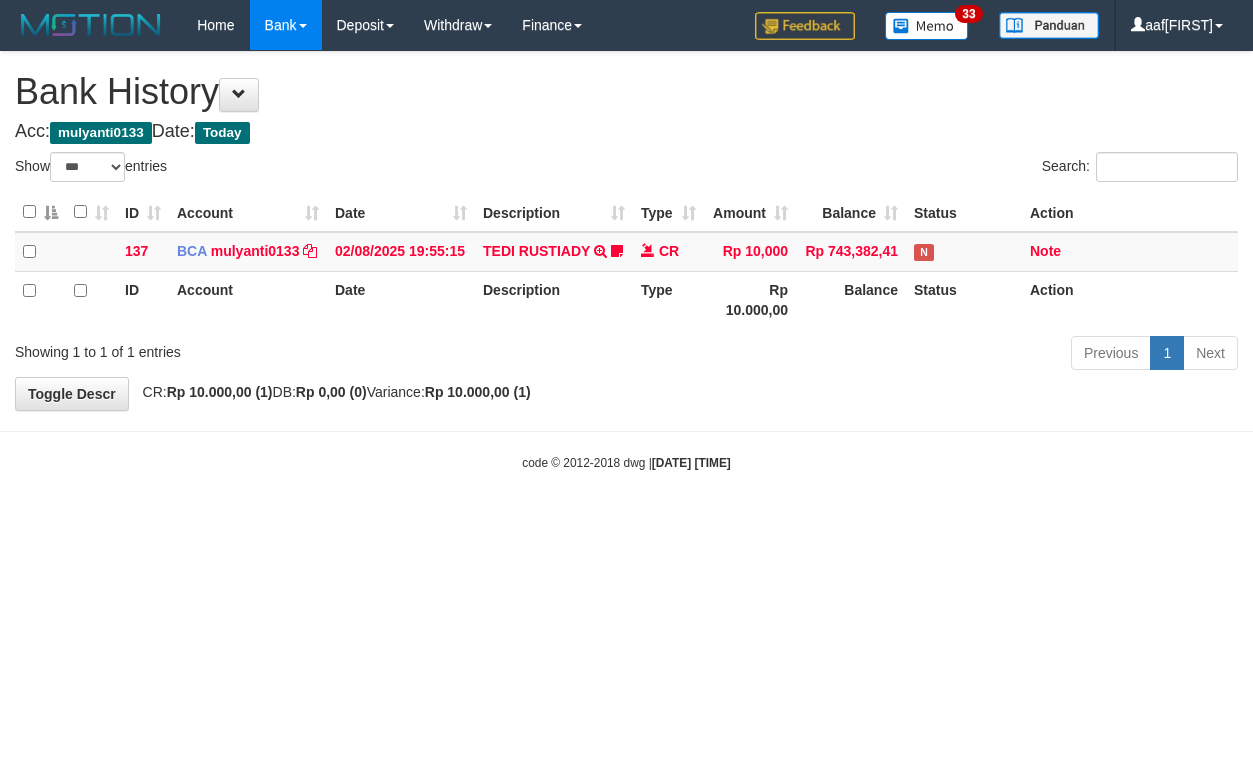 select on "***" 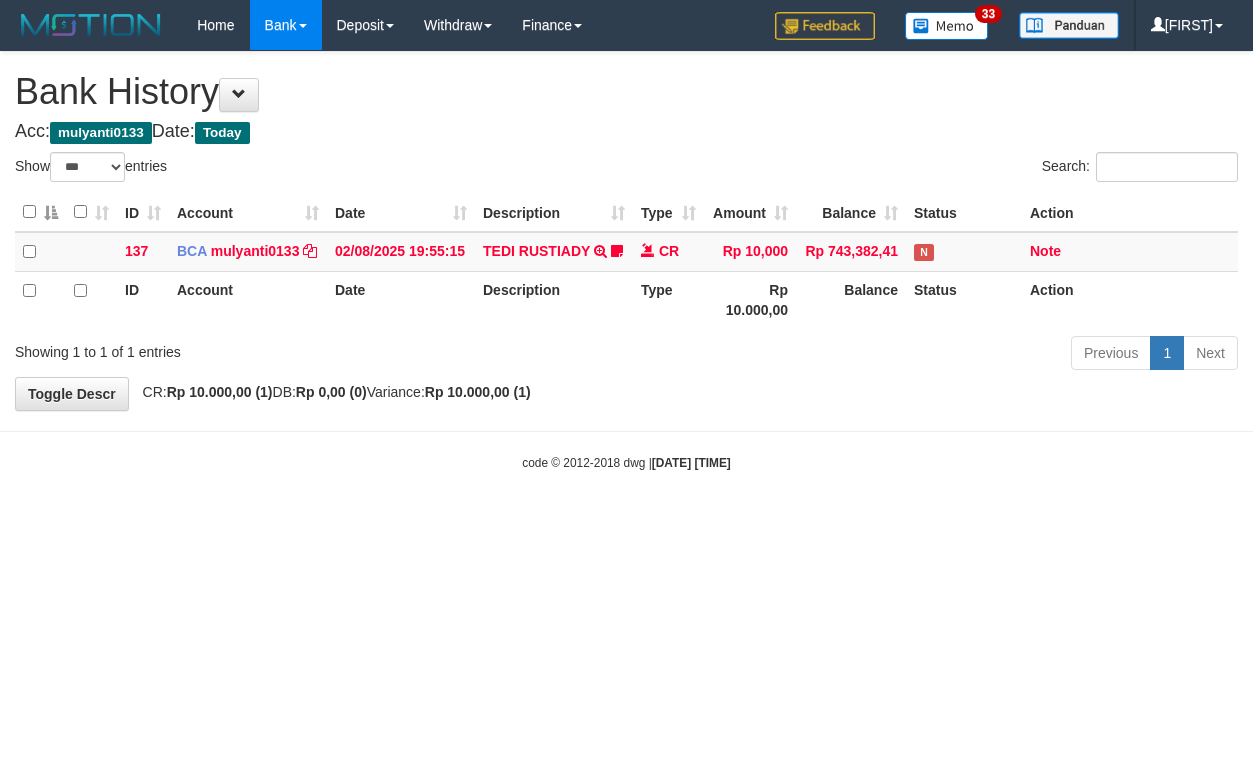 select on "***" 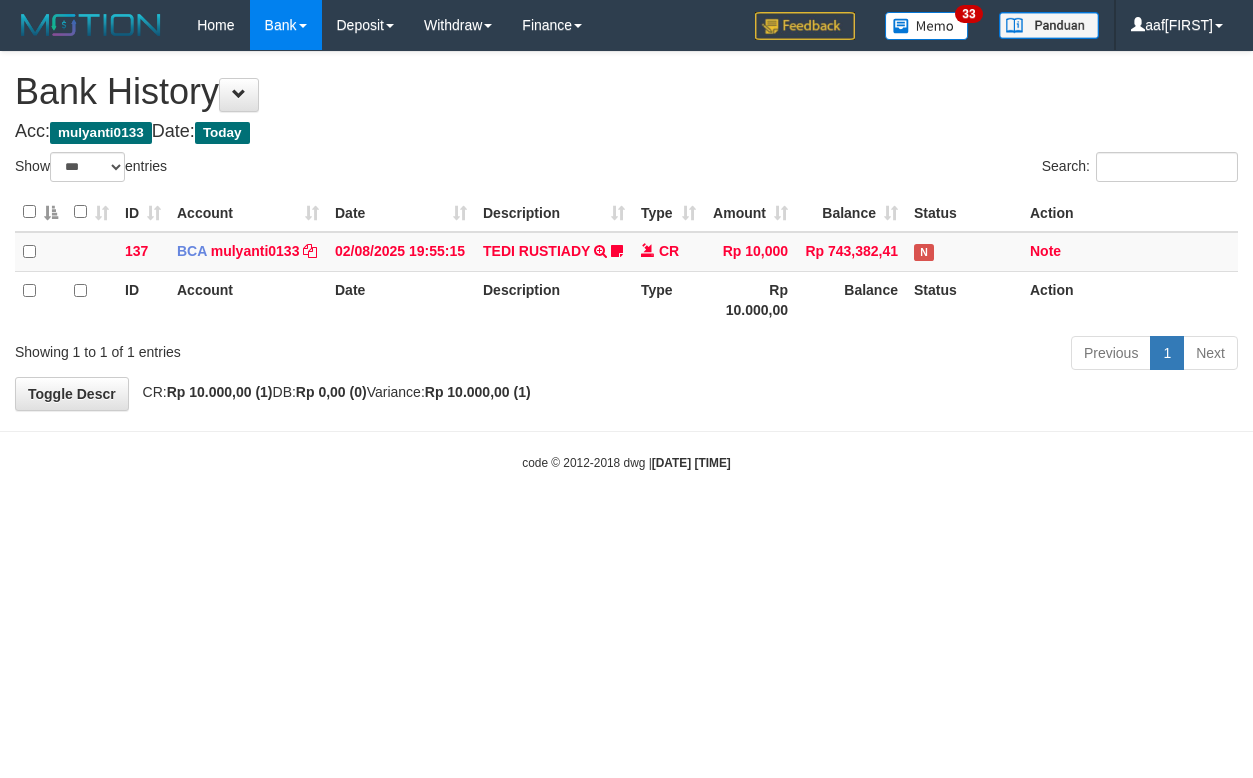 select on "***" 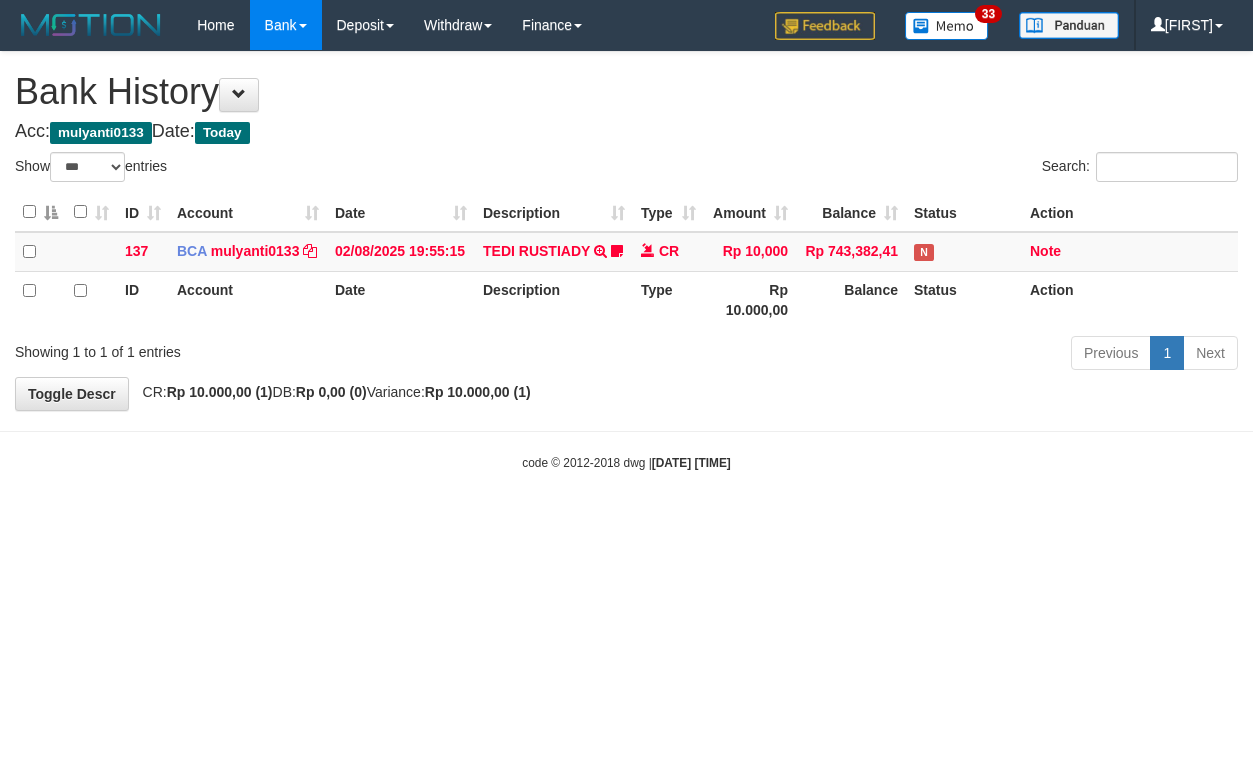 select on "***" 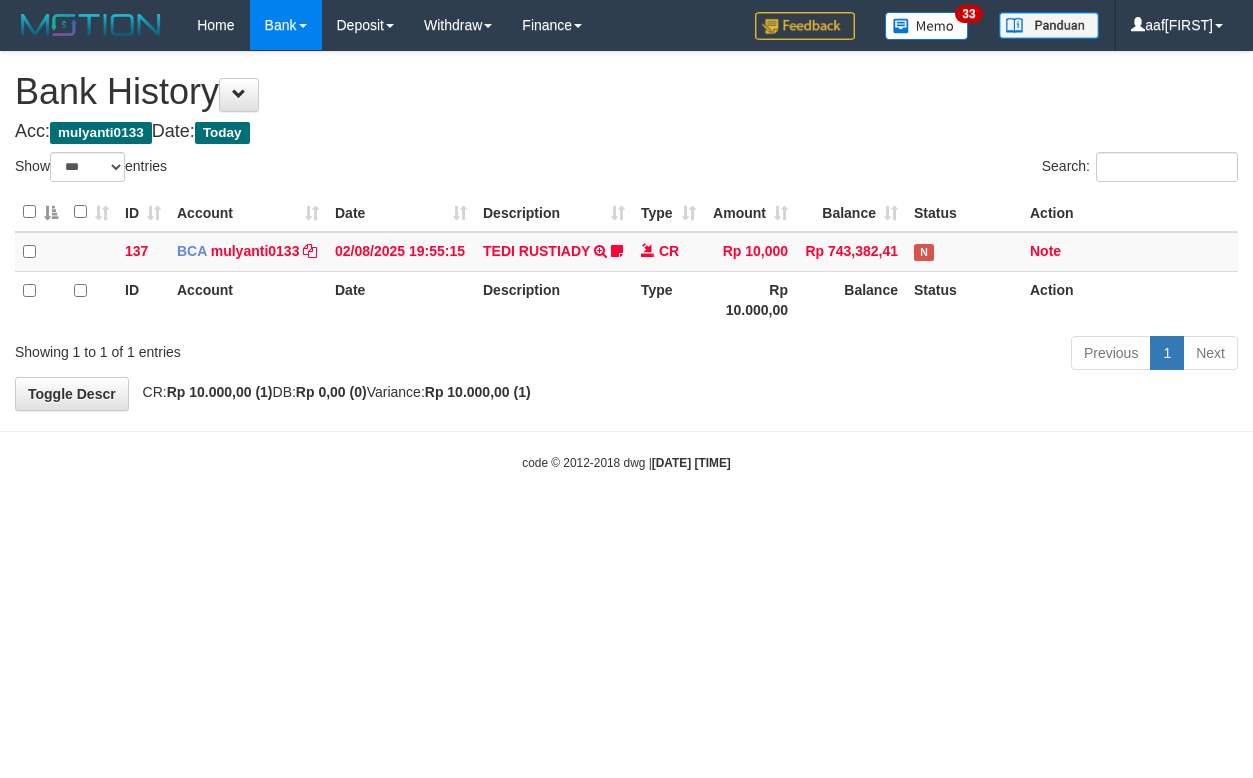 select on "***" 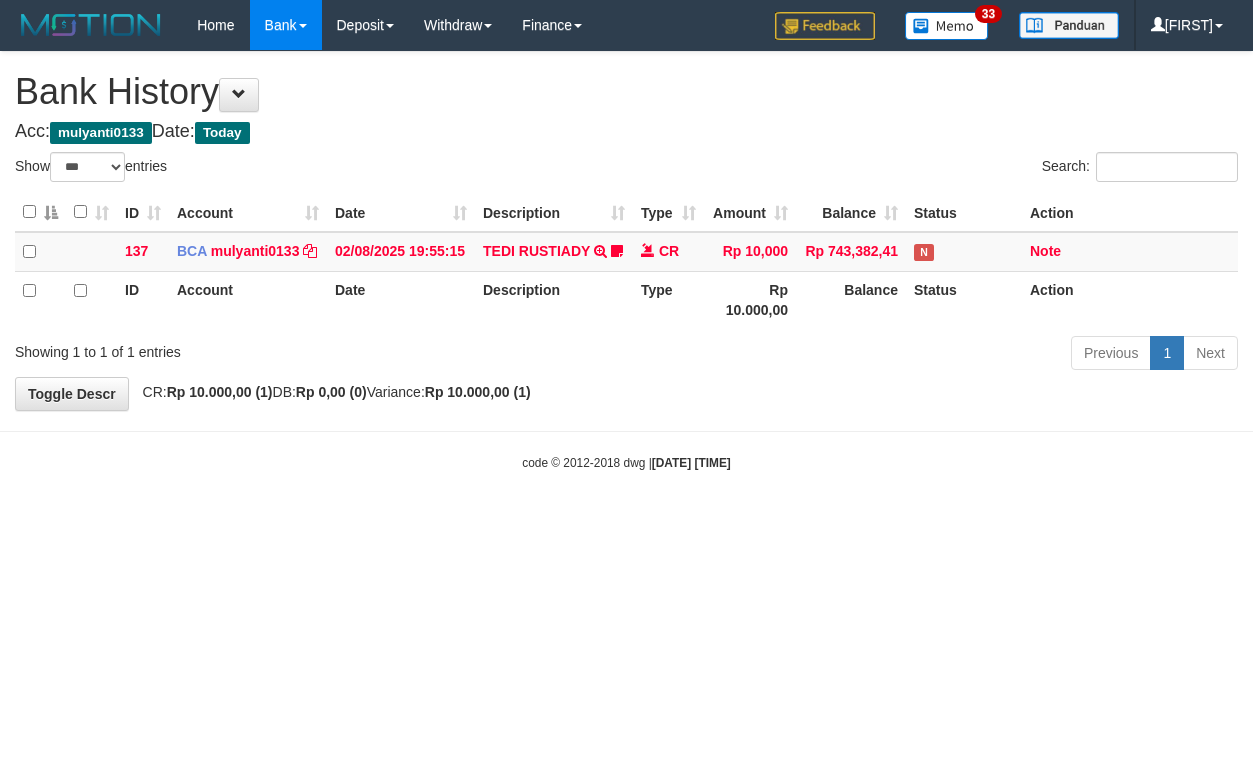 select on "***" 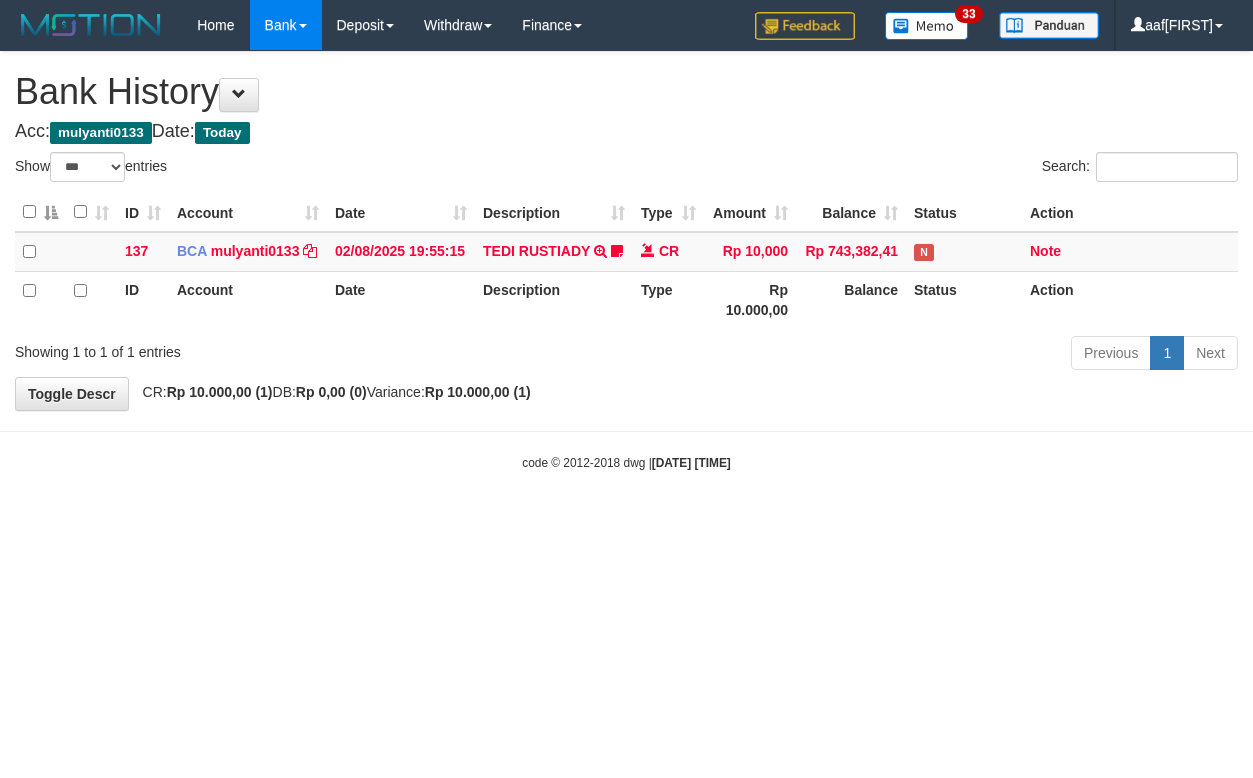 select on "***" 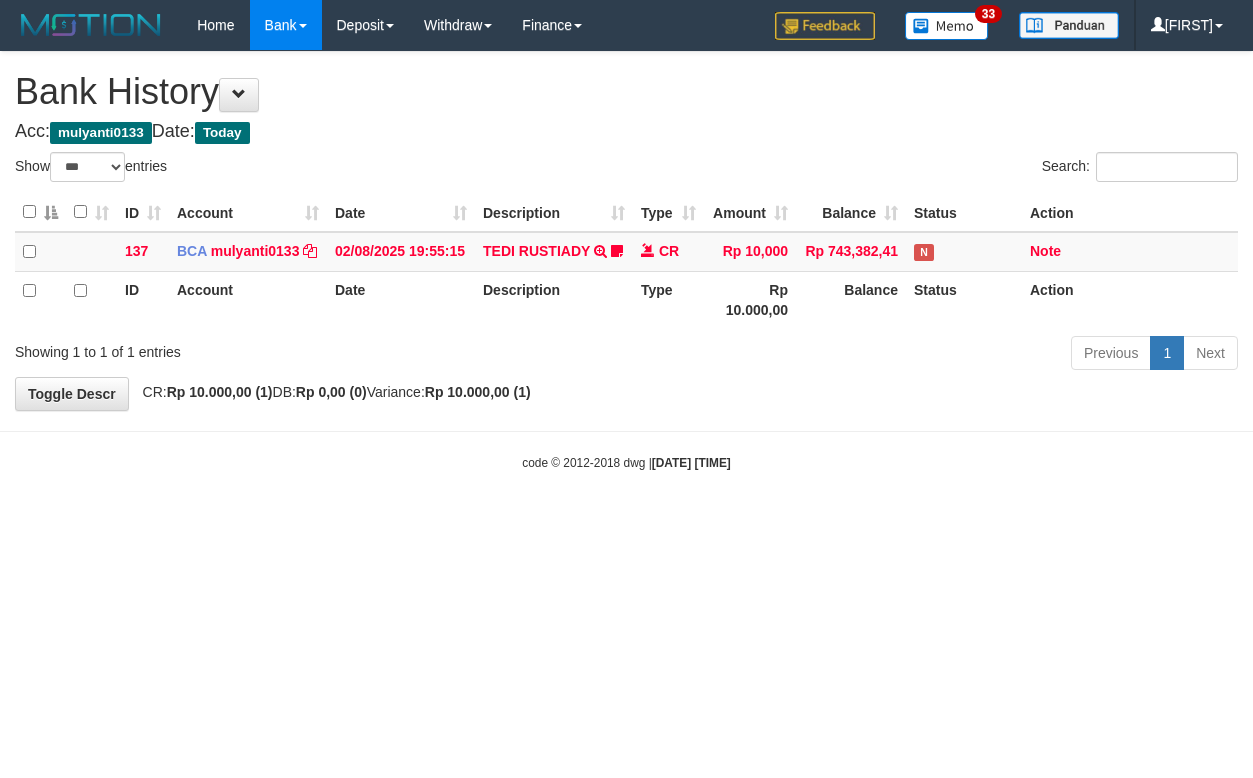 select on "***" 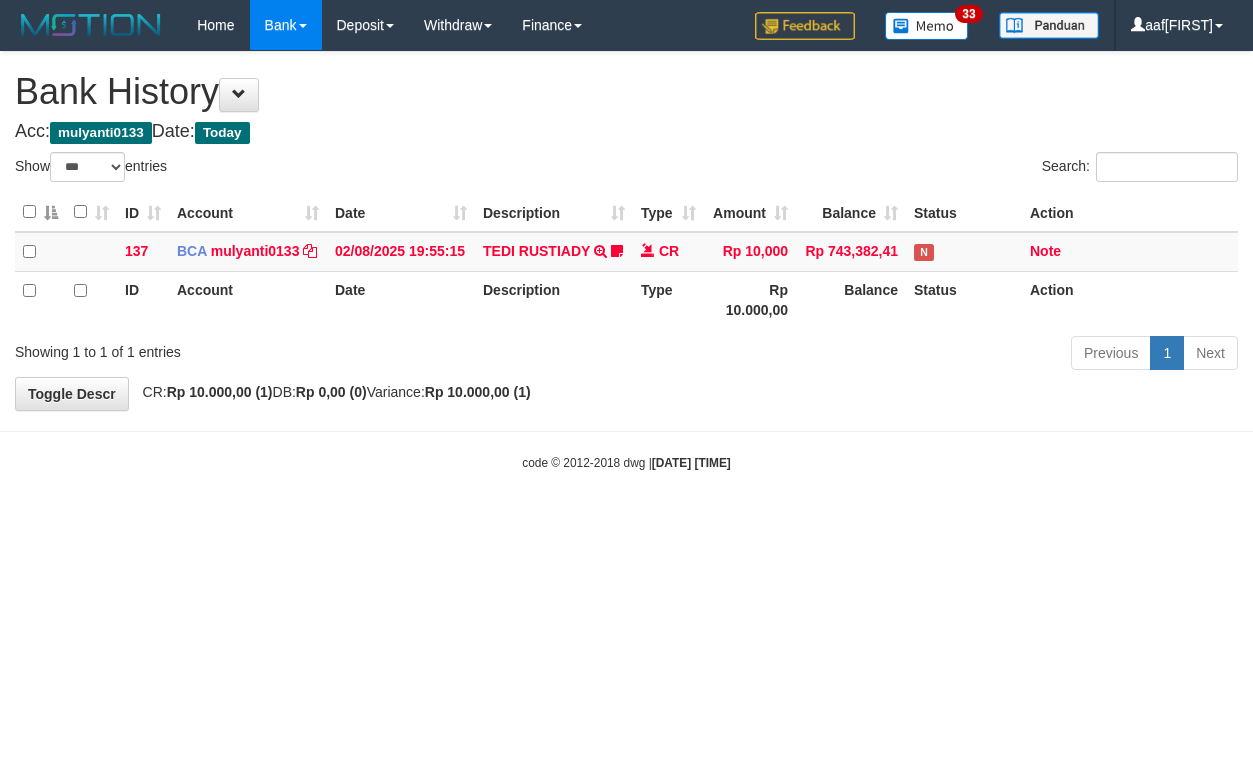 select on "***" 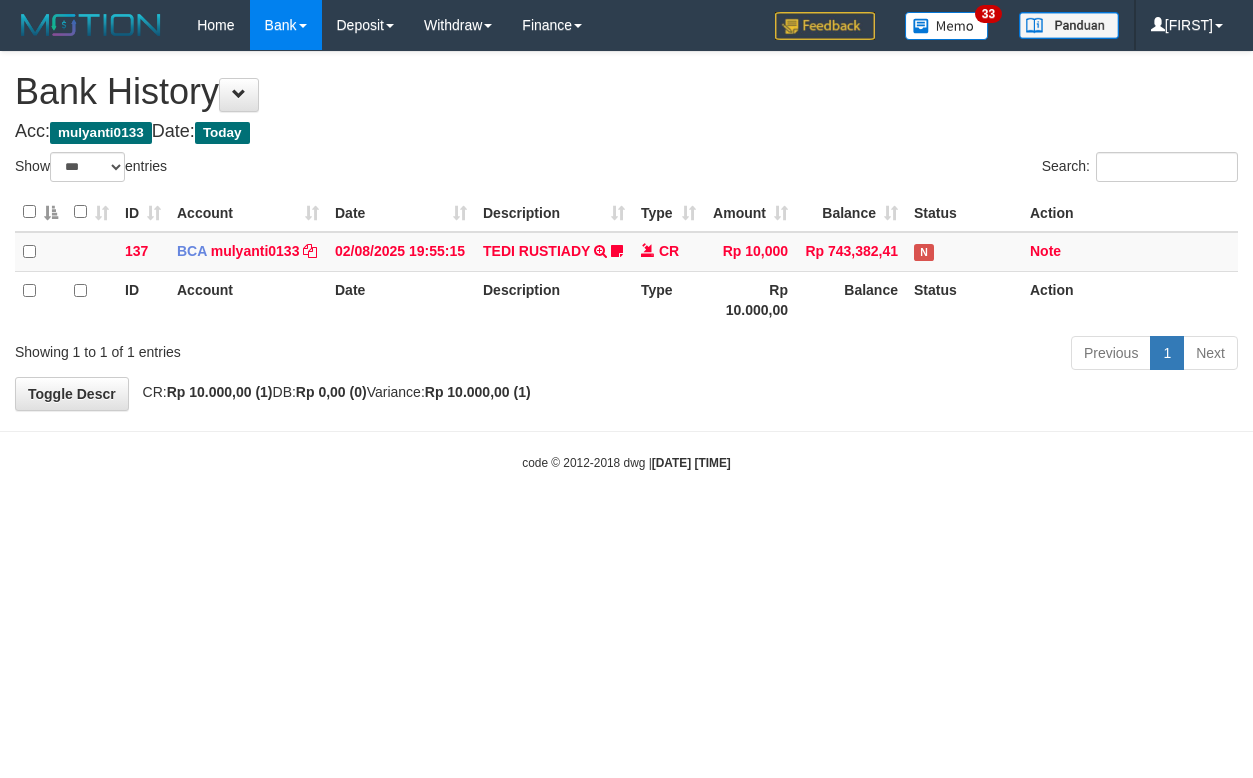 select on "***" 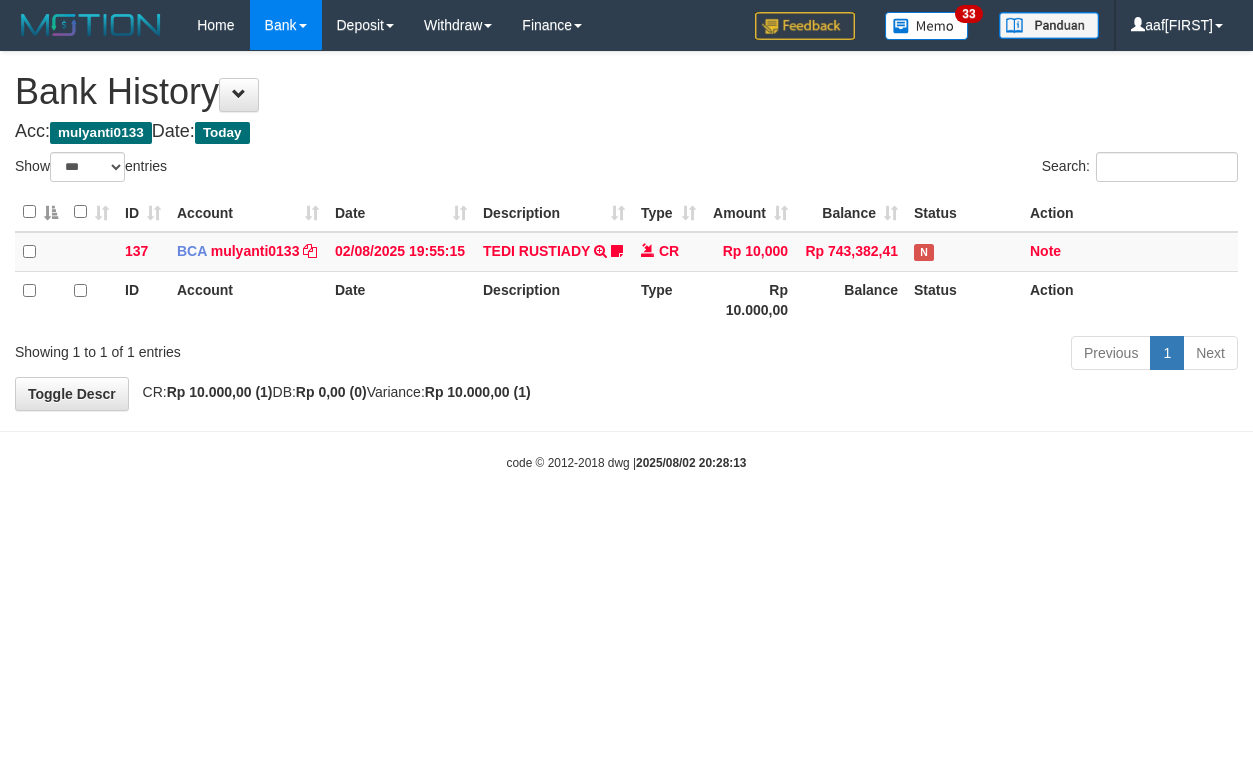 select on "***" 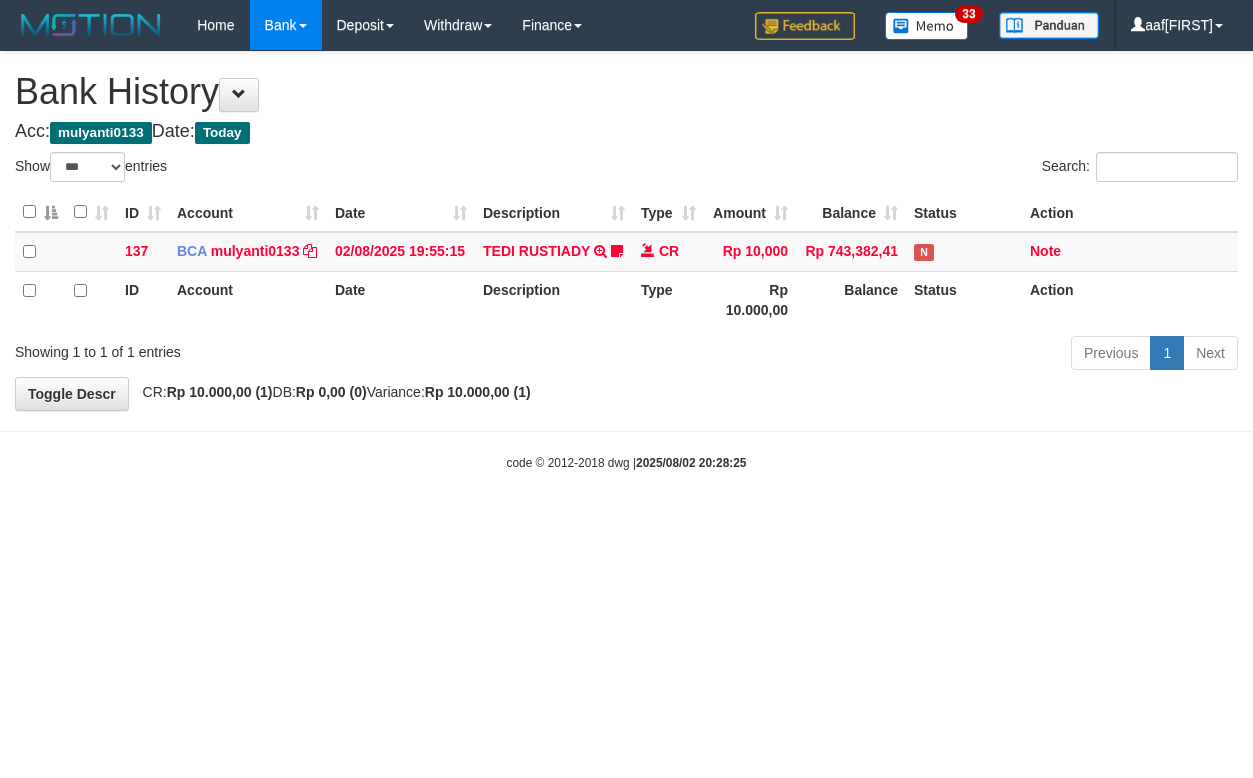 select on "***" 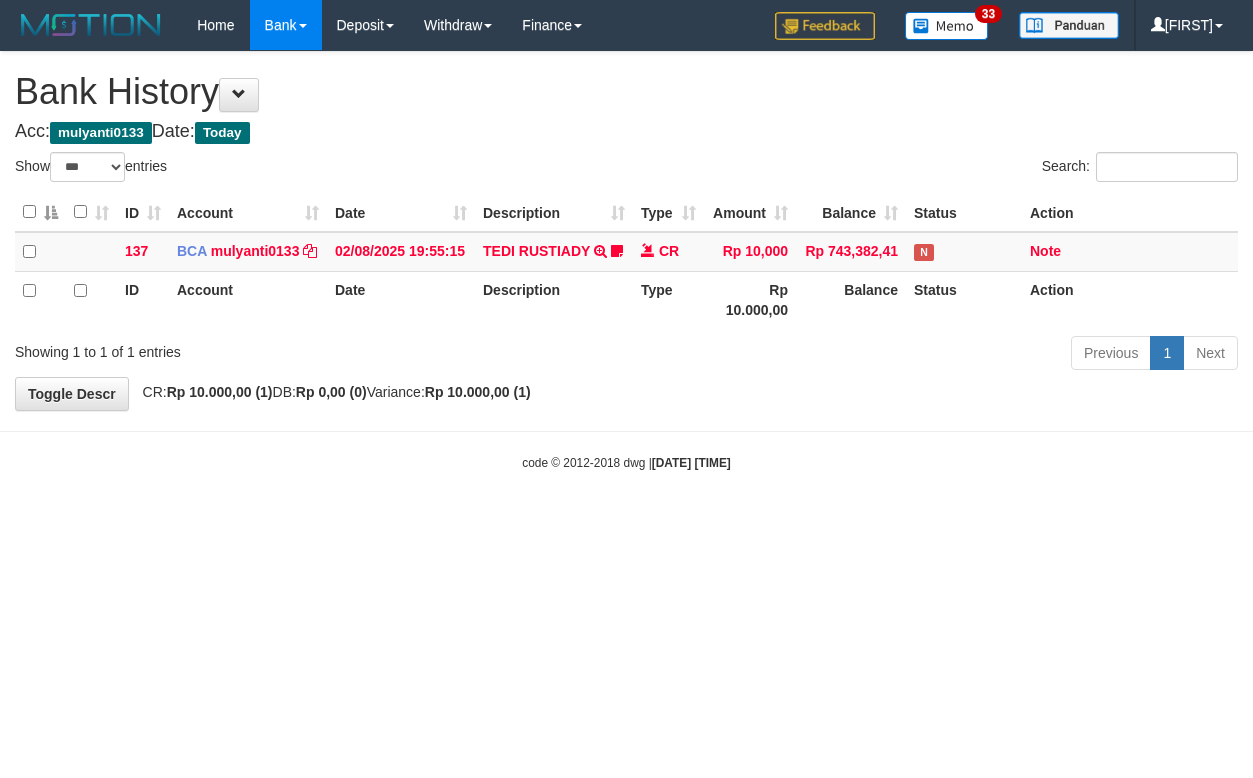 select on "***" 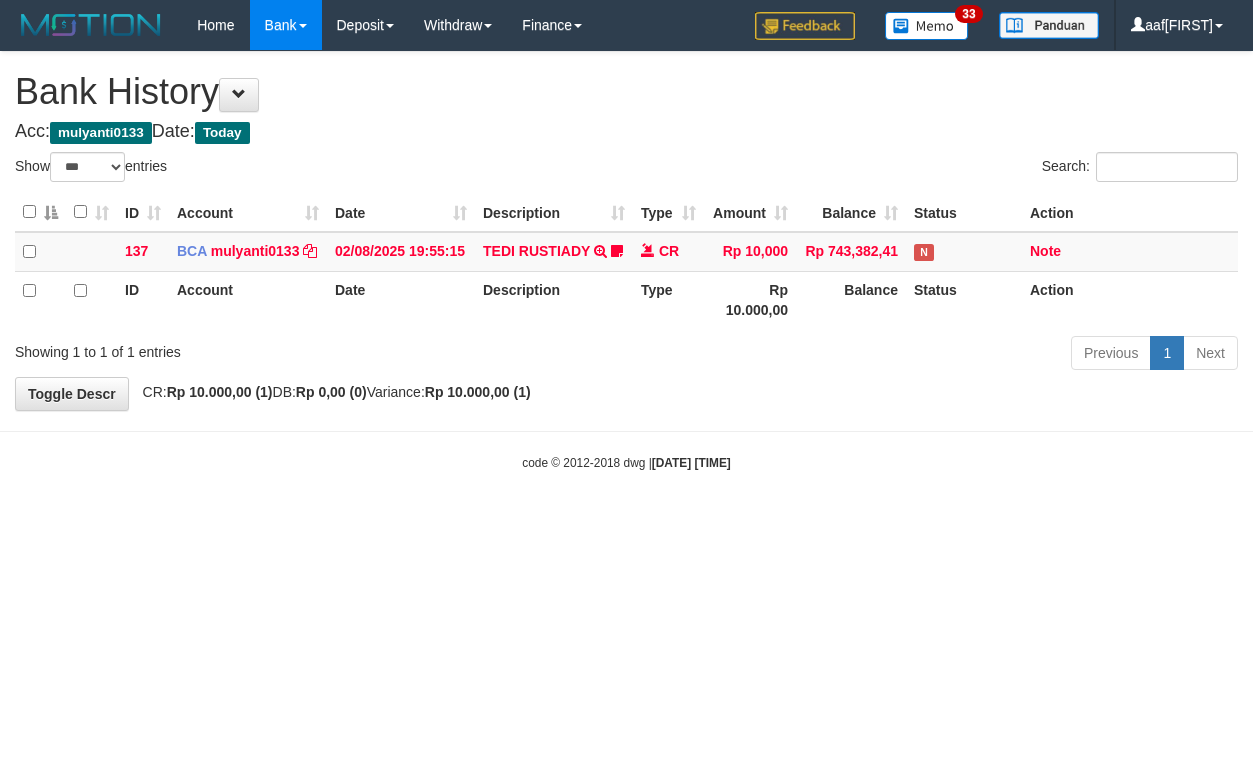 select on "***" 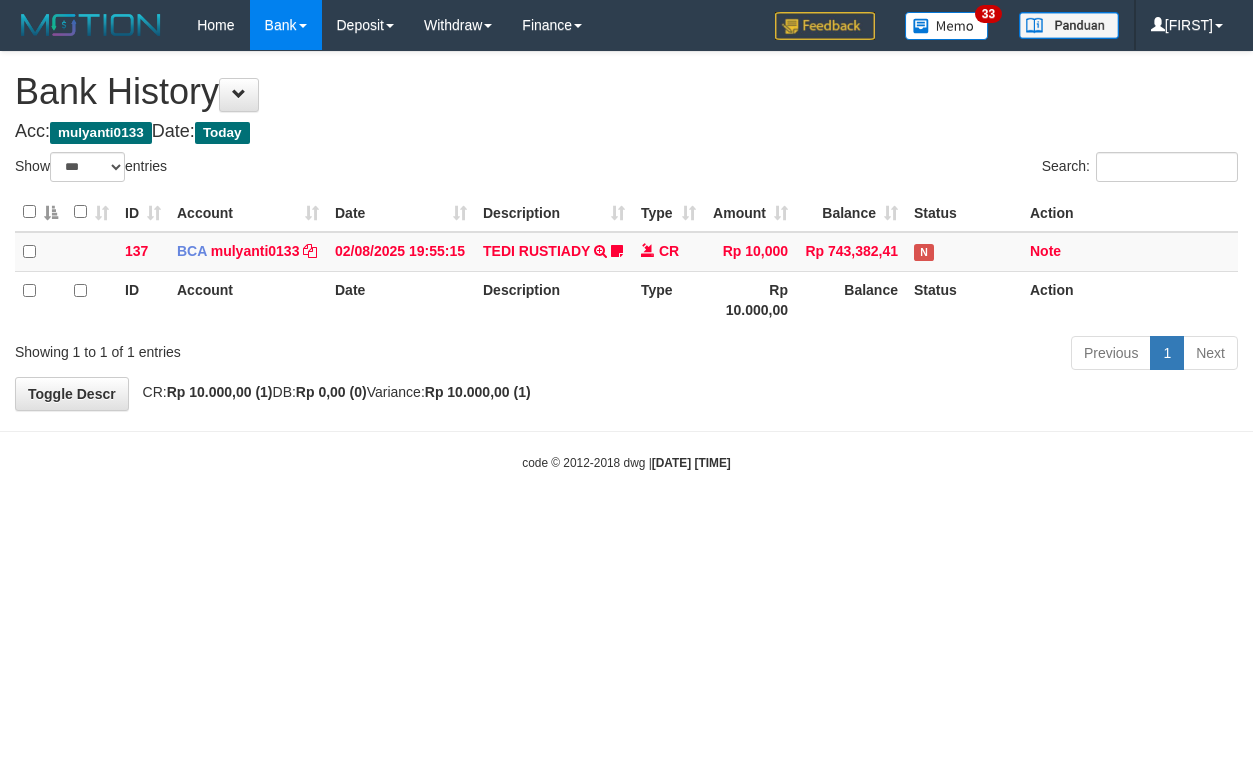 select on "***" 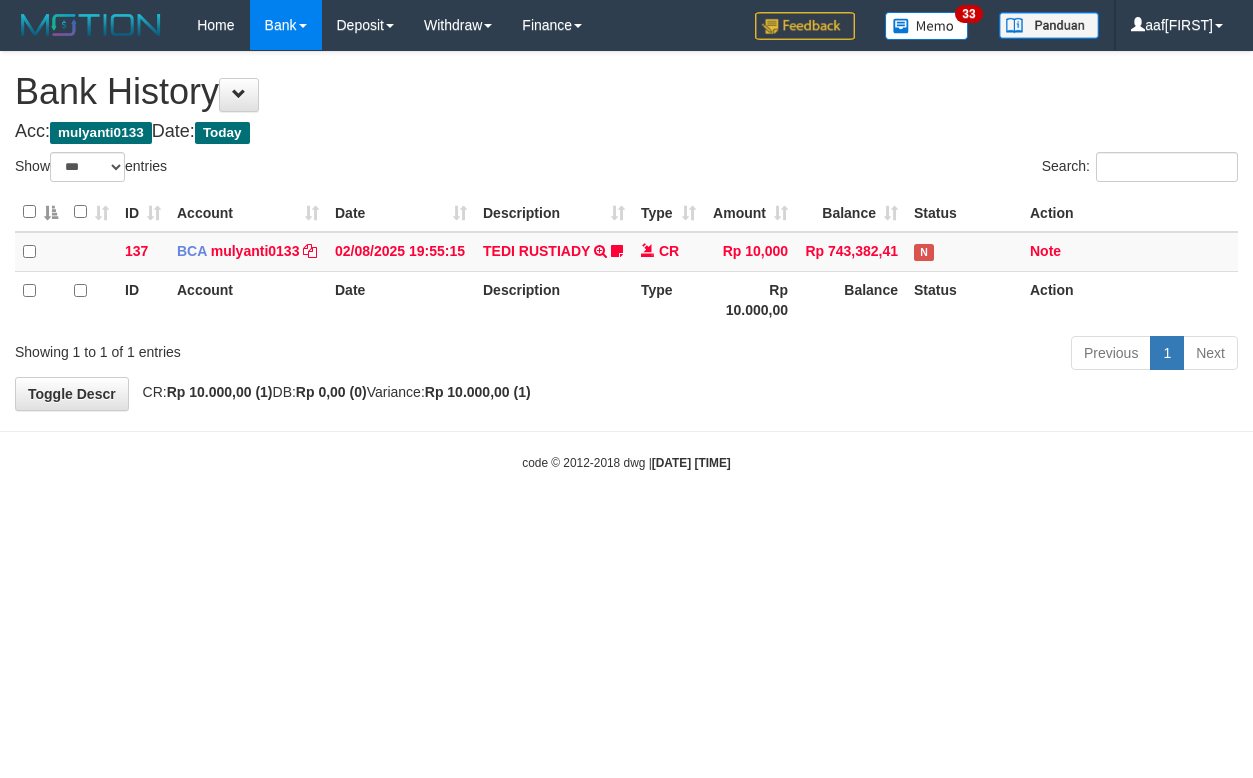 select on "***" 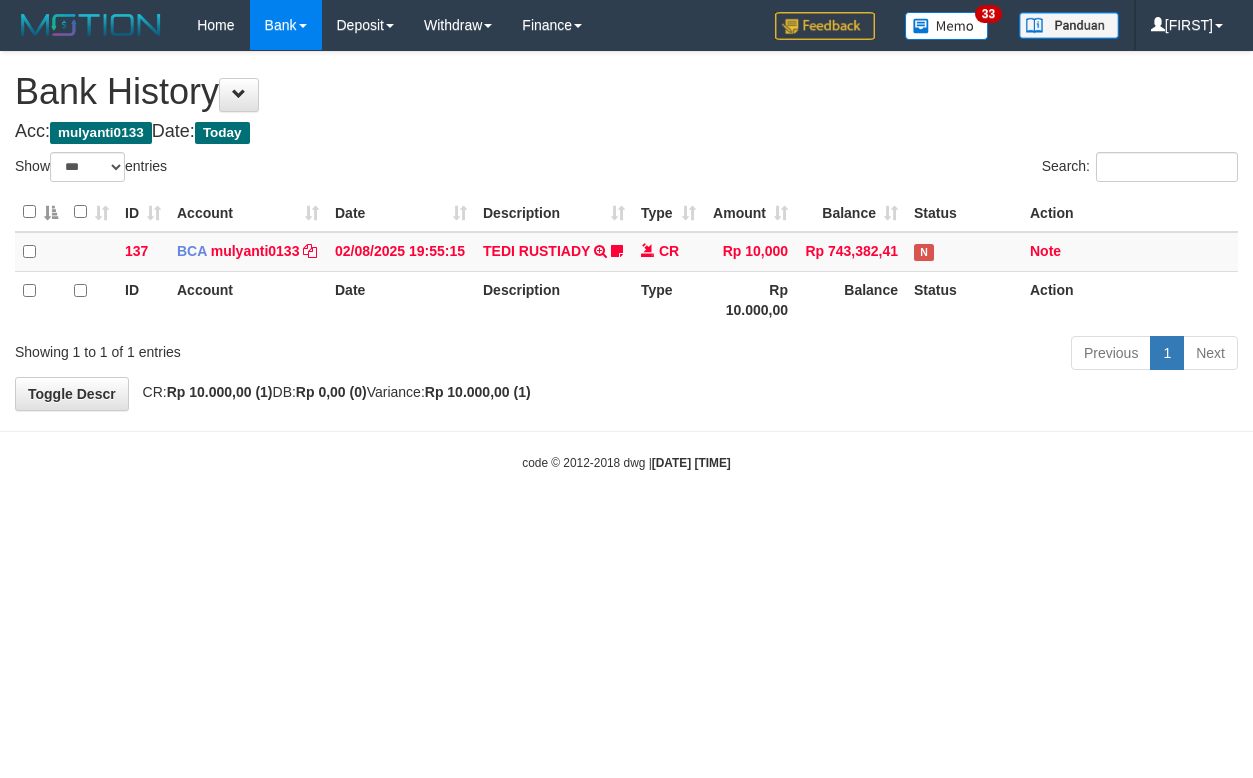 select on "***" 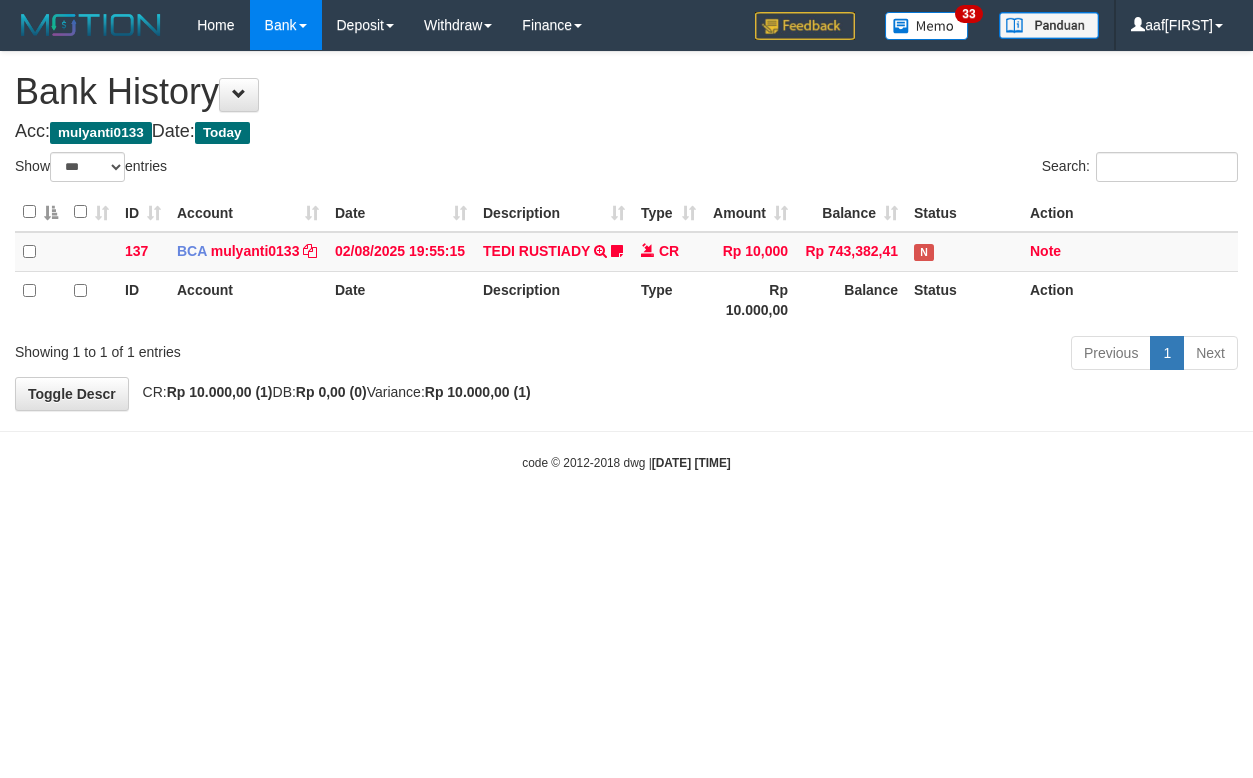 select on "***" 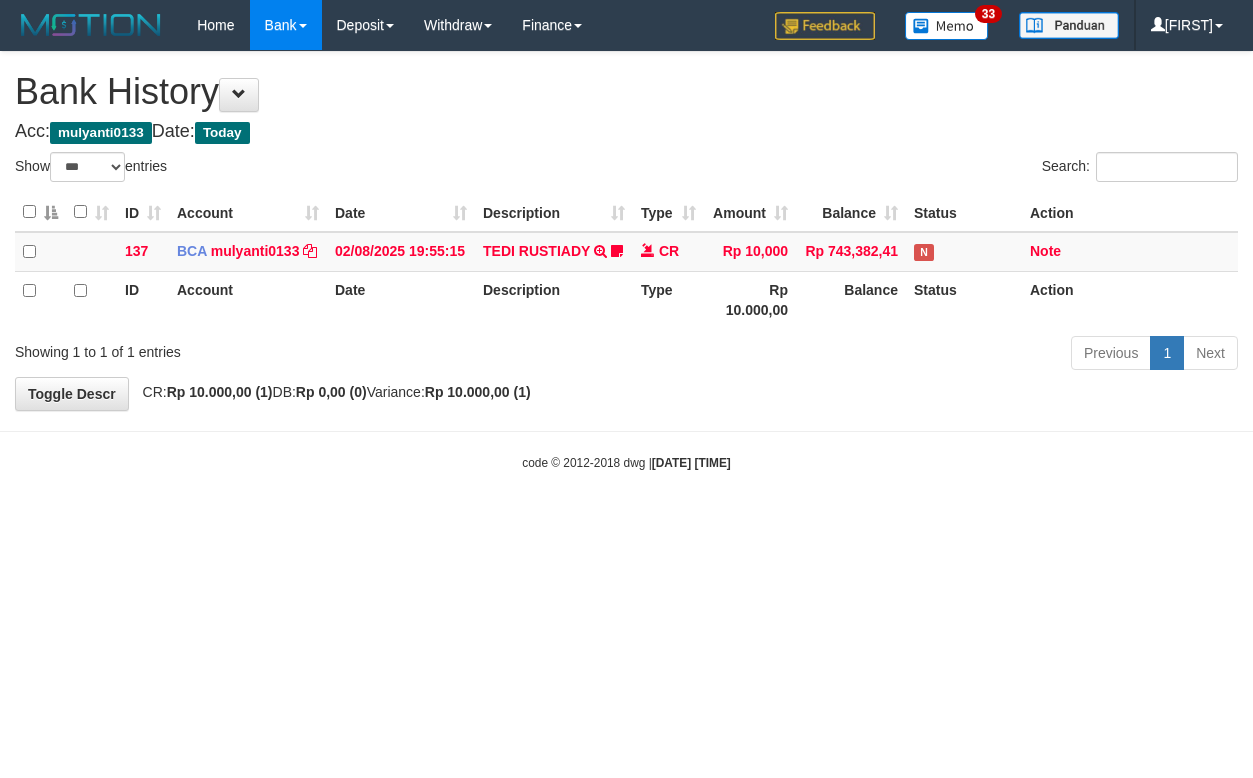 select on "***" 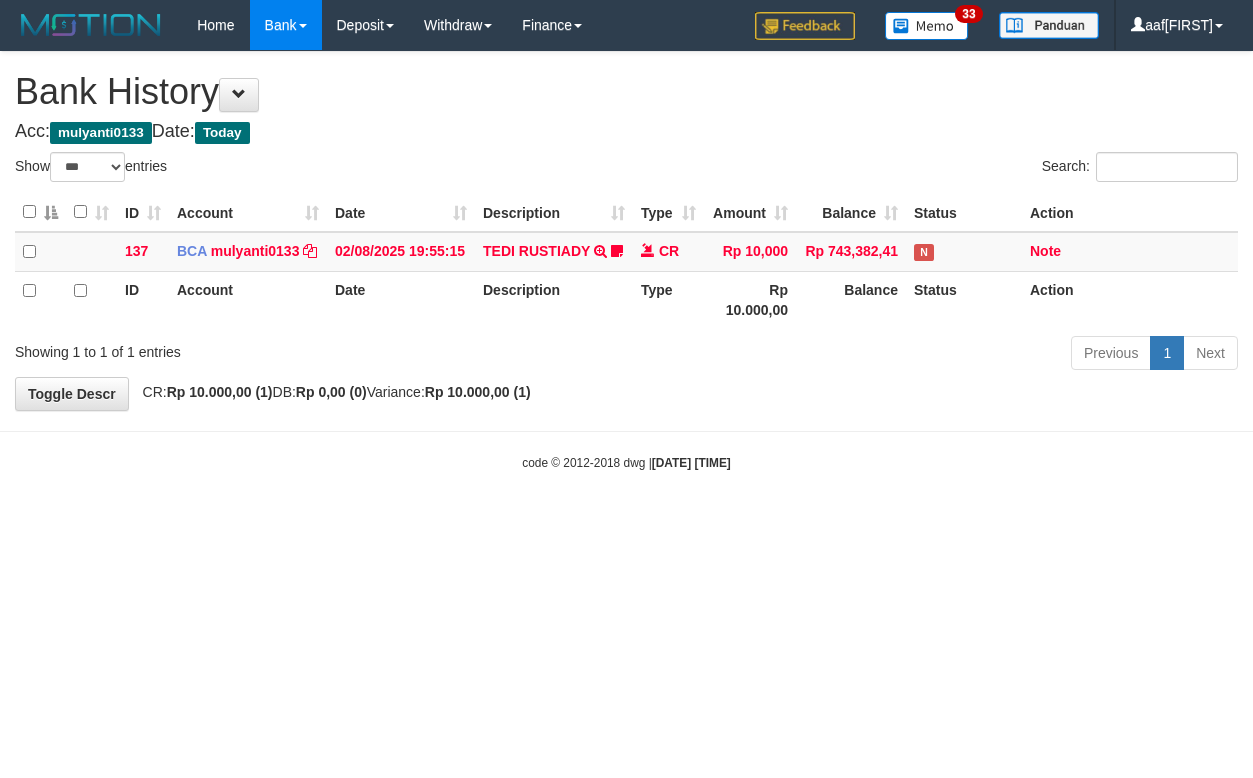 select on "***" 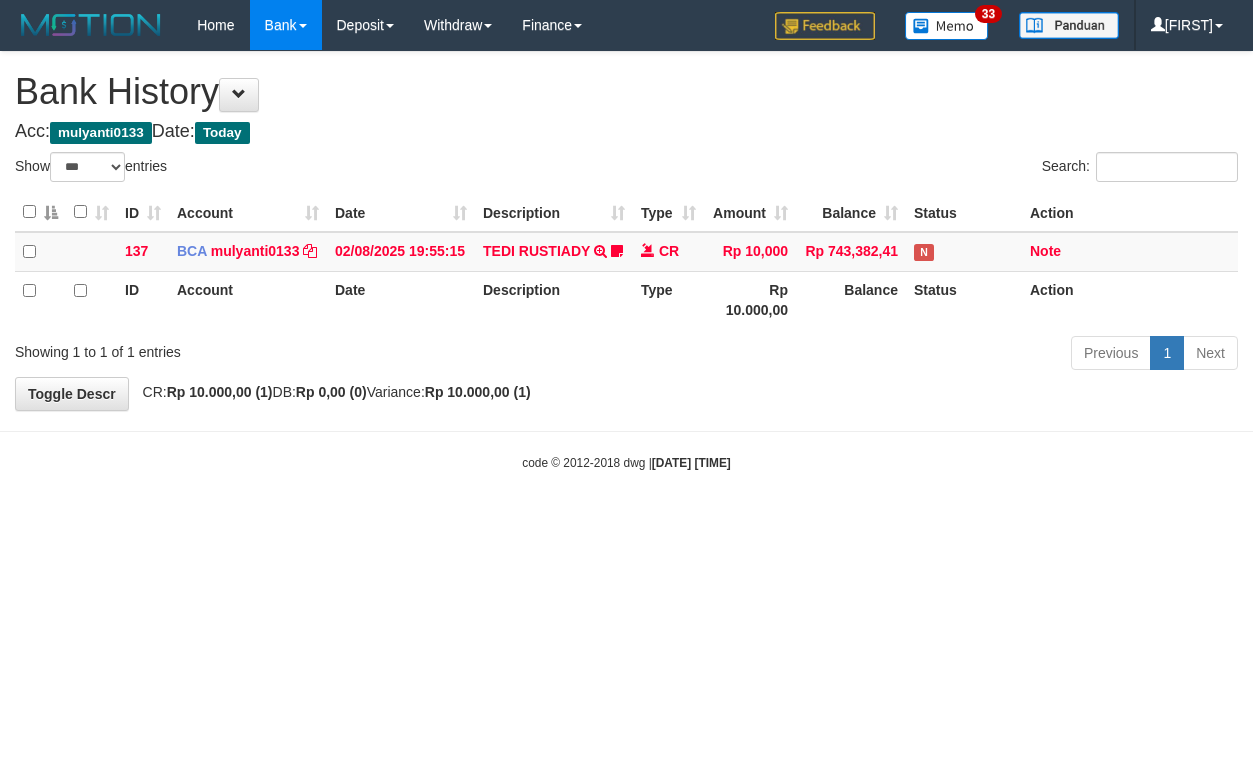 select on "***" 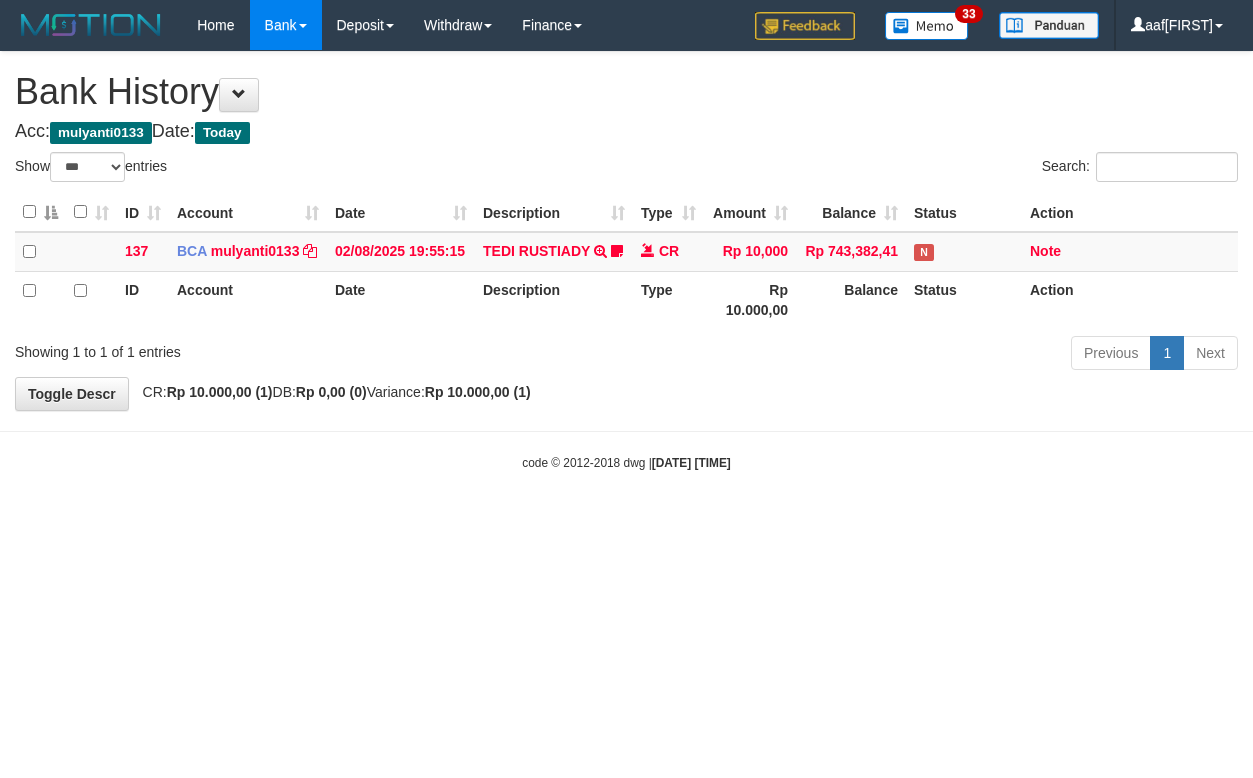 select on "***" 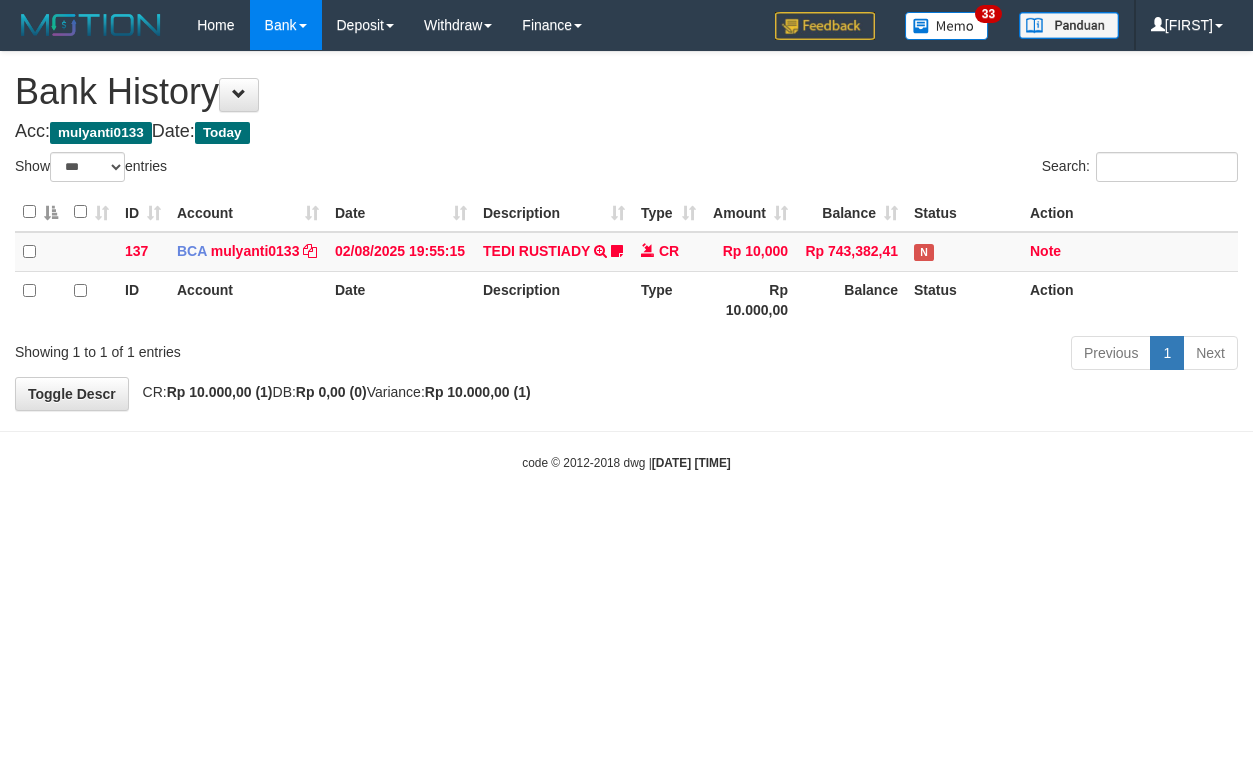 select on "***" 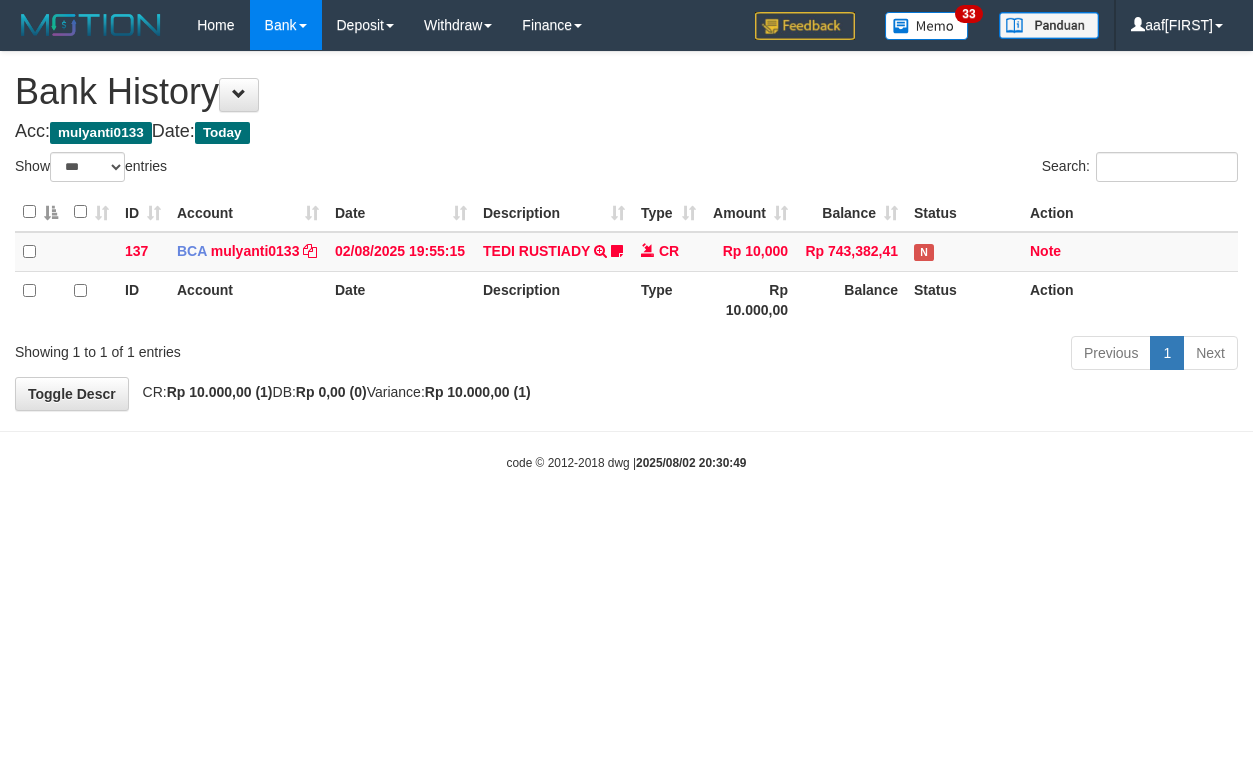select on "***" 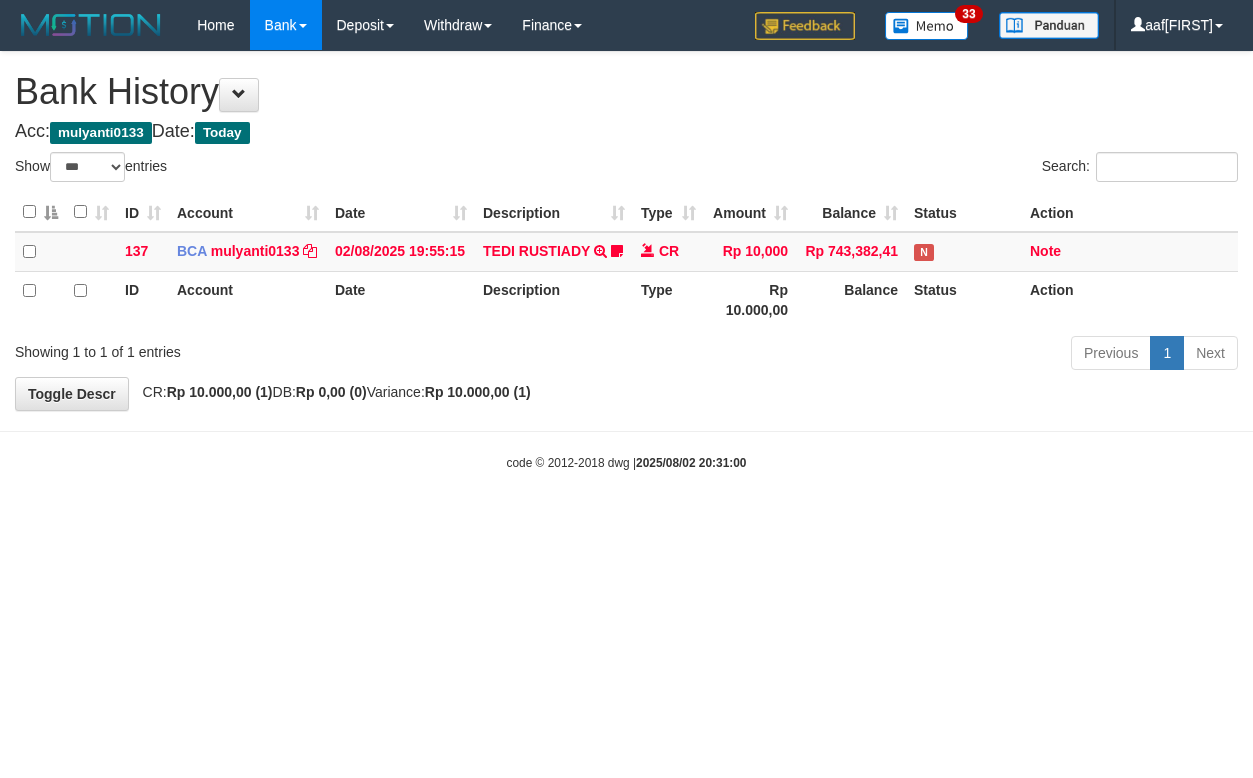 select on "***" 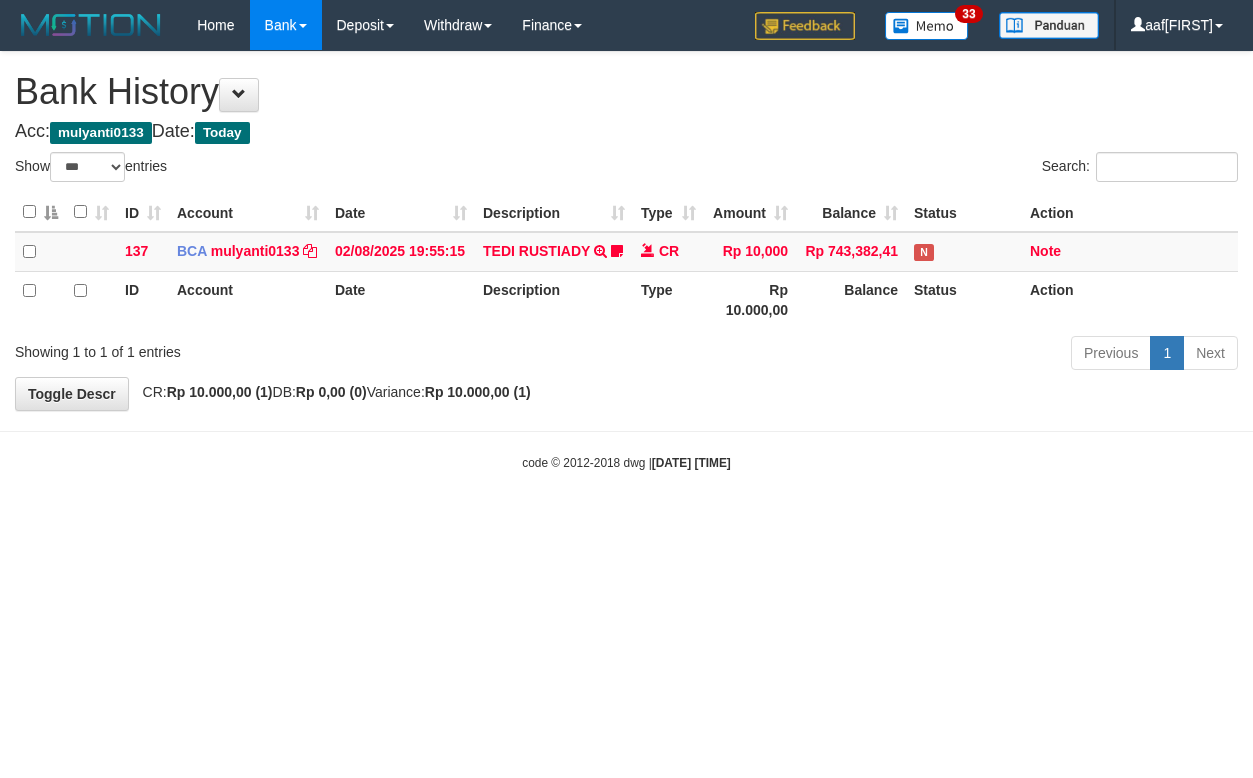 select on "***" 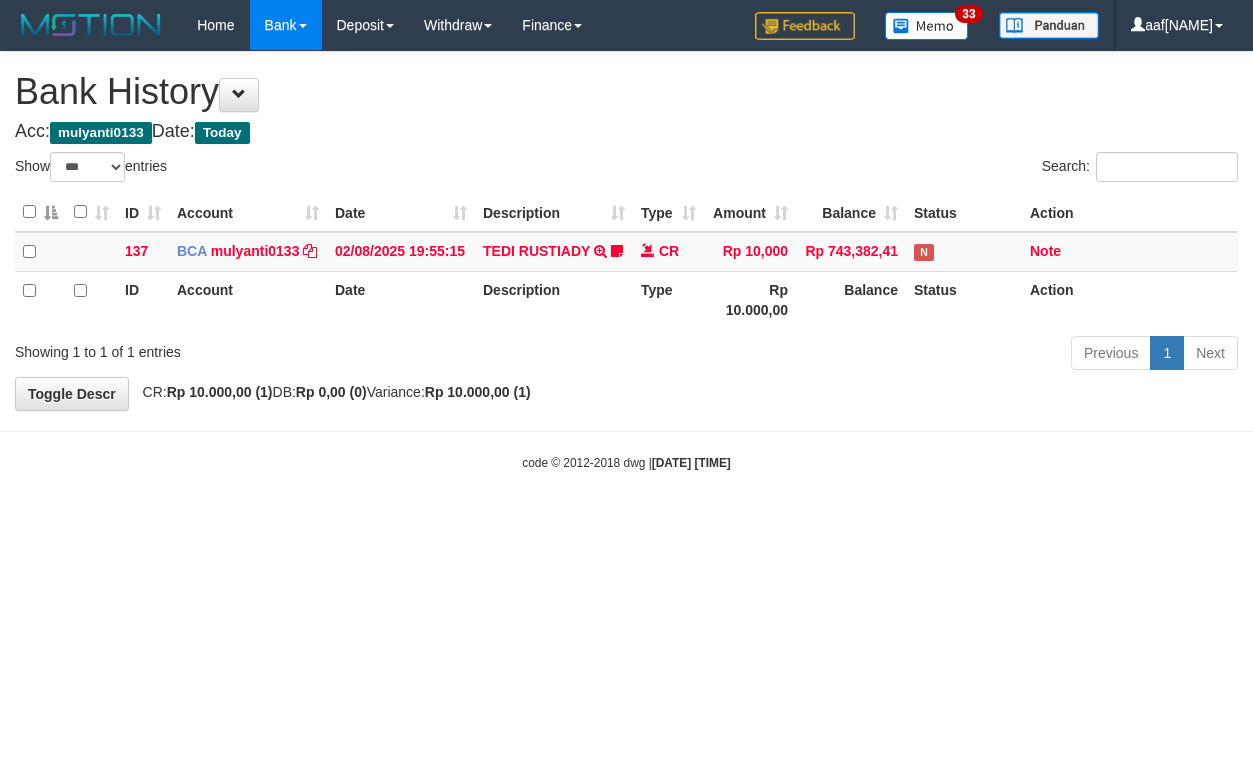 select on "***" 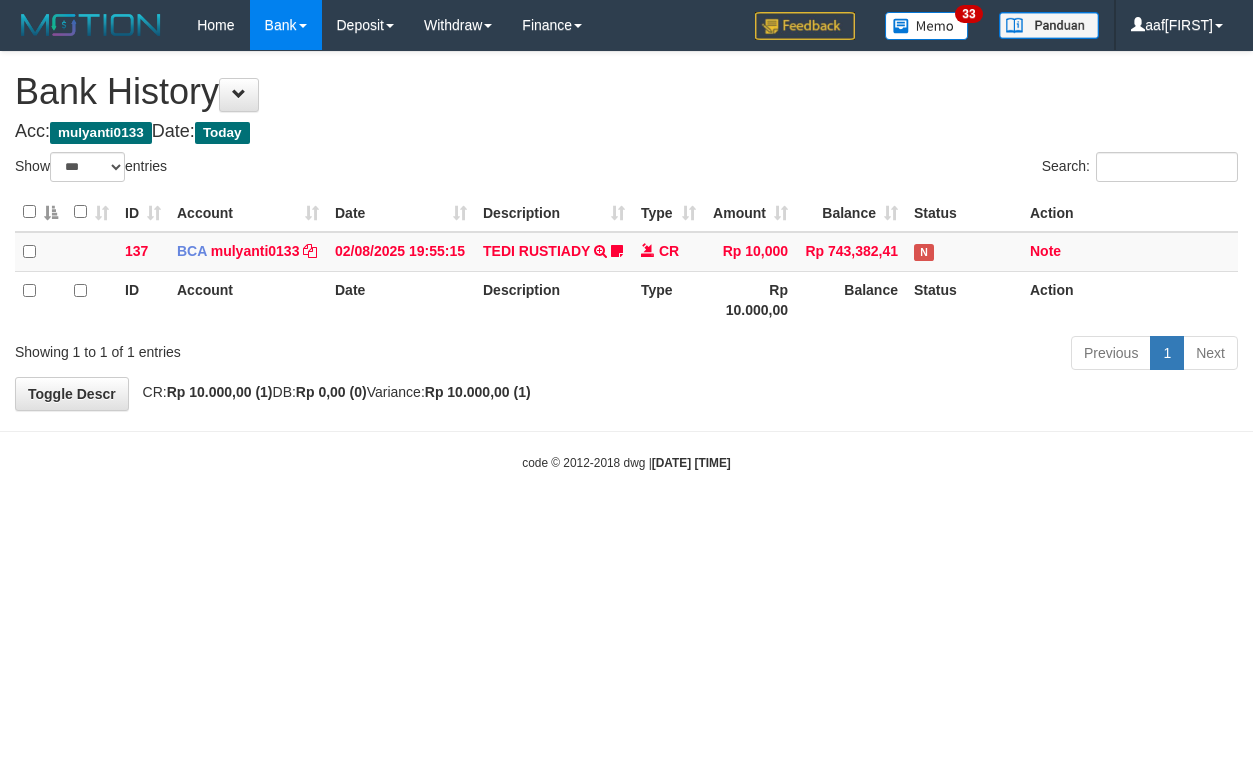 select on "***" 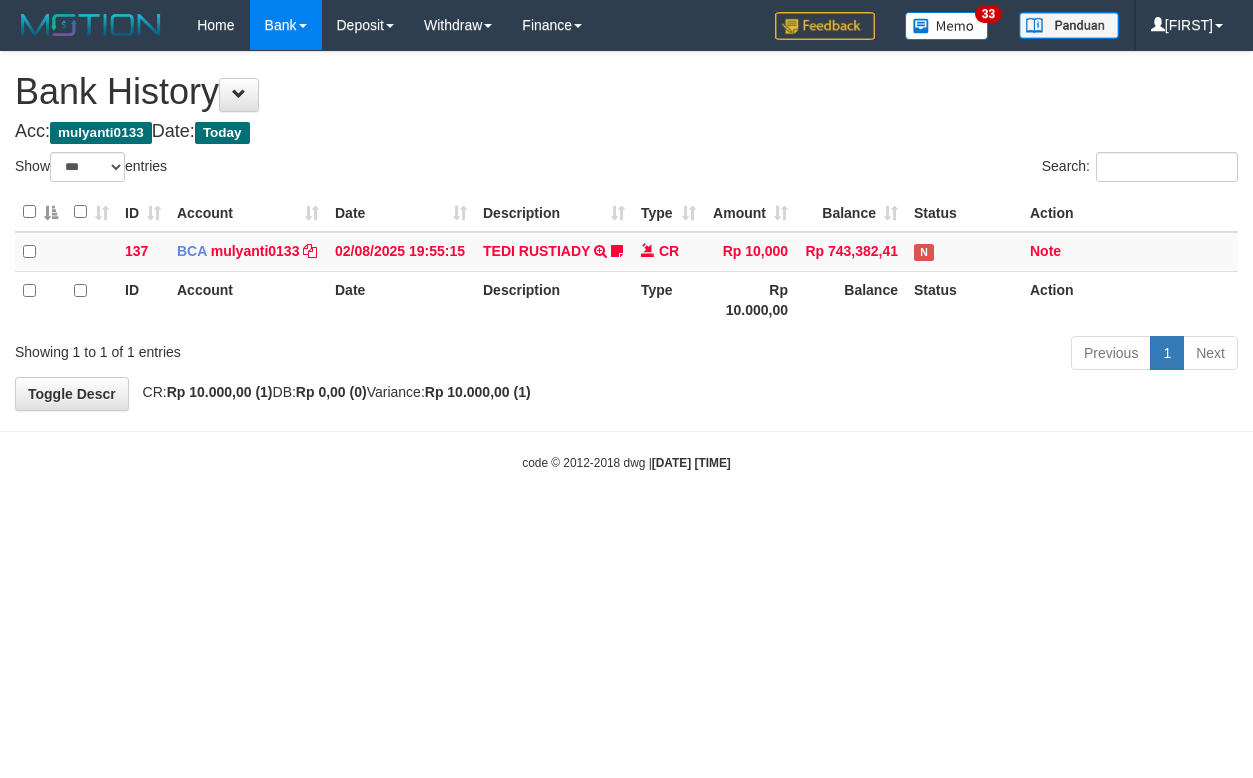 select on "***" 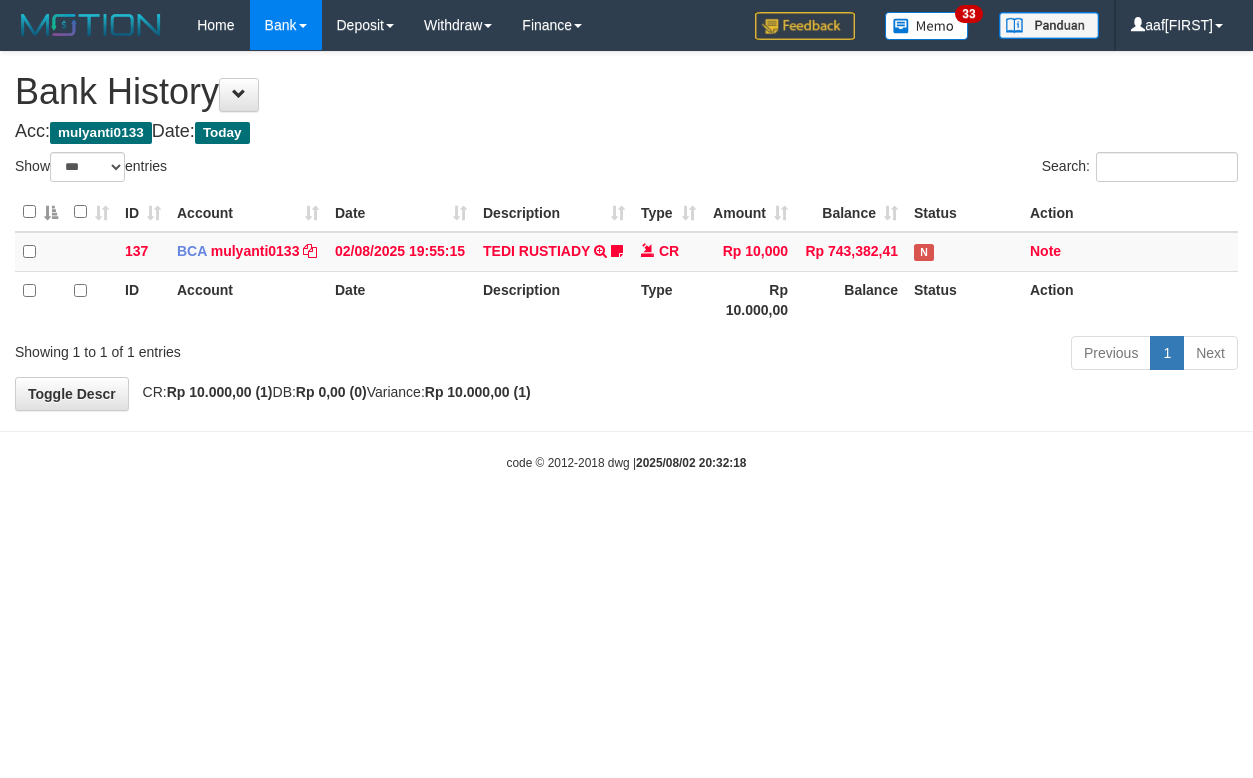 select on "***" 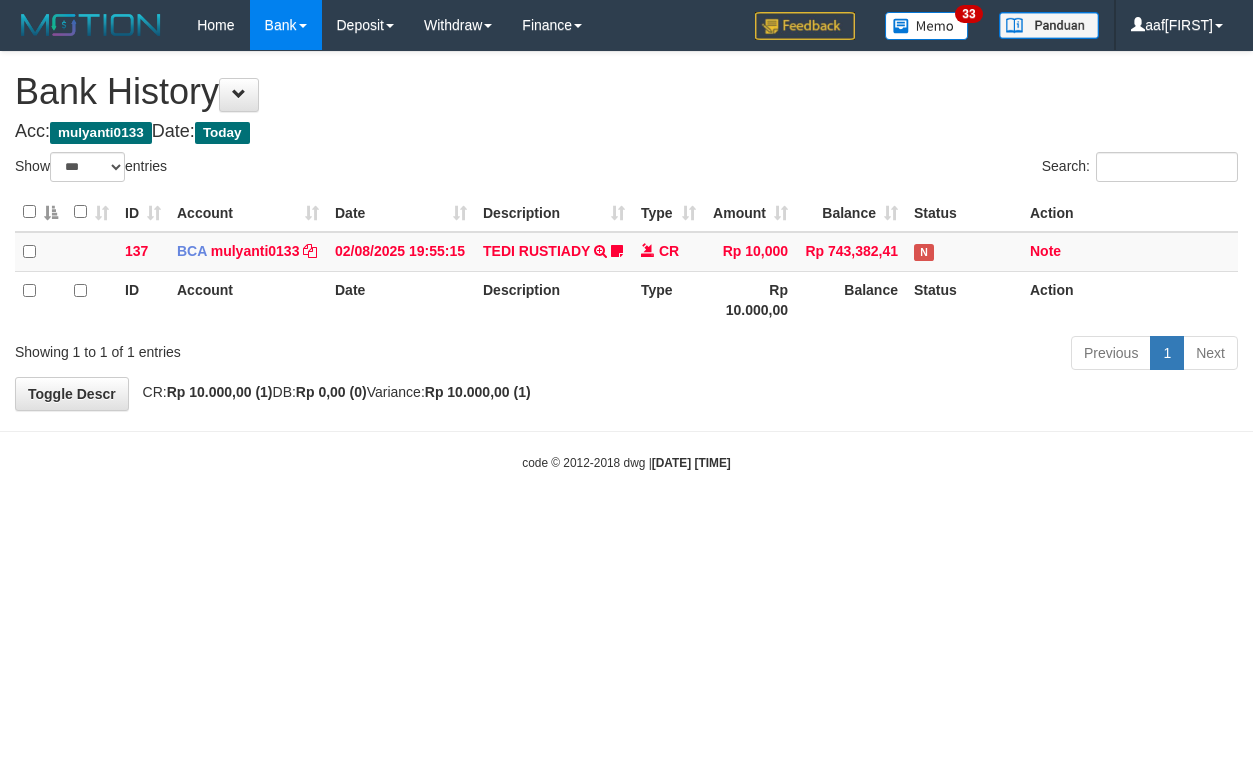 select on "***" 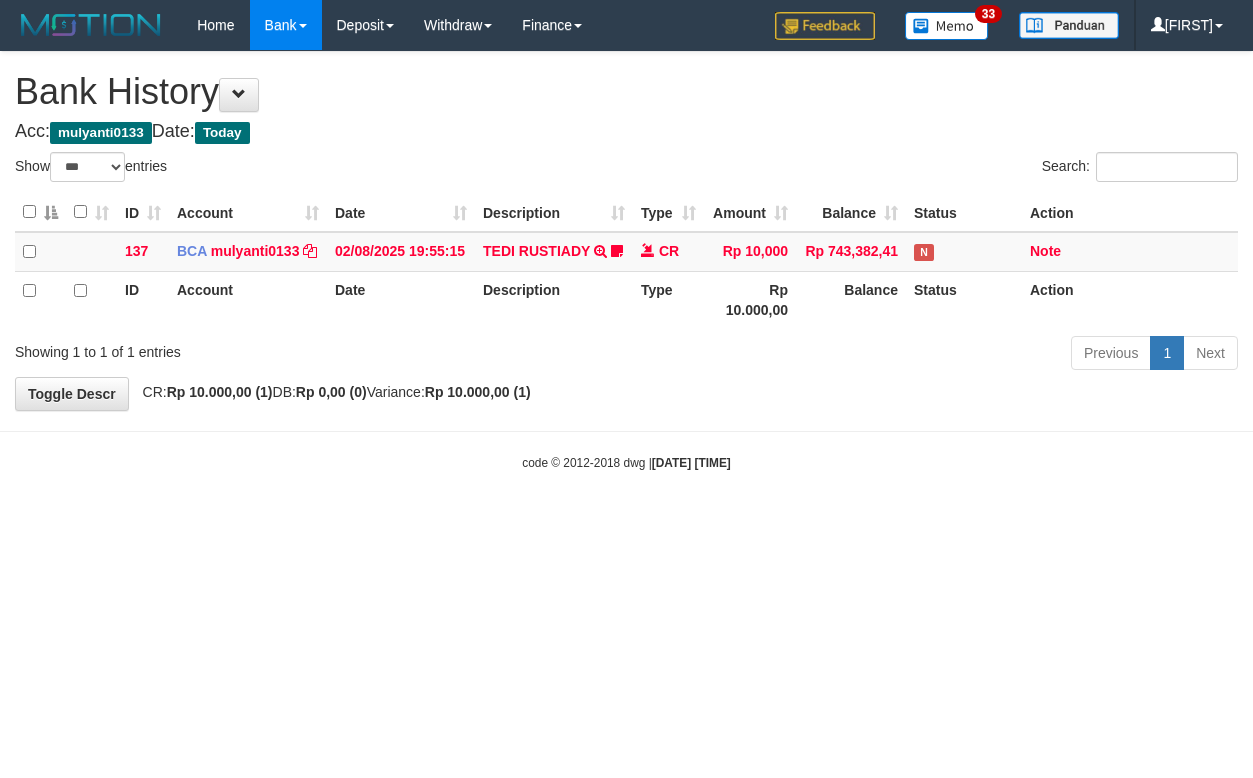 select on "***" 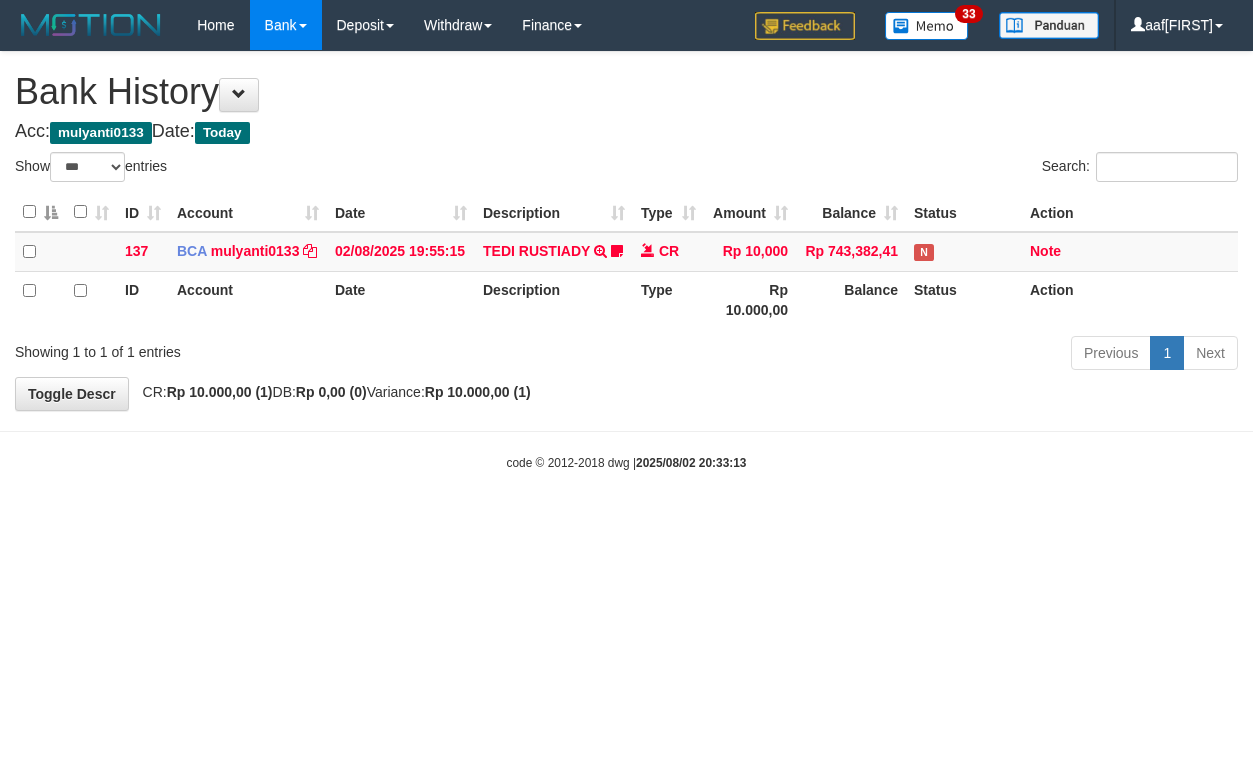 select on "***" 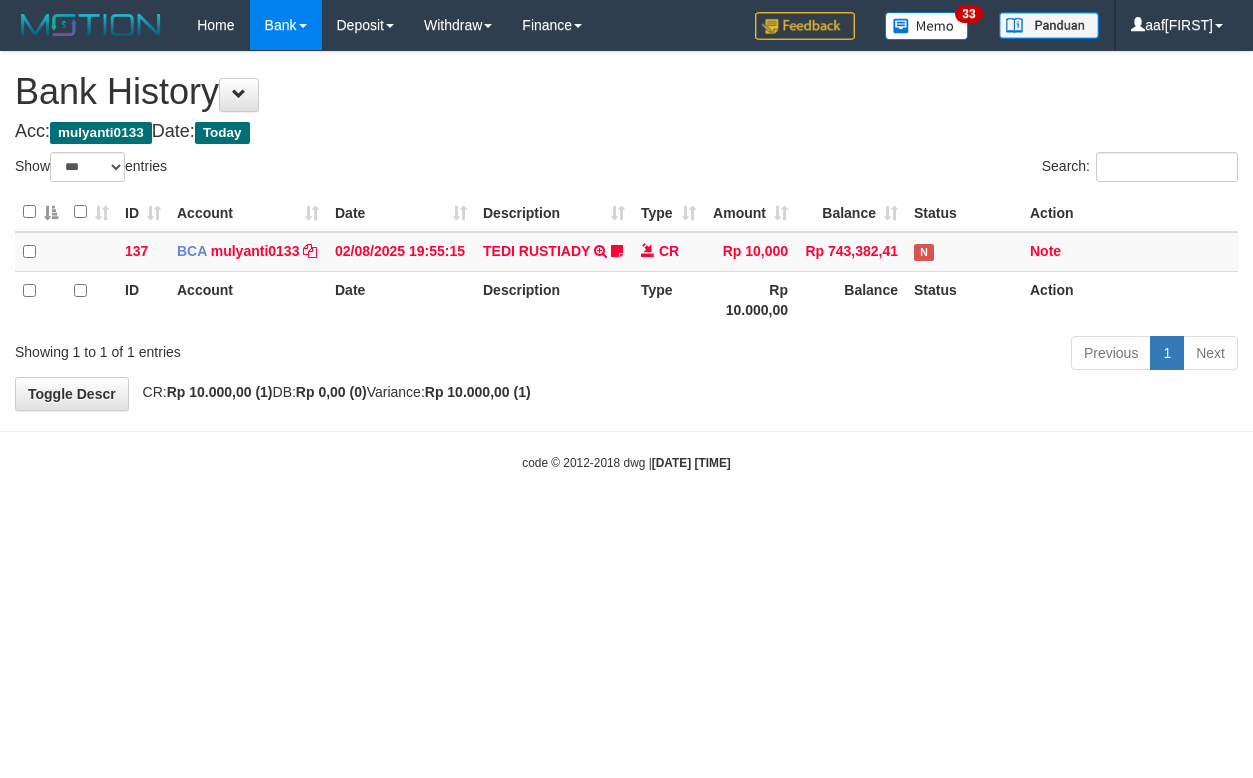 select on "***" 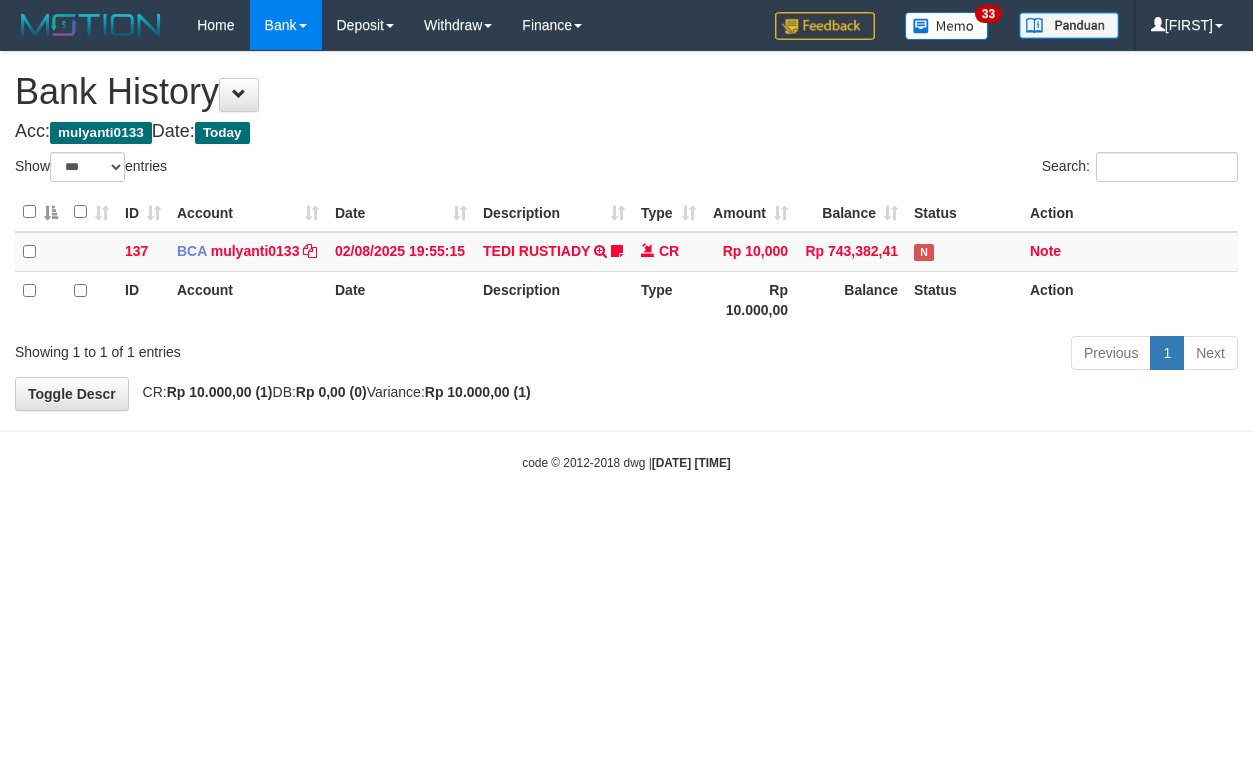 select on "***" 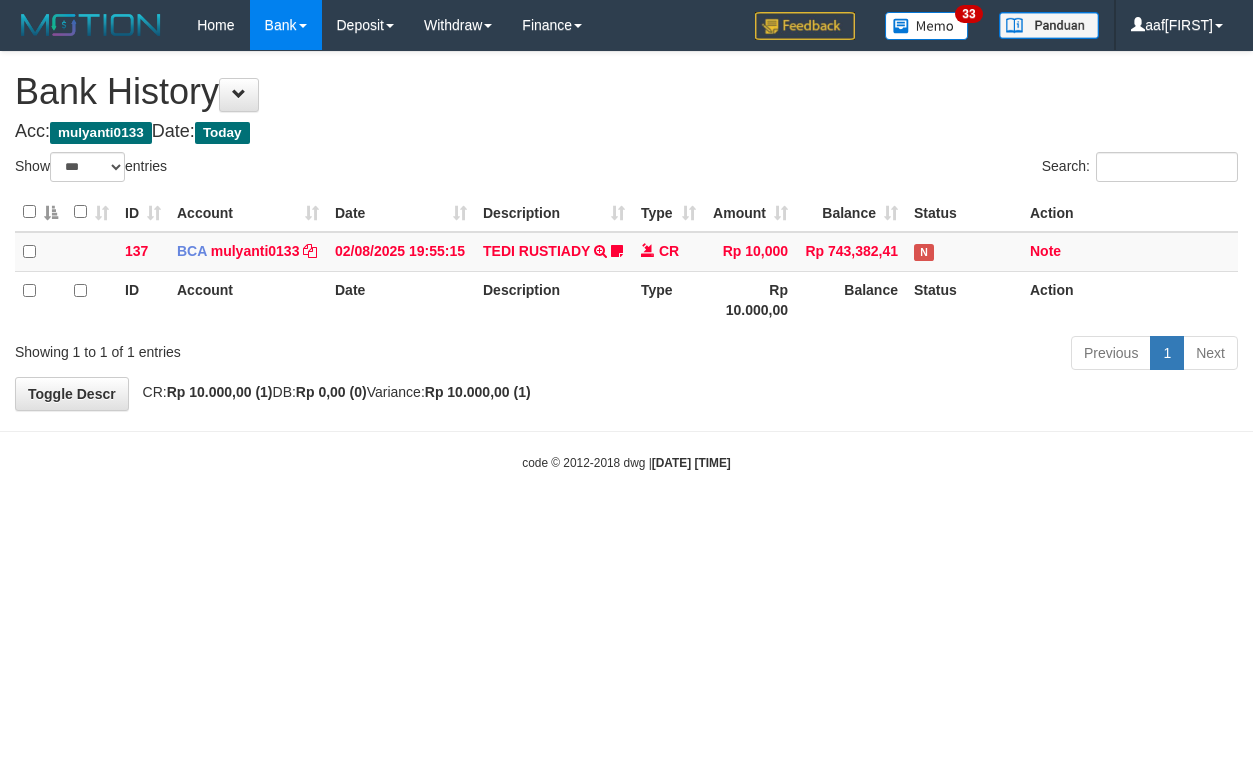 select on "***" 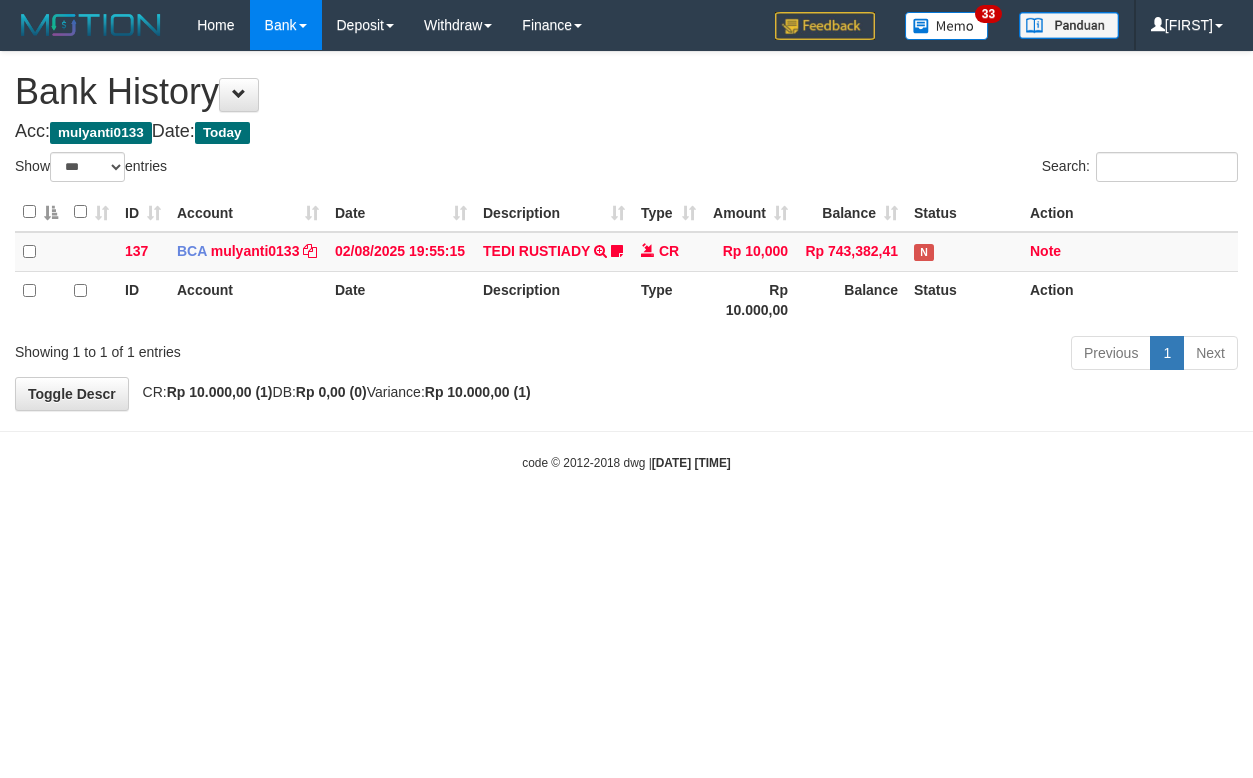 select on "***" 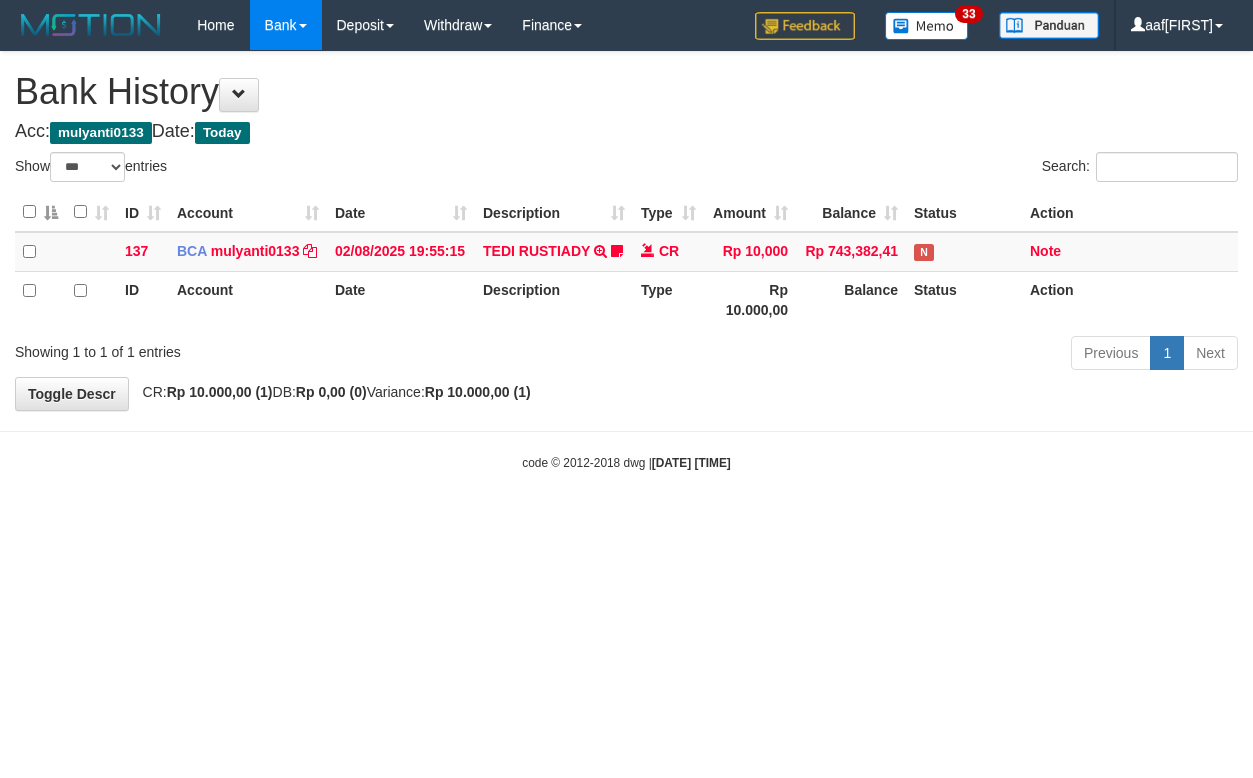select on "***" 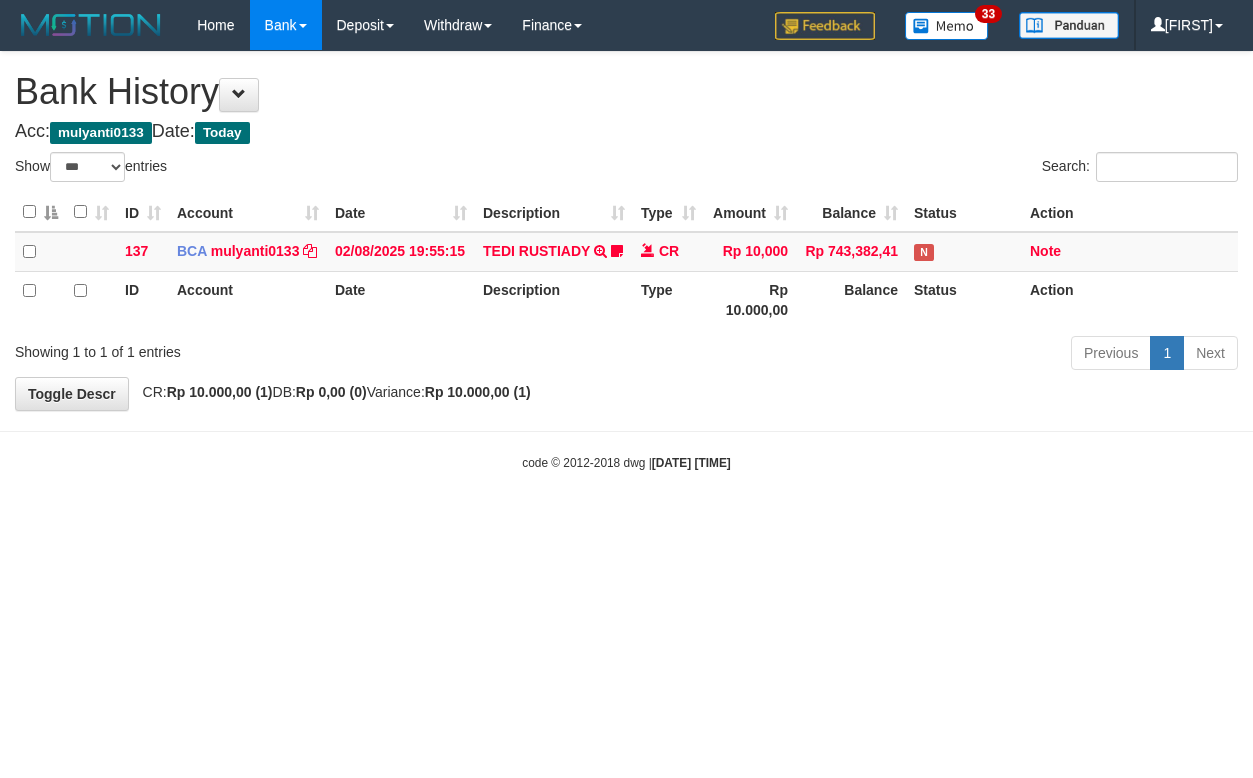 select on "***" 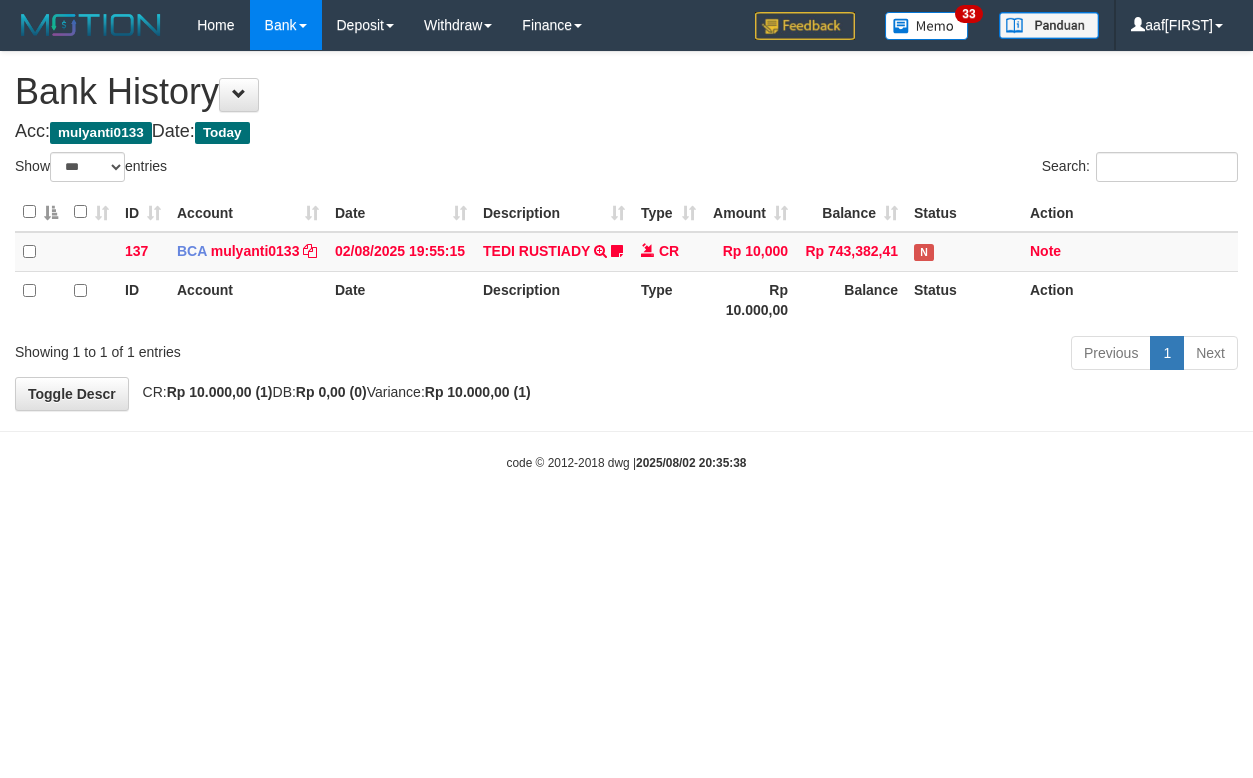 select on "***" 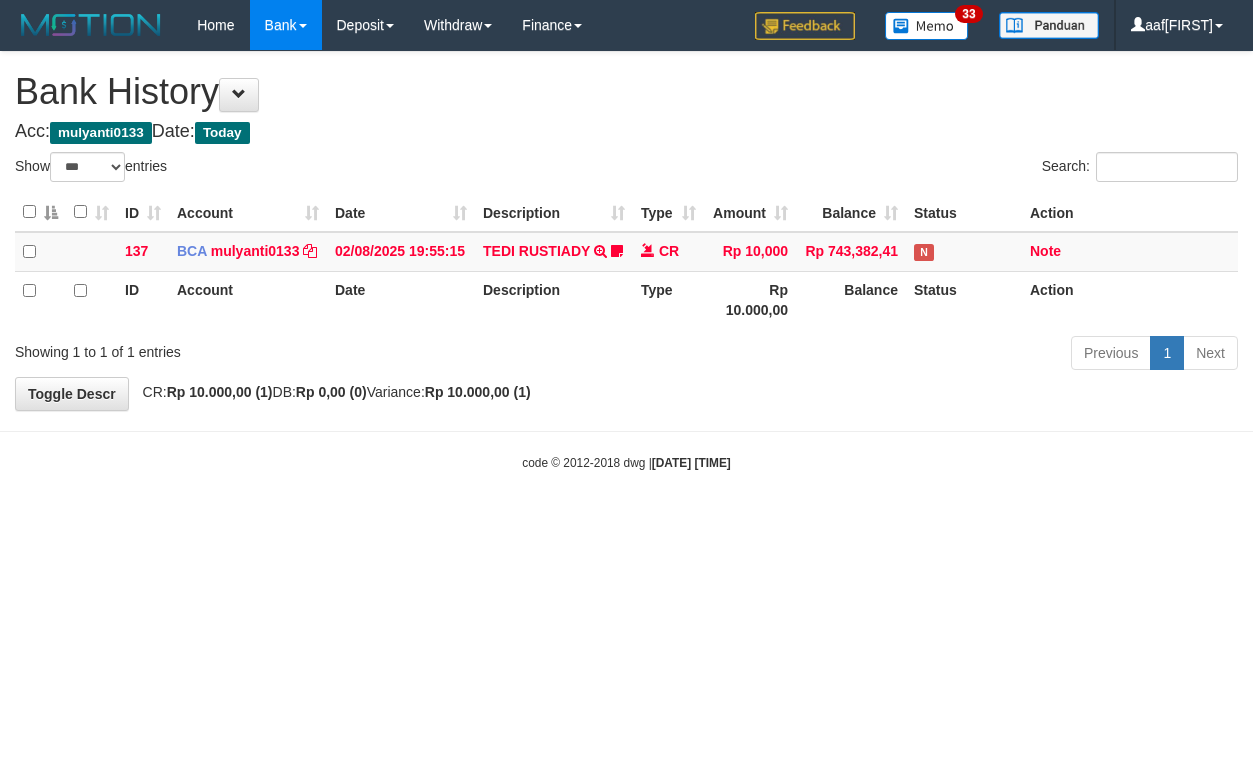 select on "***" 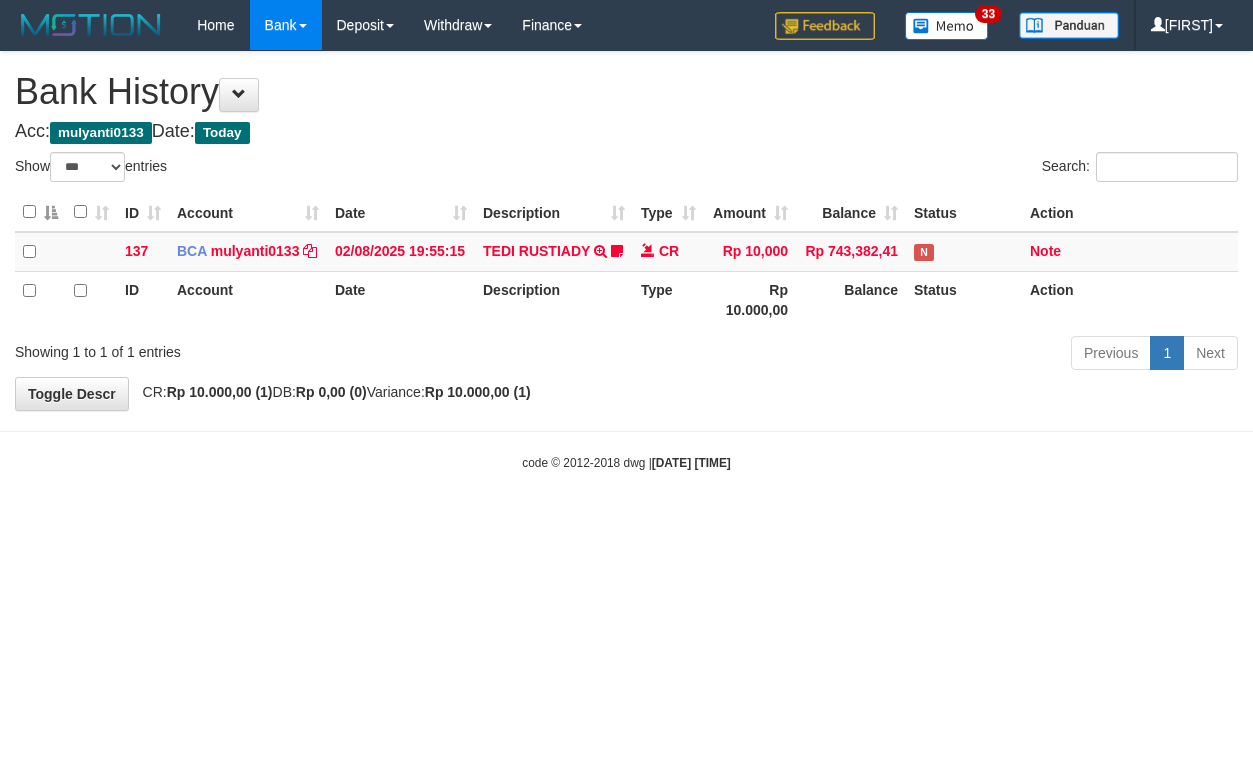 select on "***" 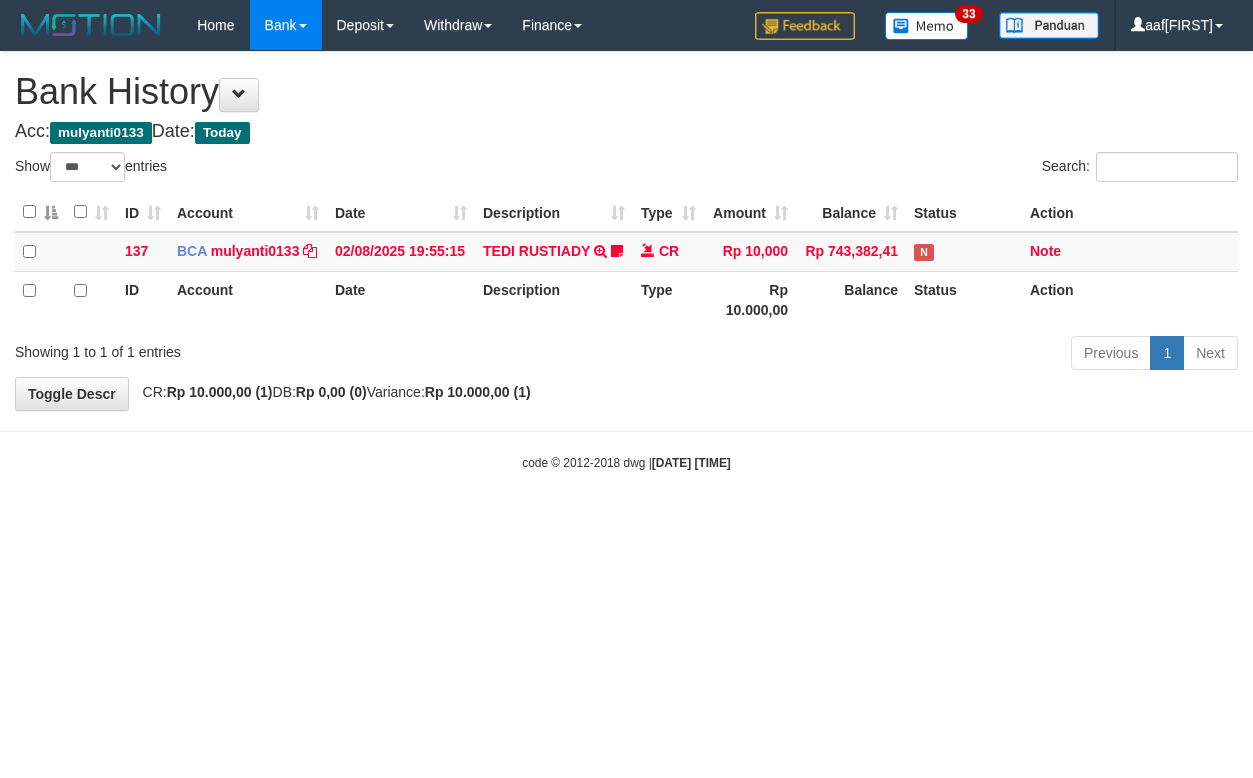 select on "***" 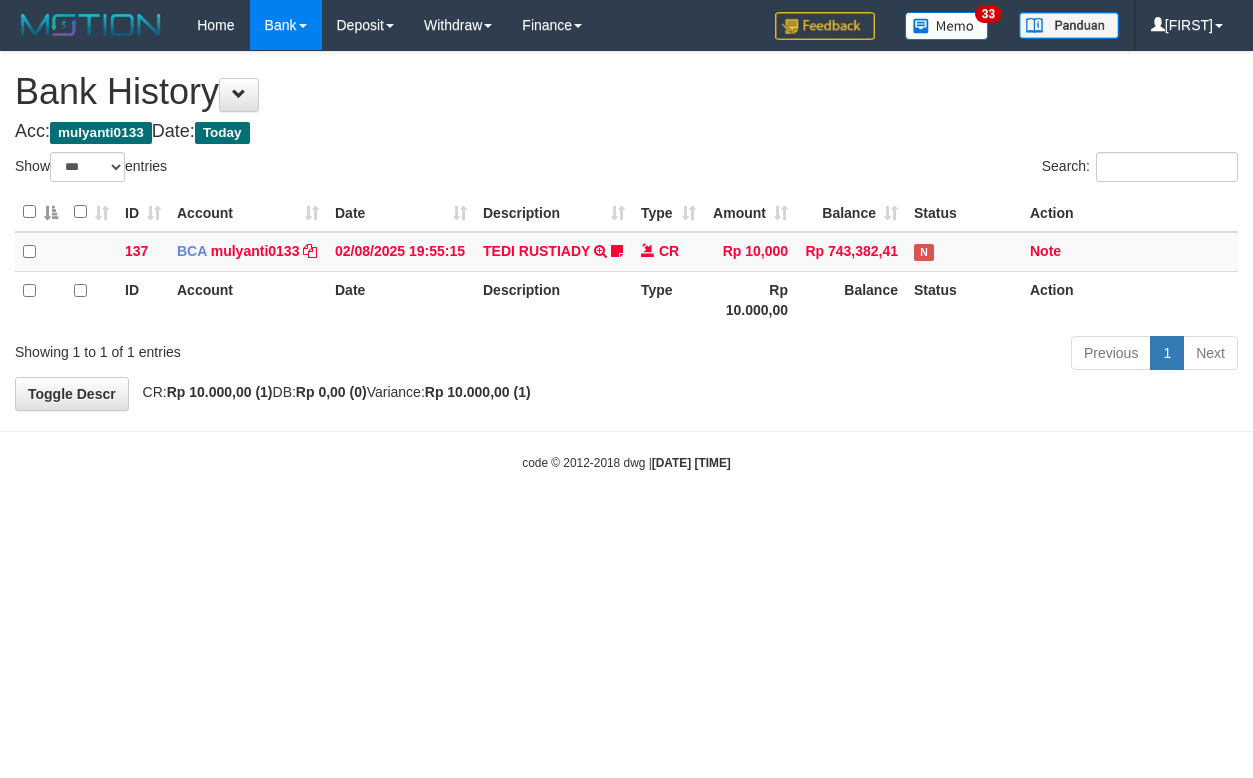 select on "***" 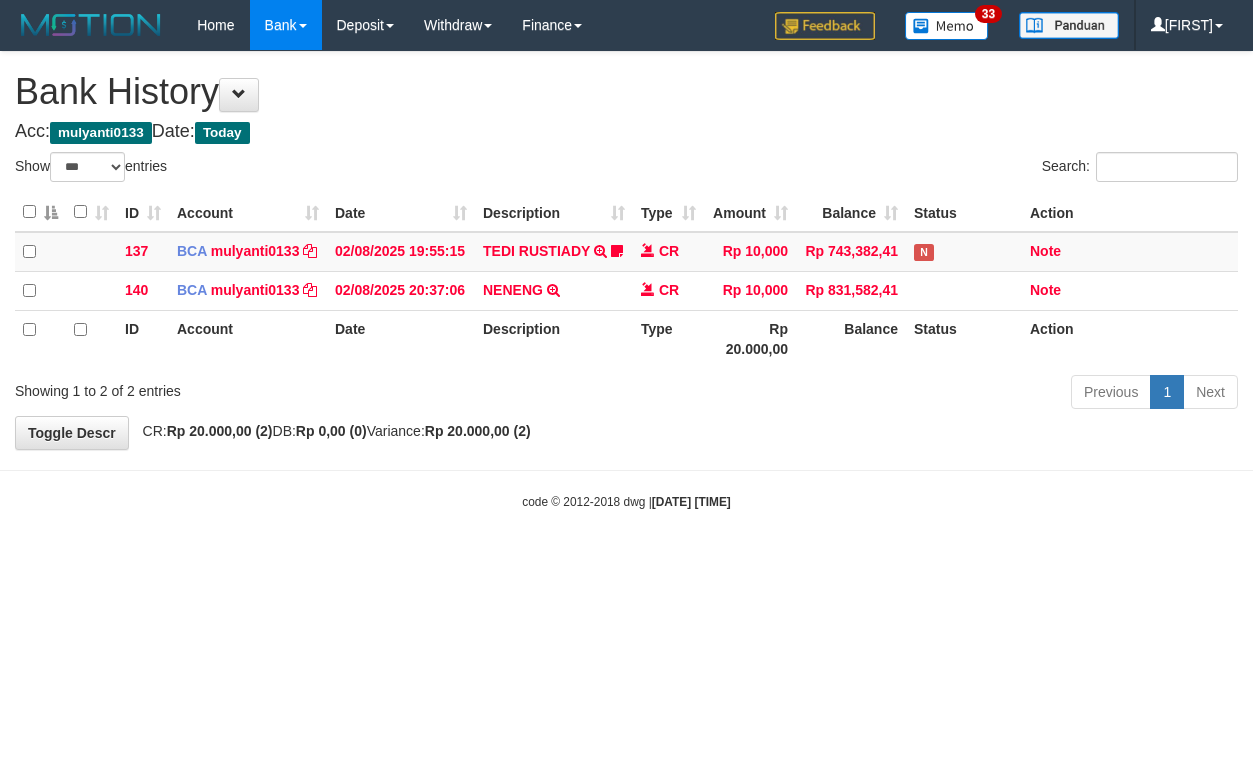 select on "***" 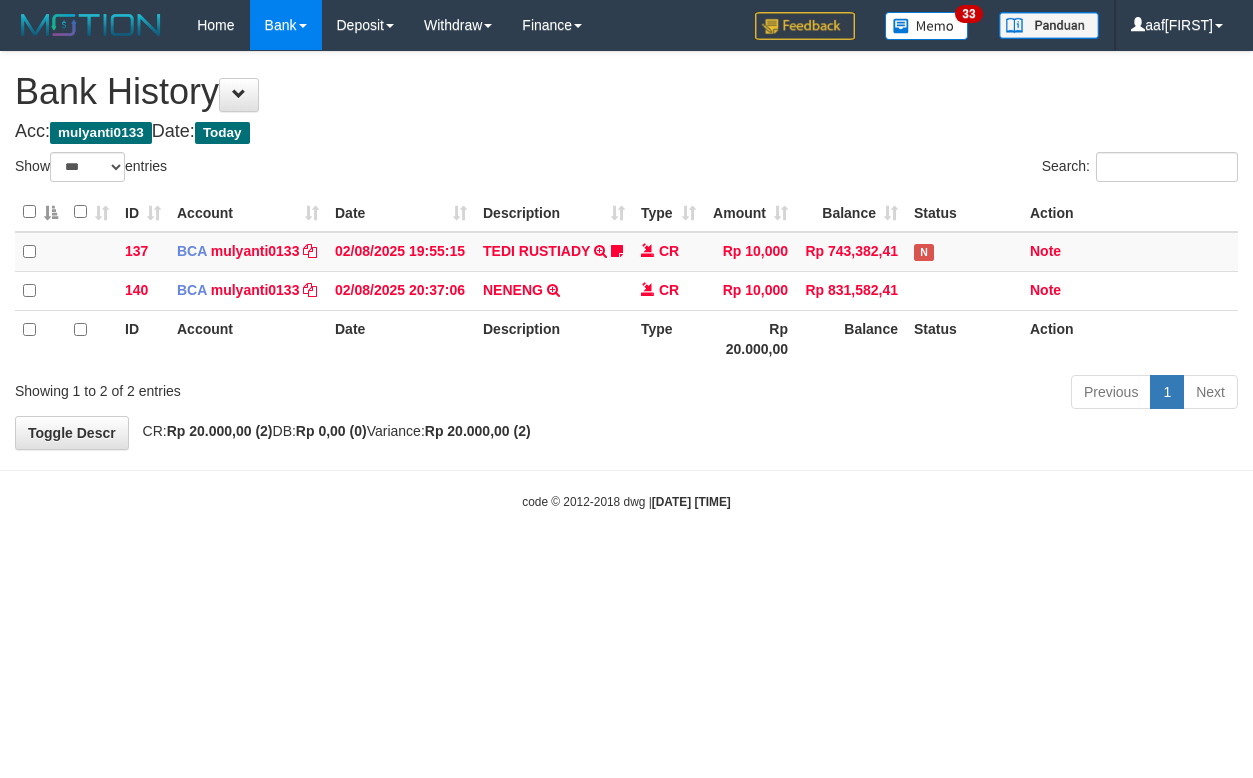 select on "***" 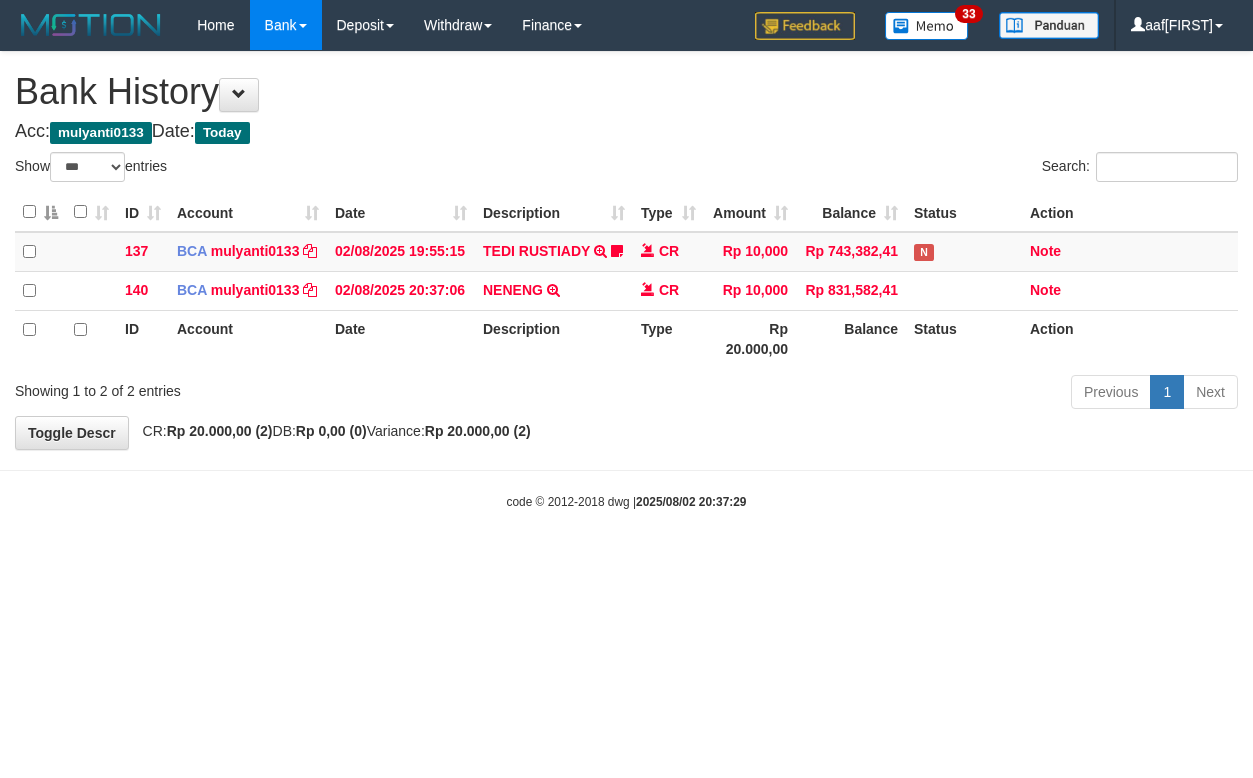 select on "***" 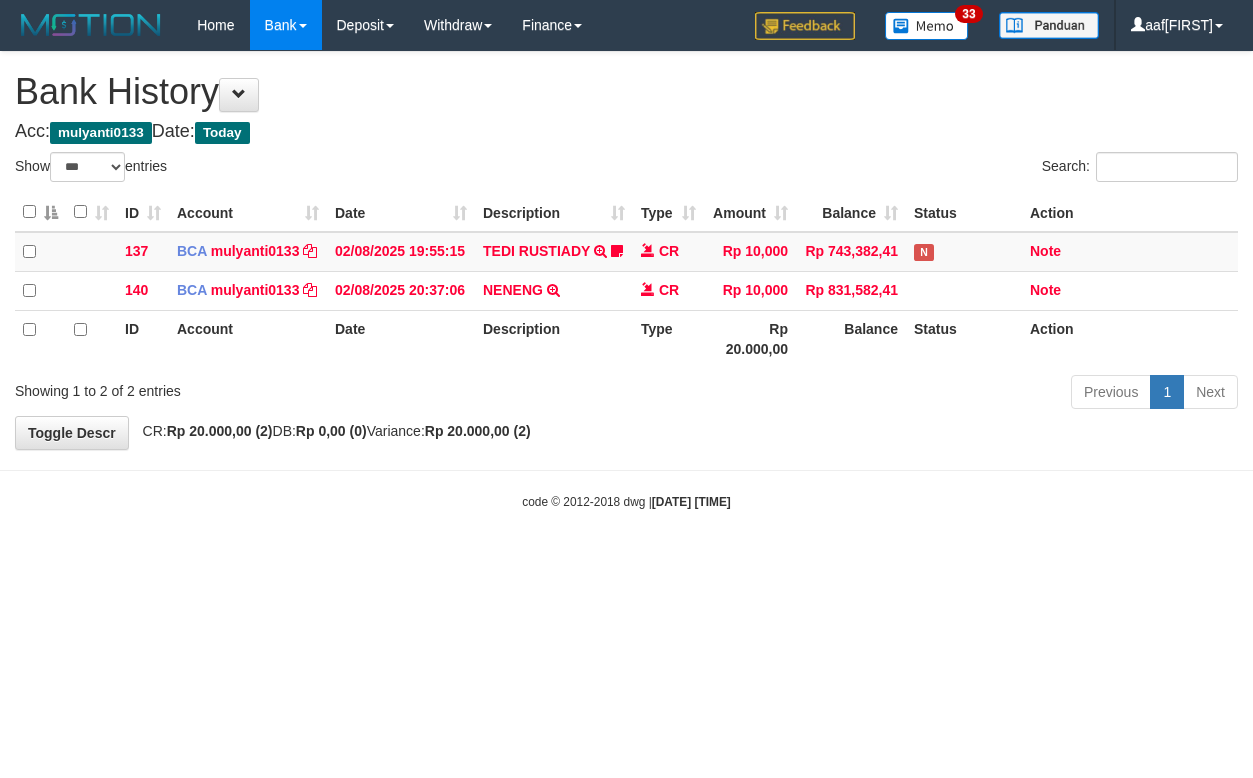 select on "***" 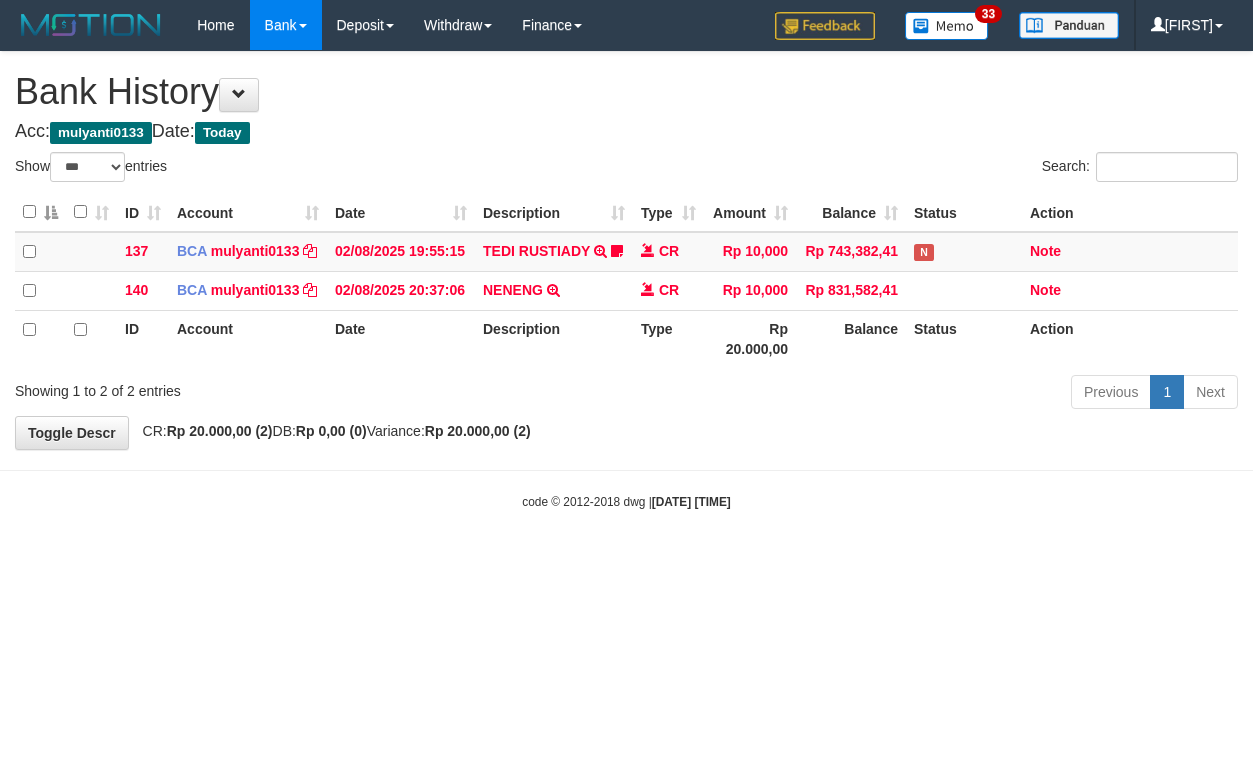 select on "***" 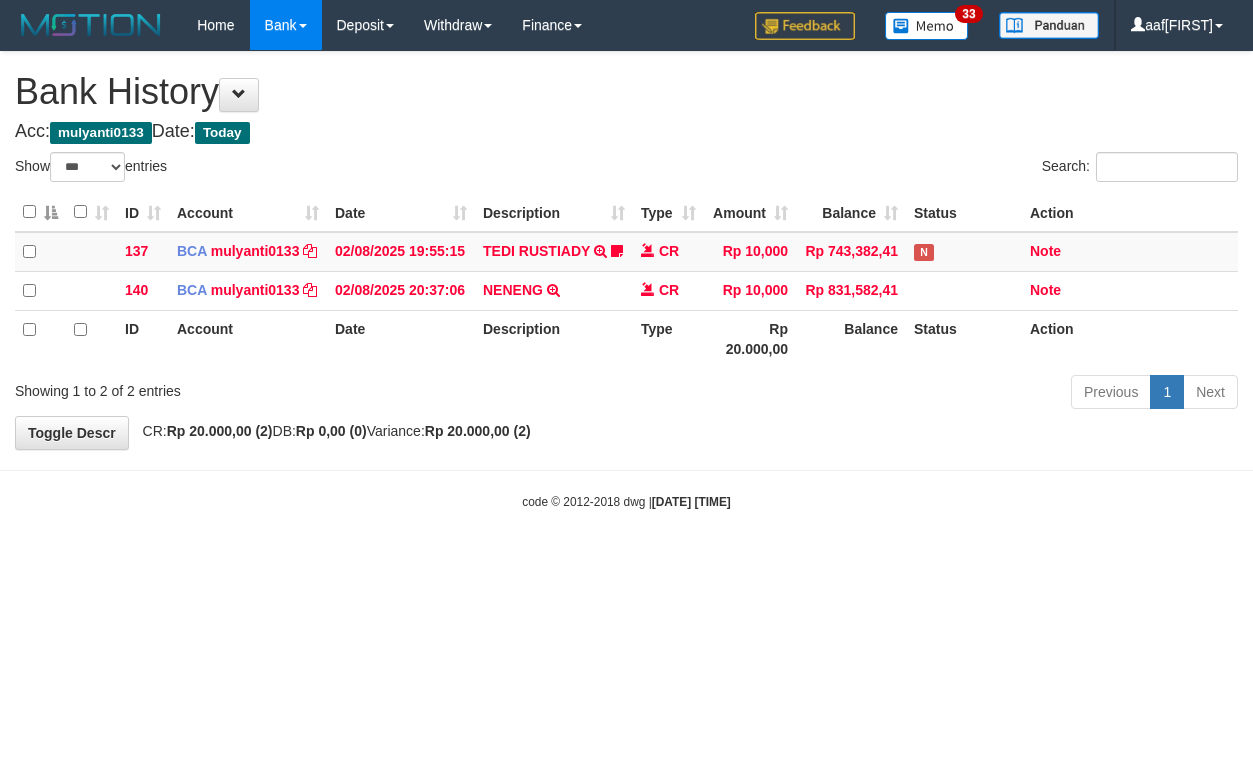 select on "***" 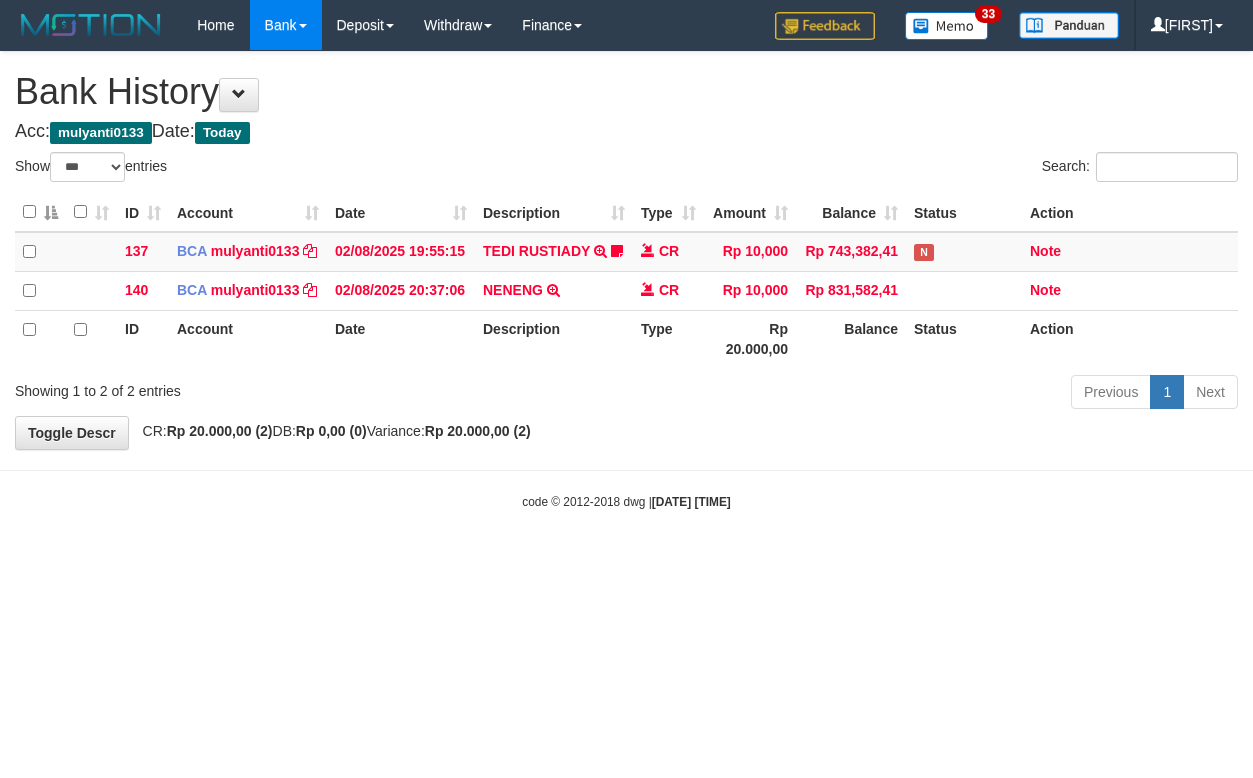 select on "***" 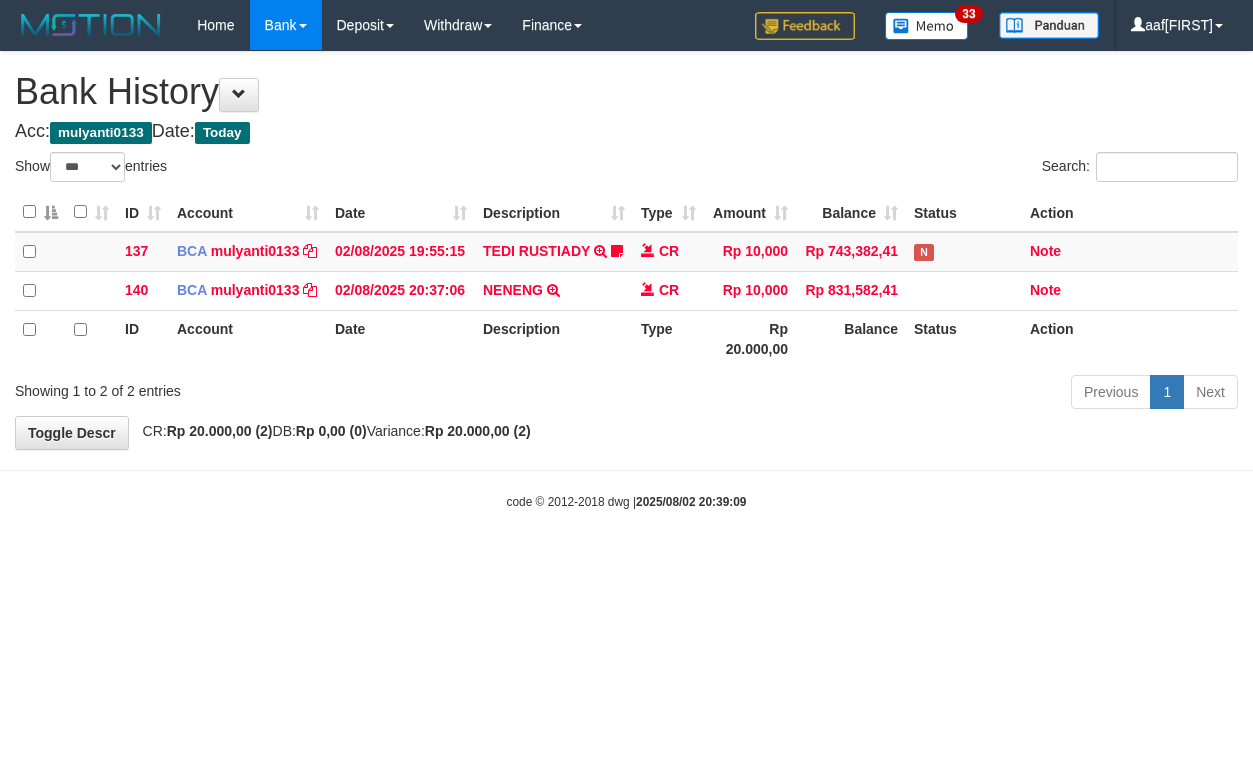 select on "***" 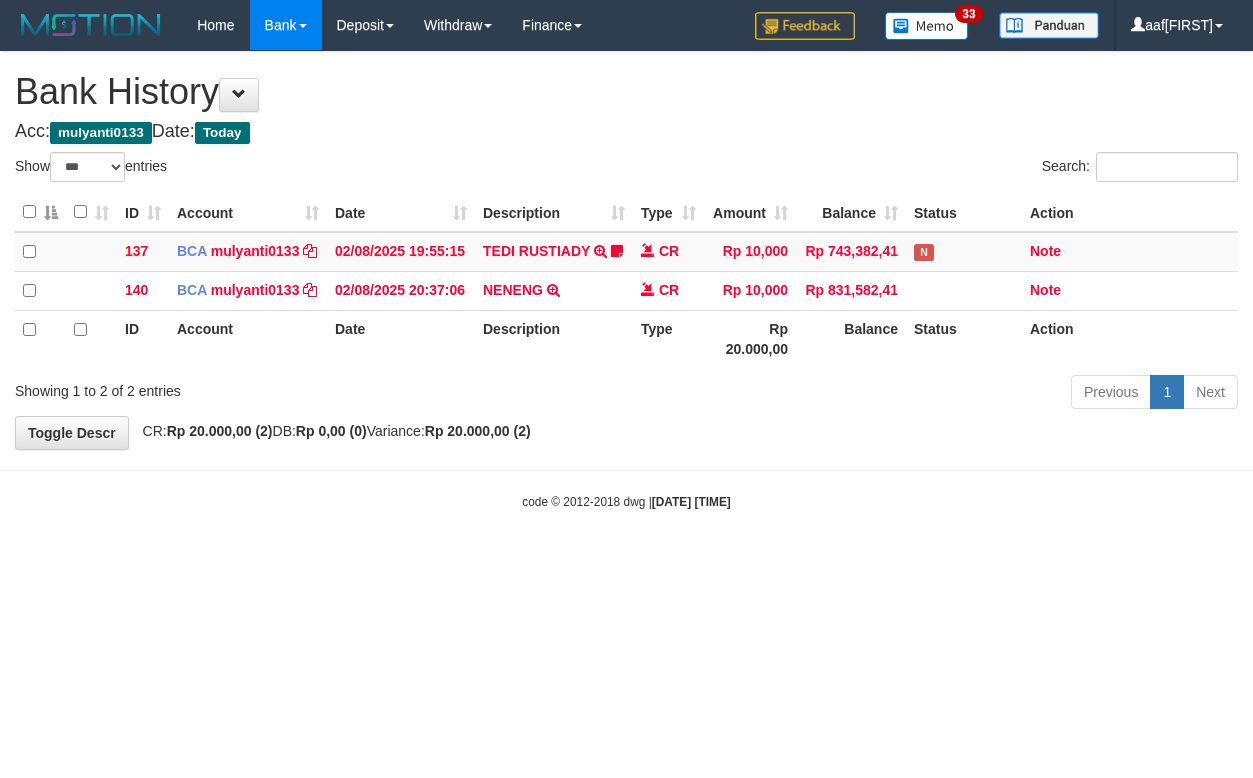 select on "***" 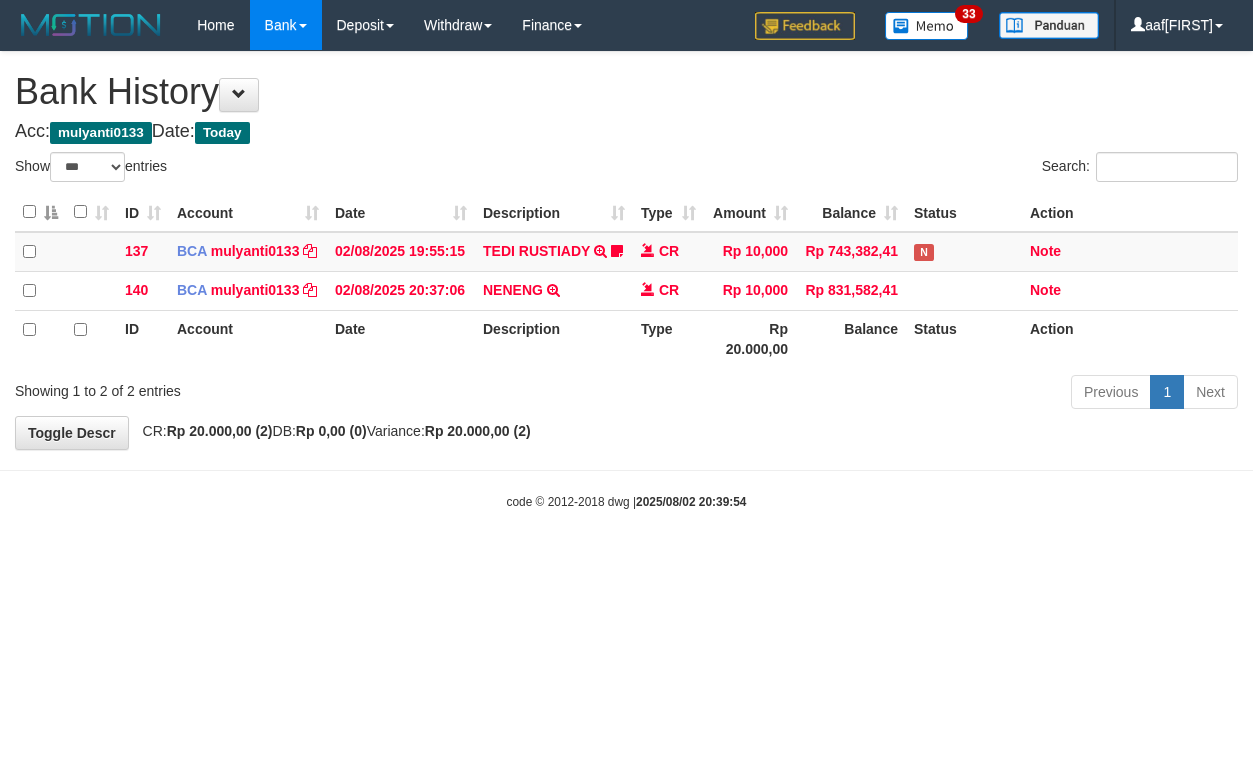 select on "***" 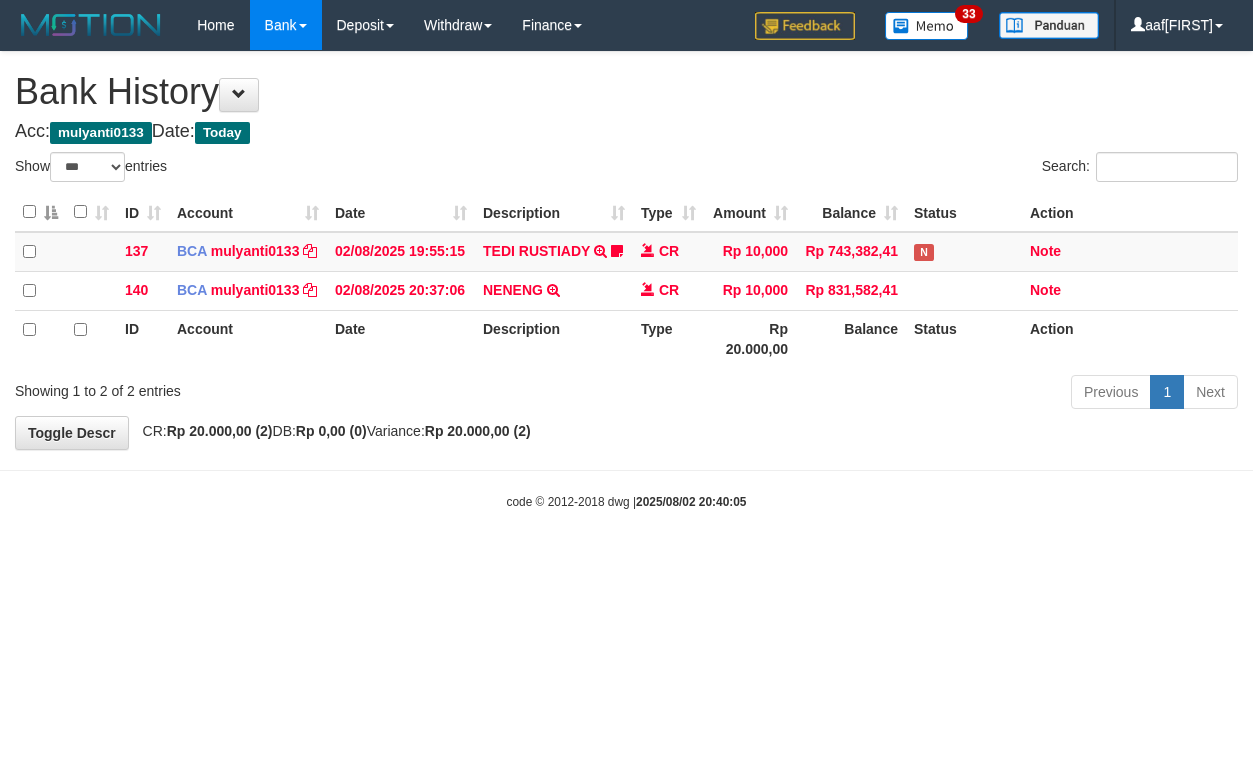 select on "***" 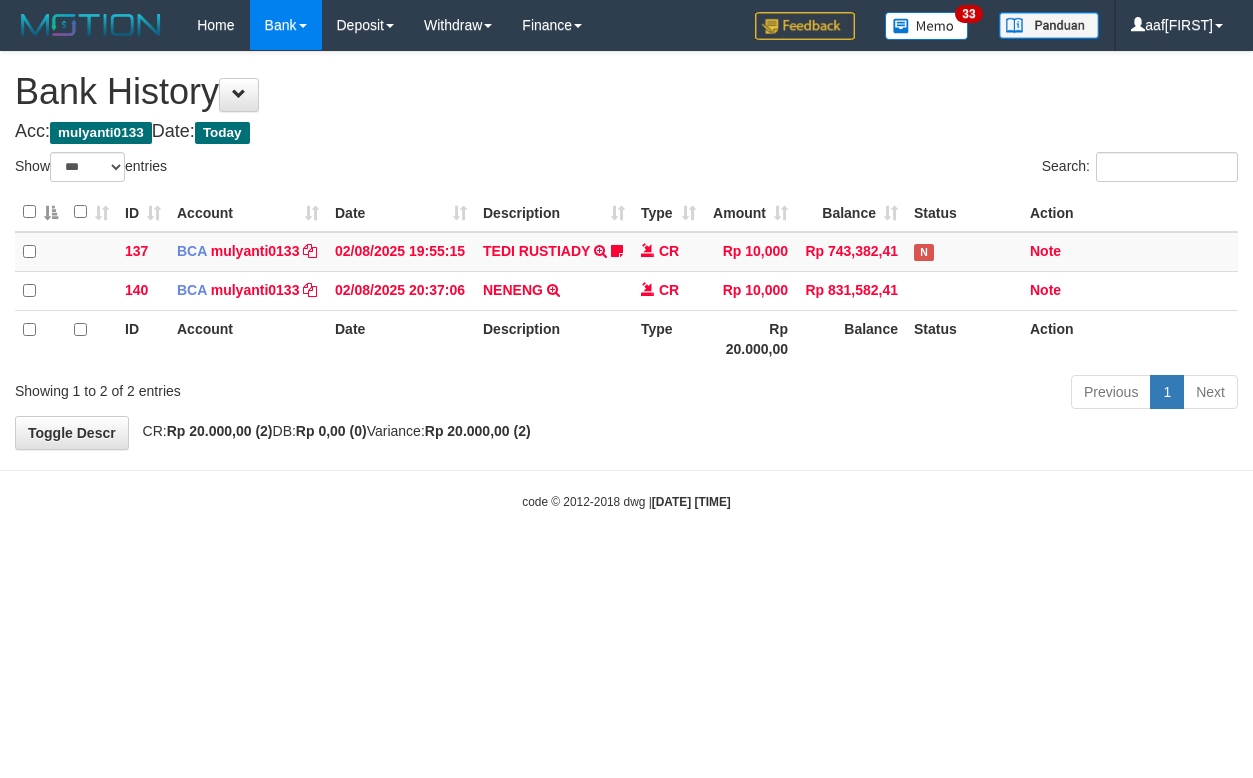 select on "***" 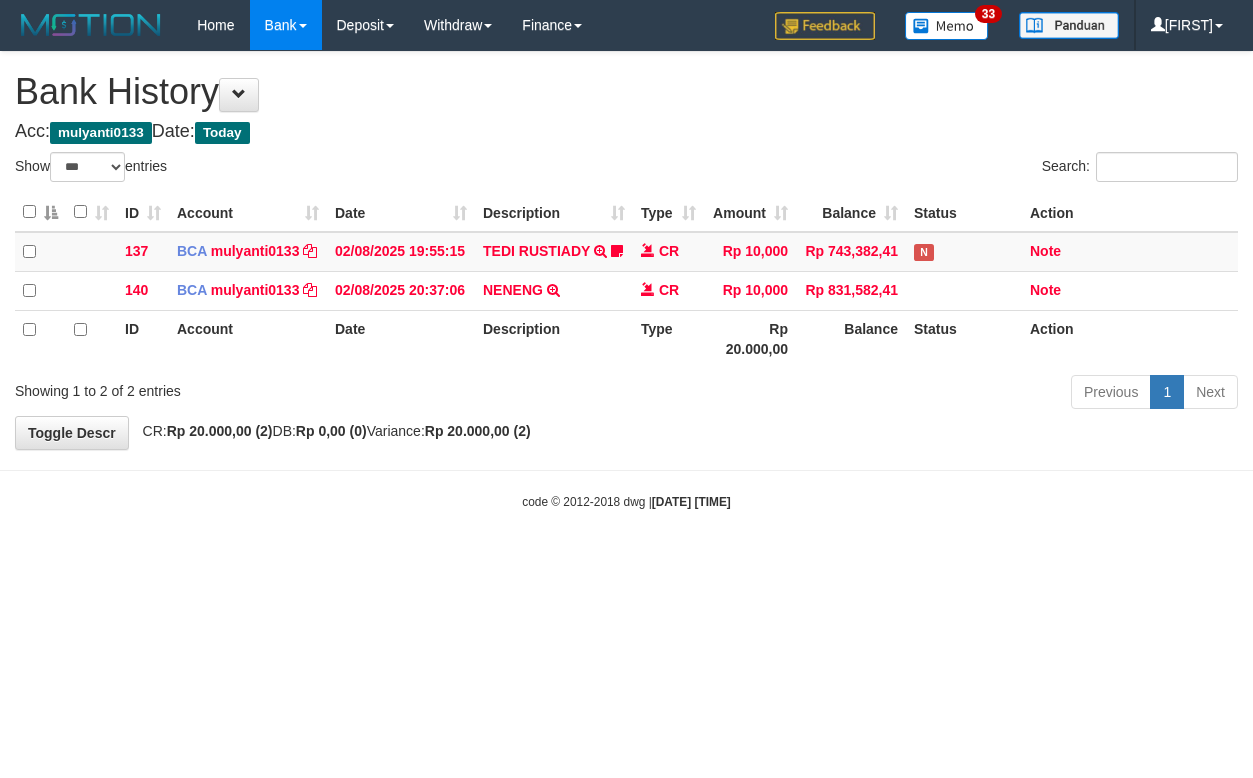 select on "***" 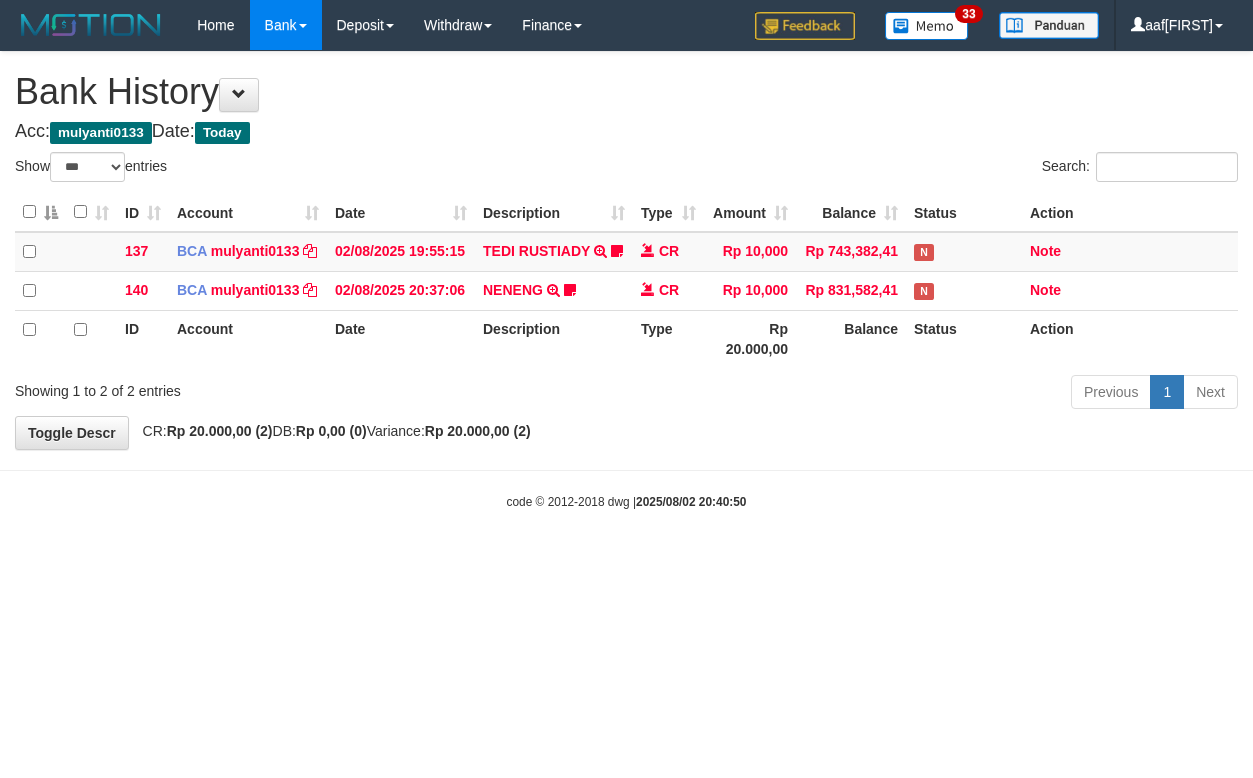 select on "***" 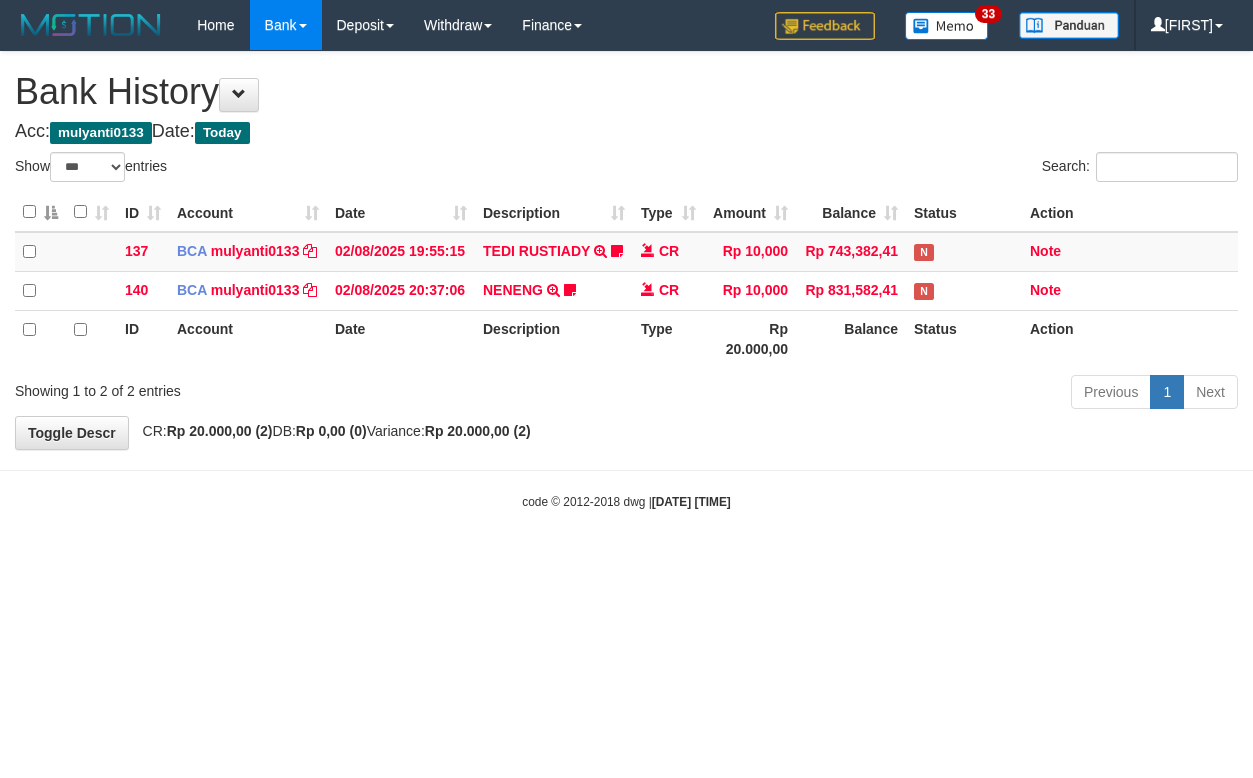 select on "***" 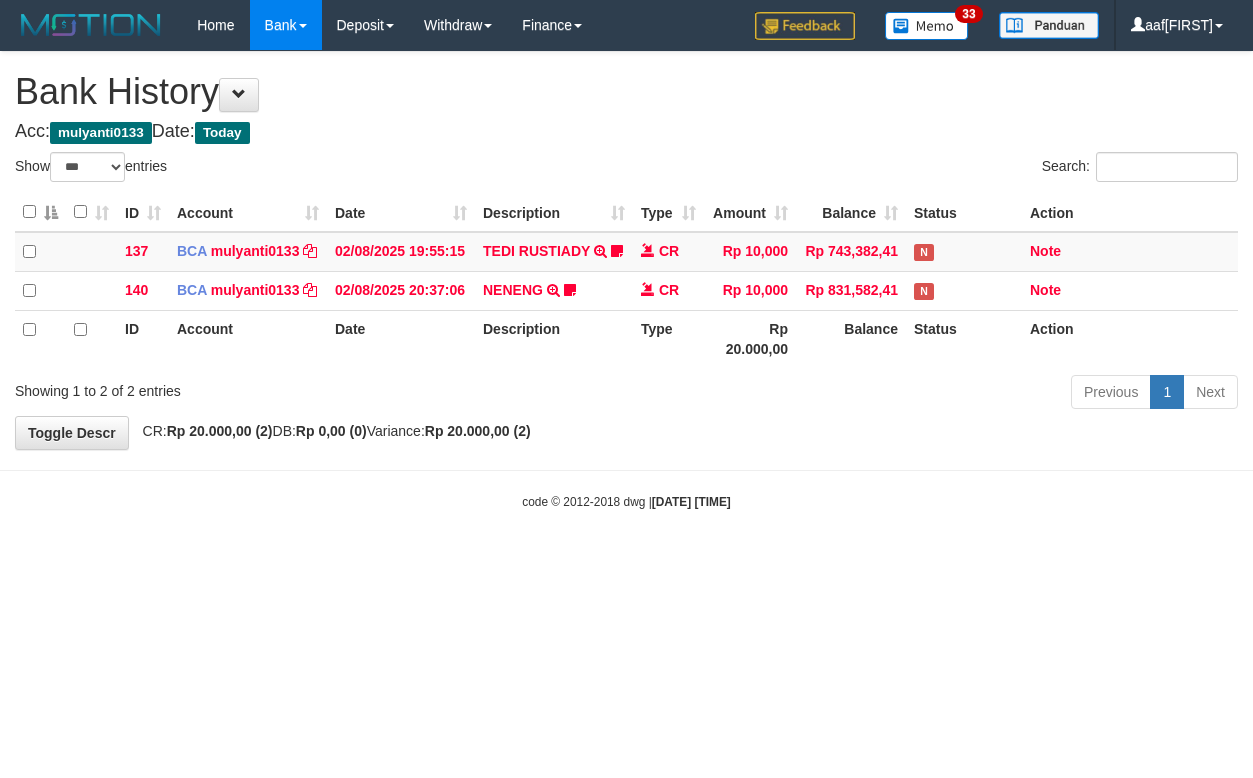 select on "***" 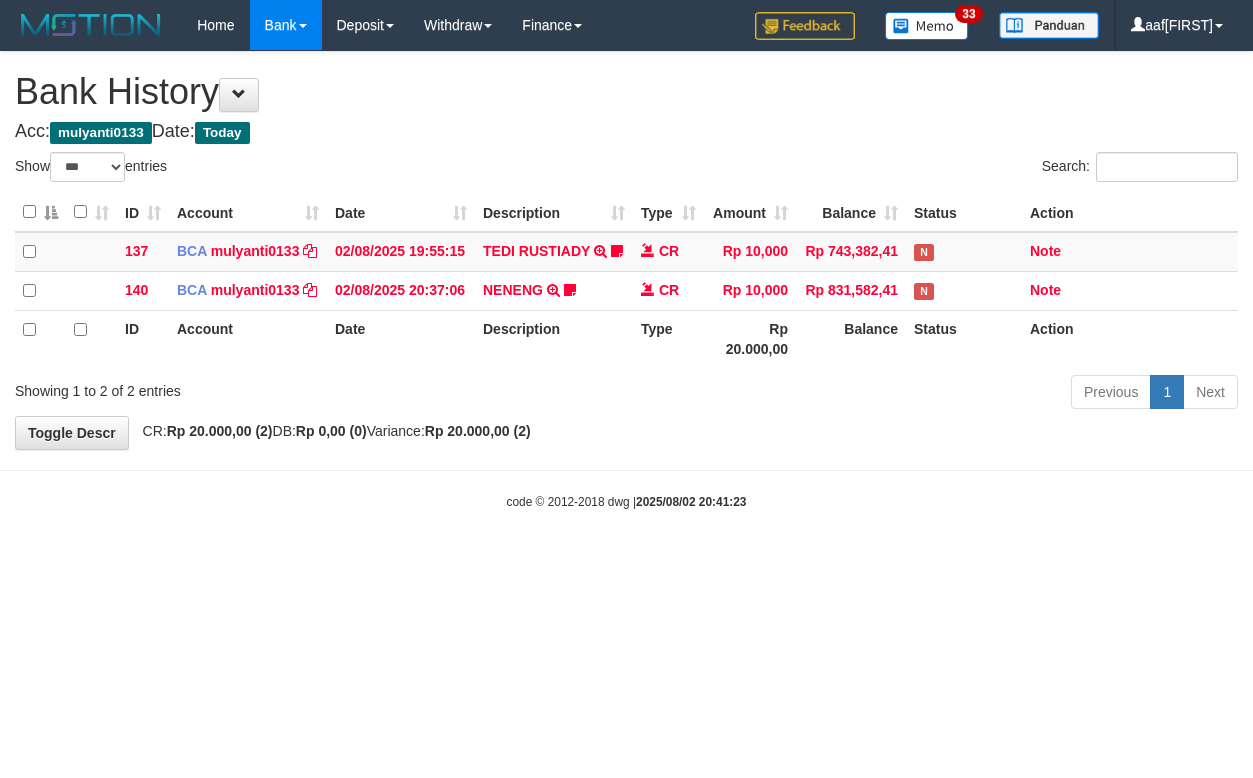 select on "***" 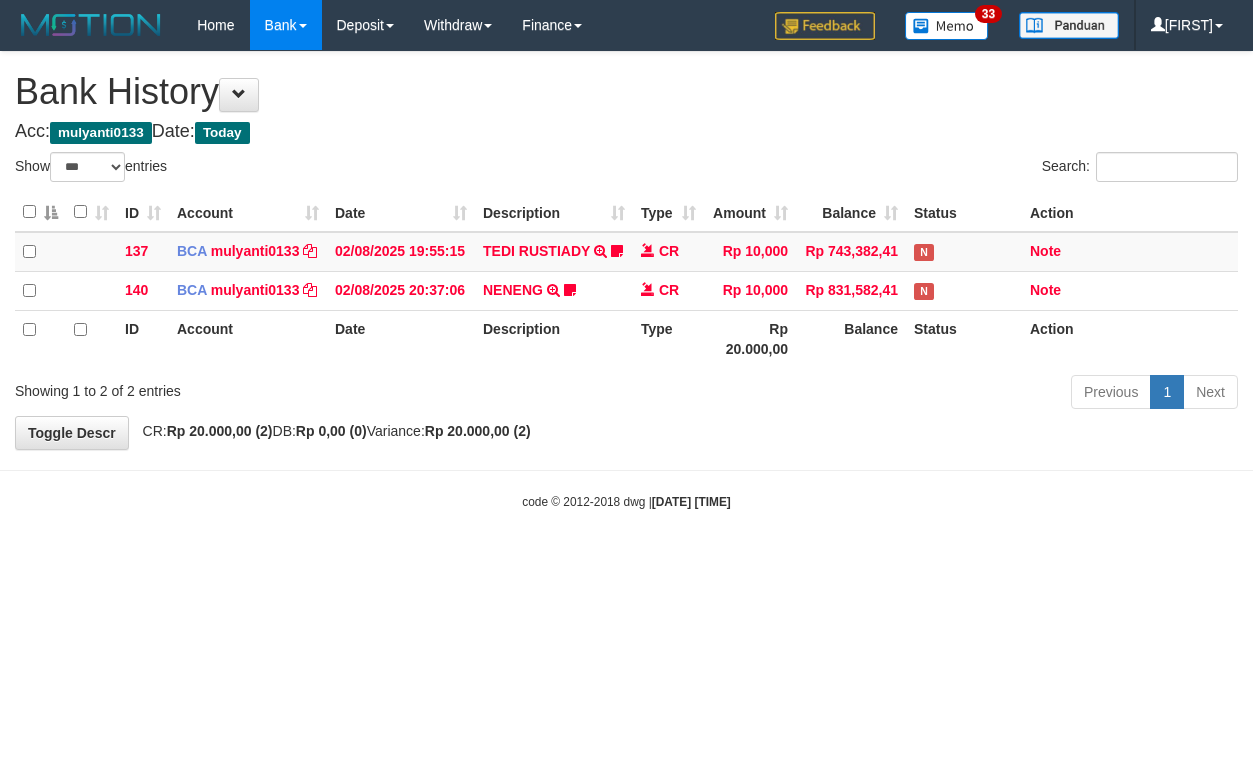 select on "***" 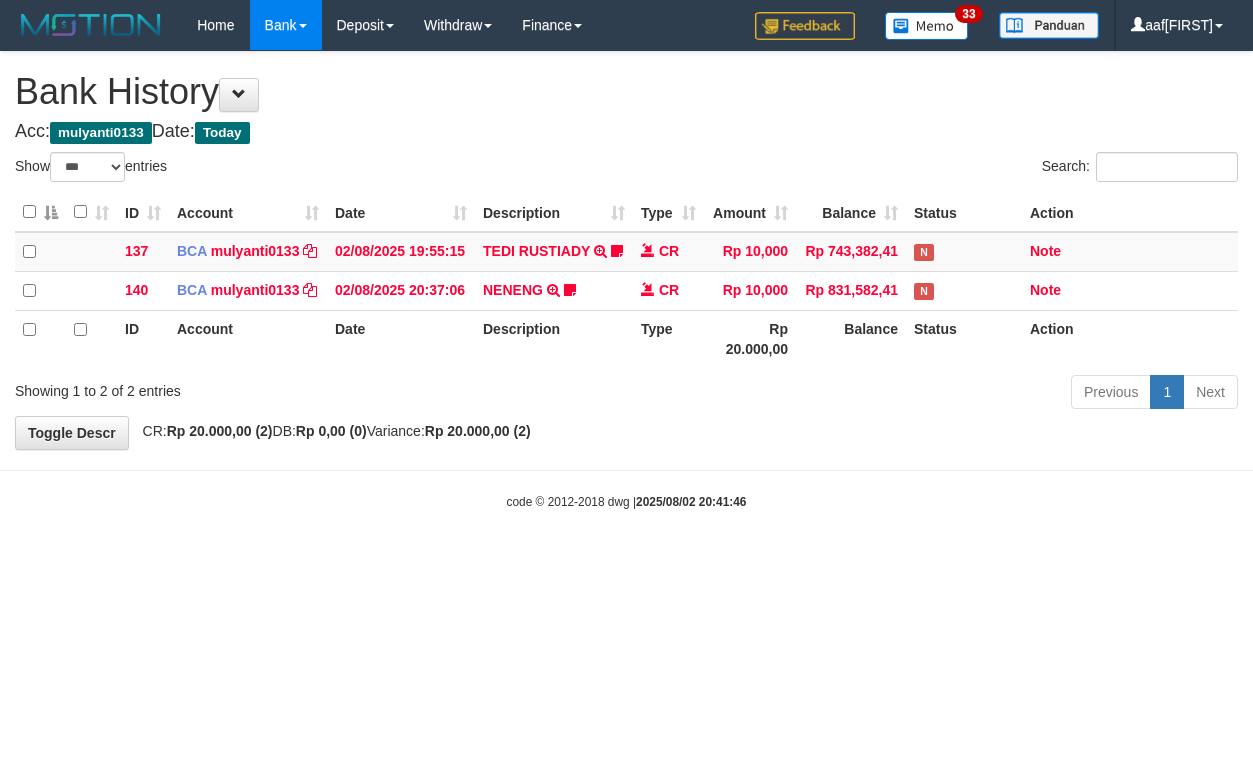 select on "***" 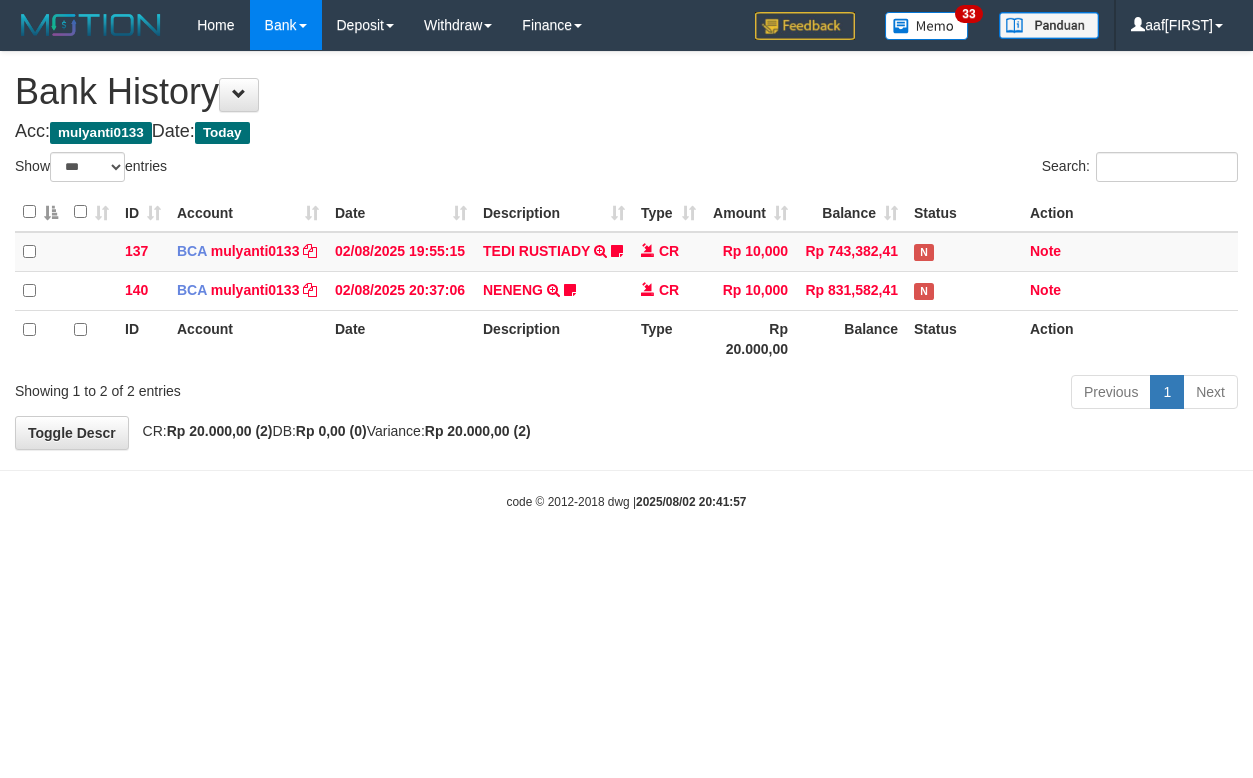 select on "***" 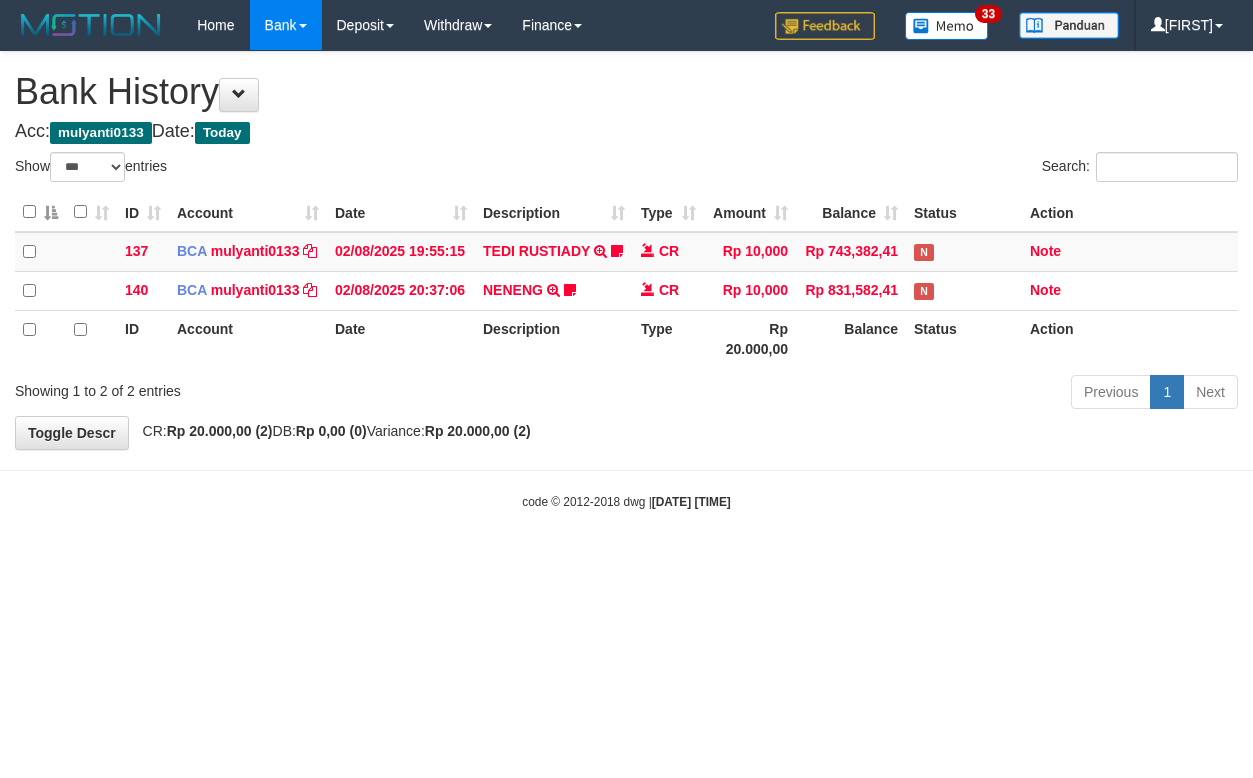 select on "***" 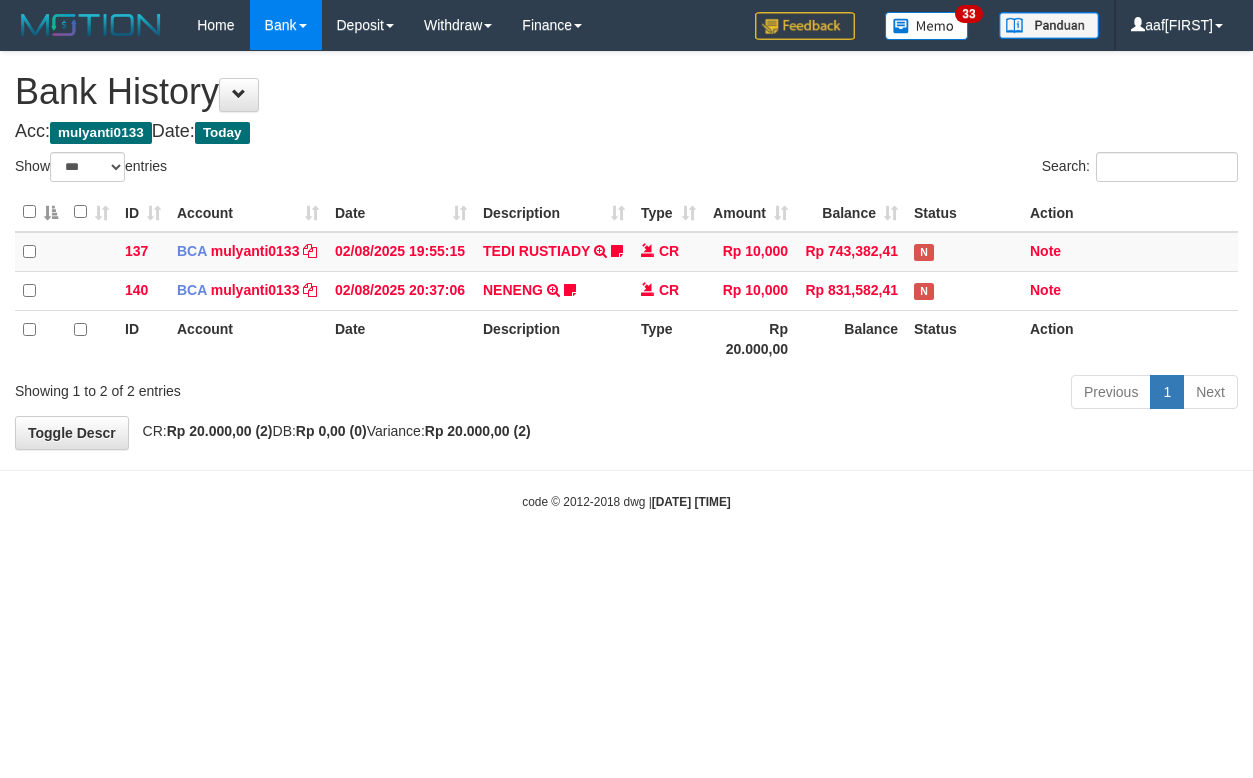 select on "***" 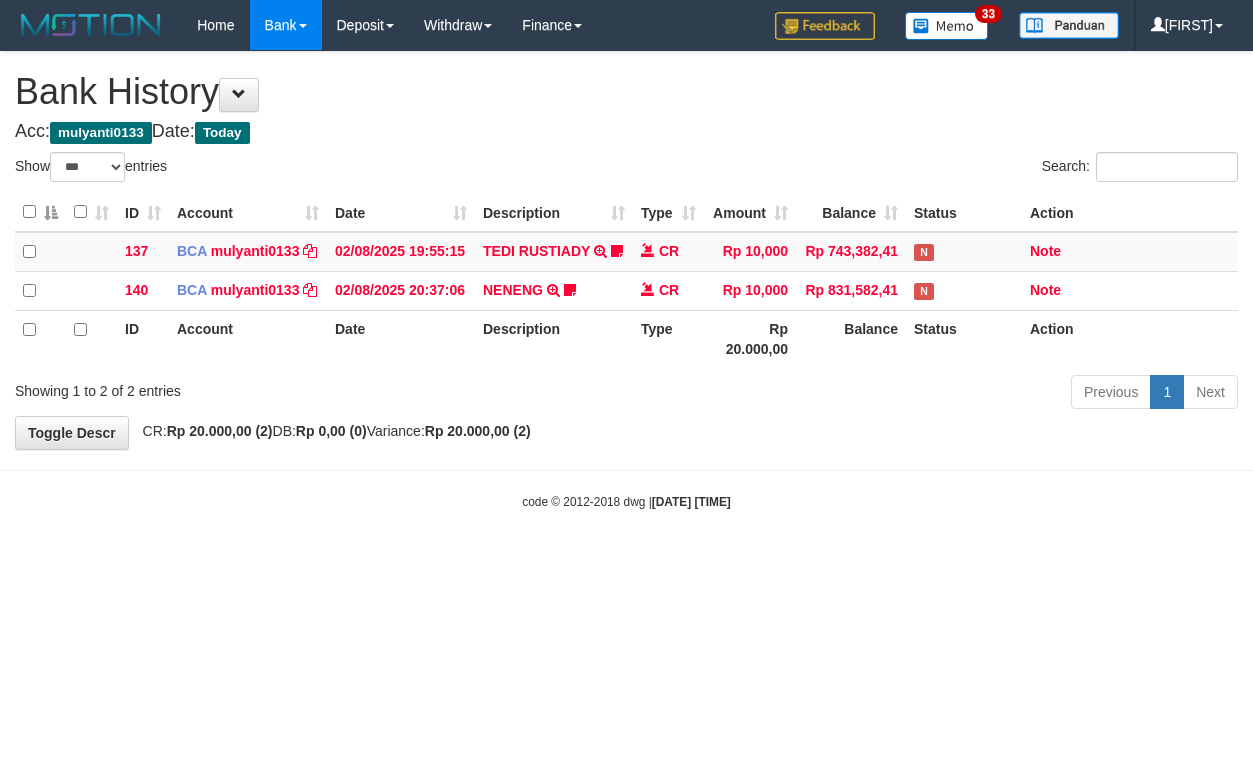 select on "***" 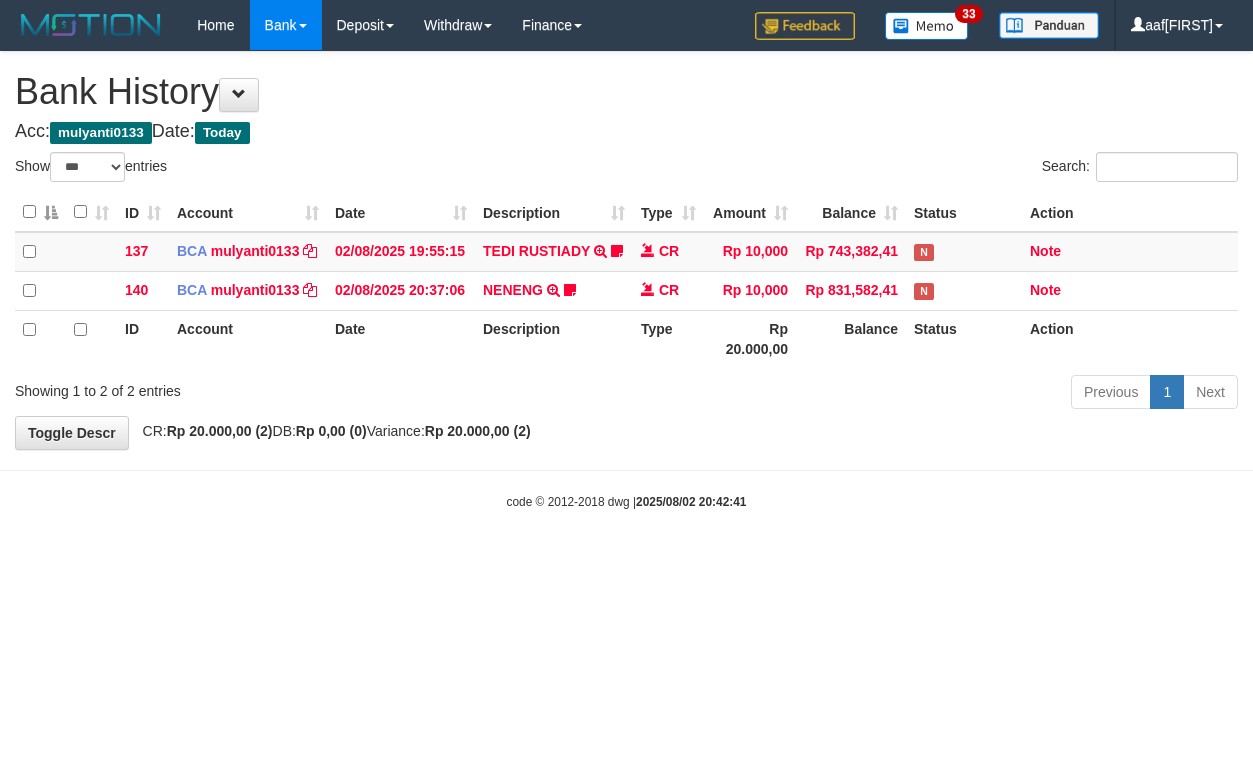 select on "***" 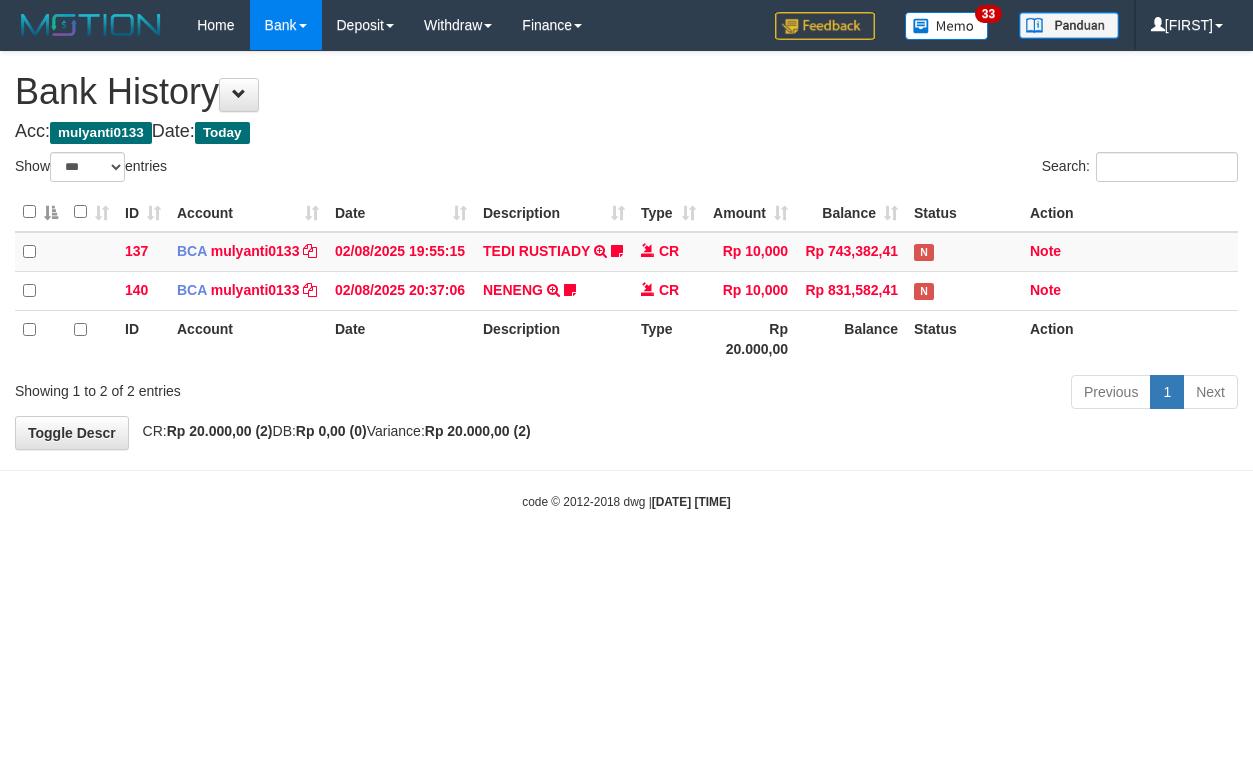 select on "***" 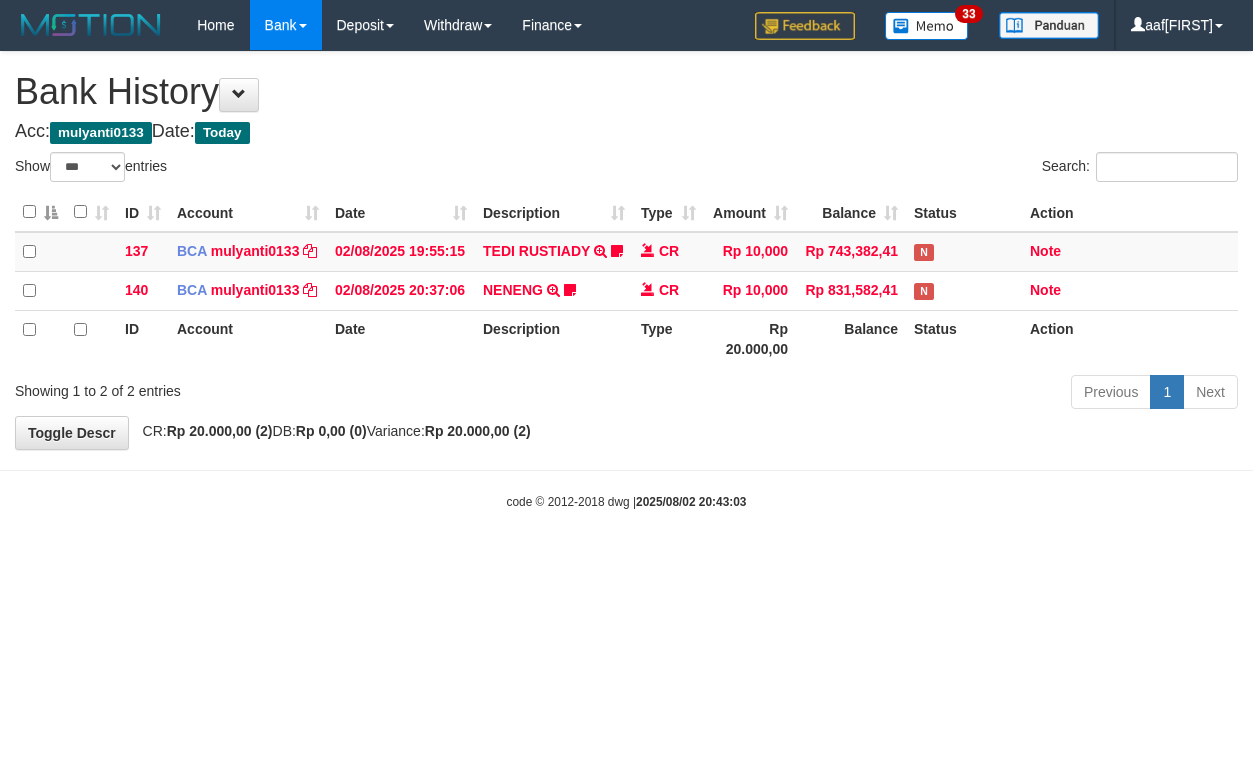 select on "***" 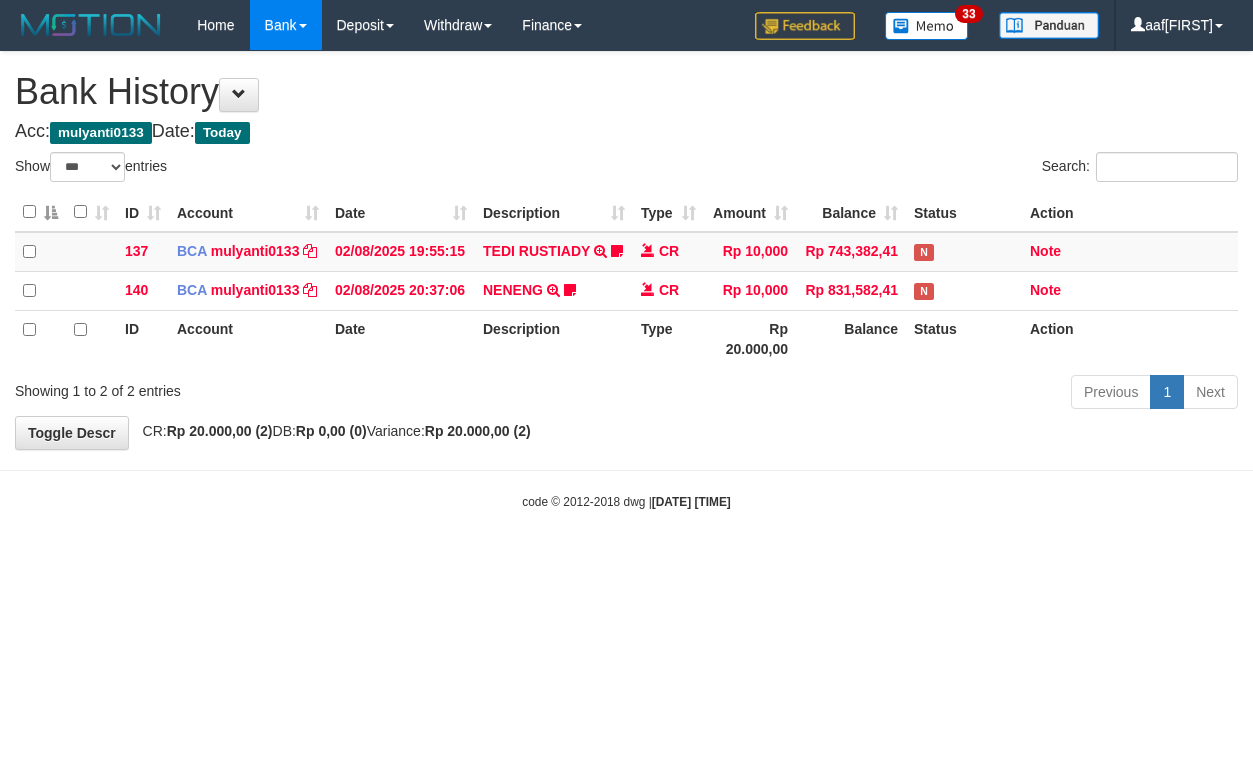 select on "***" 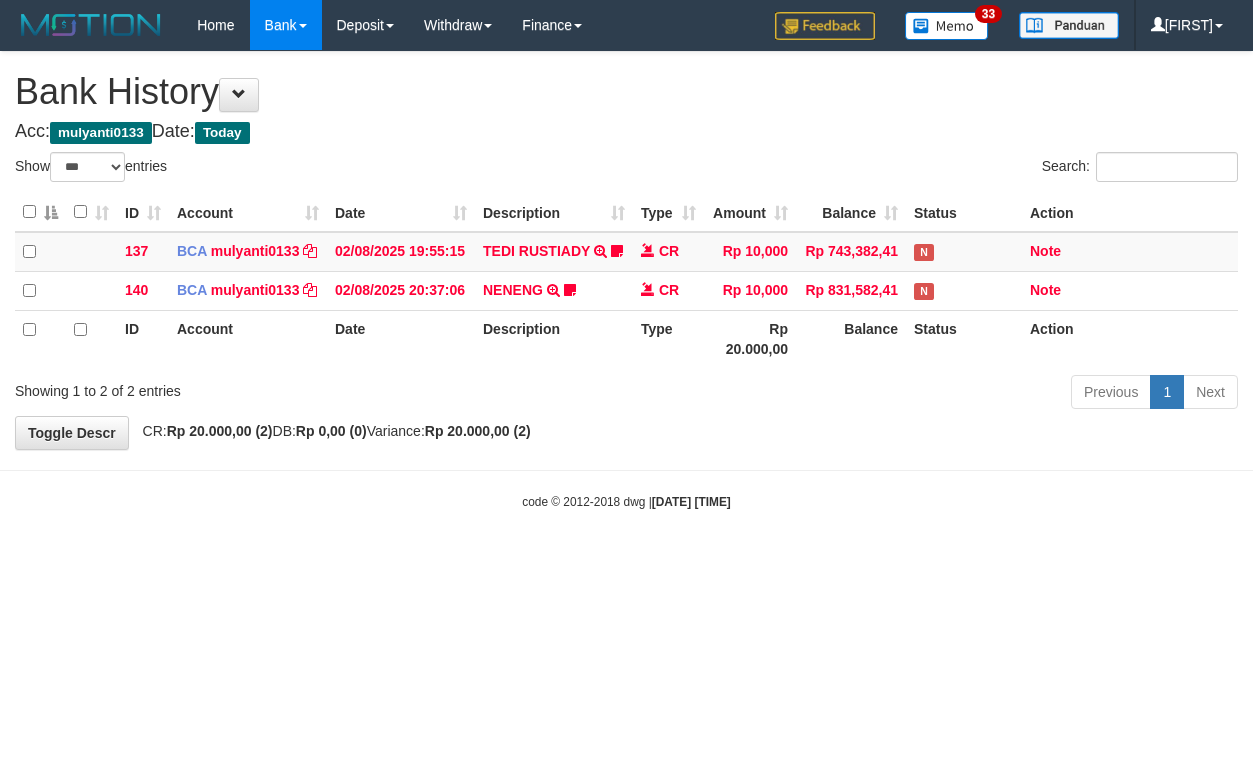 select on "***" 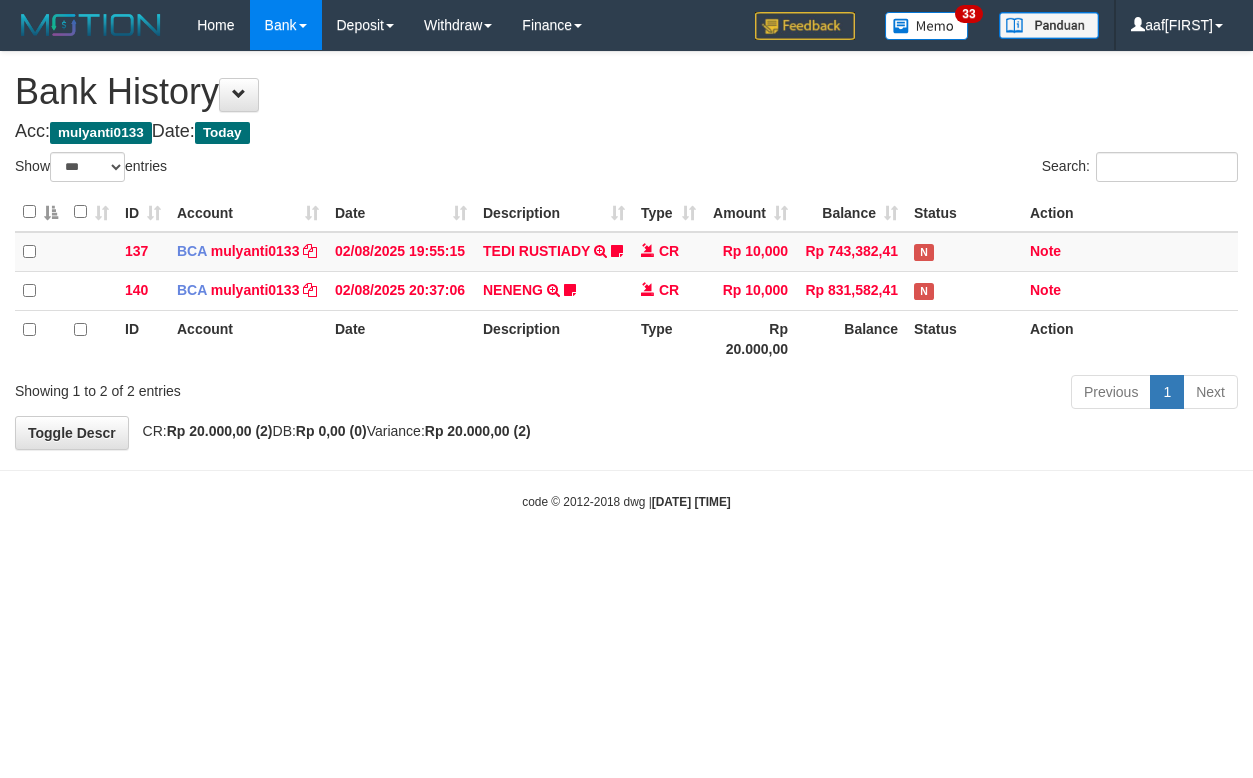 select on "***" 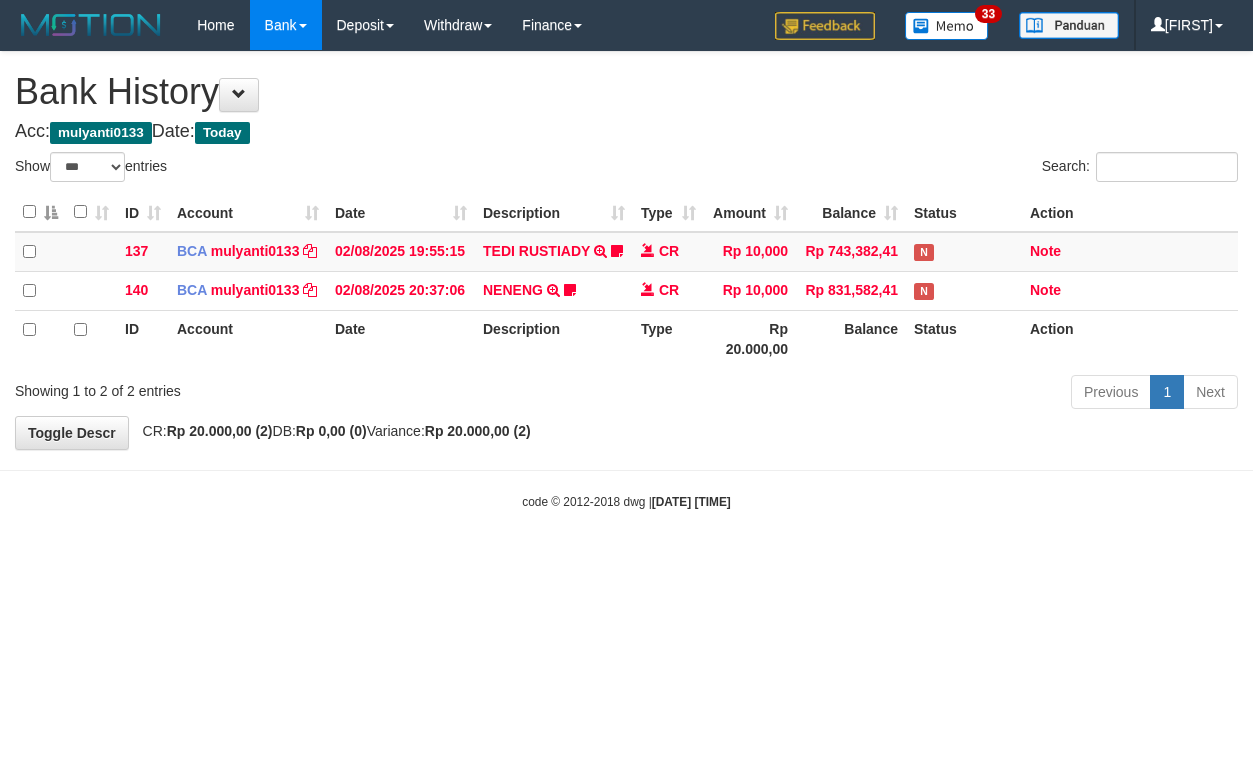 select on "***" 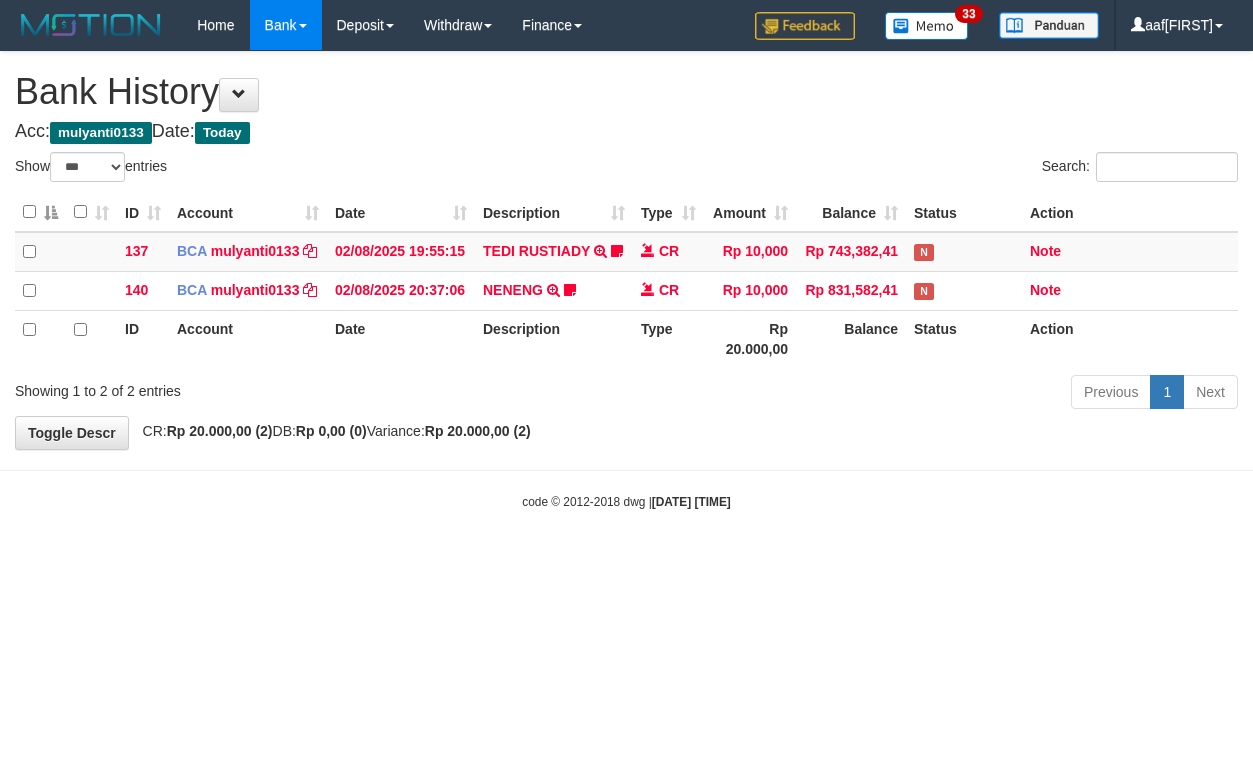 select on "***" 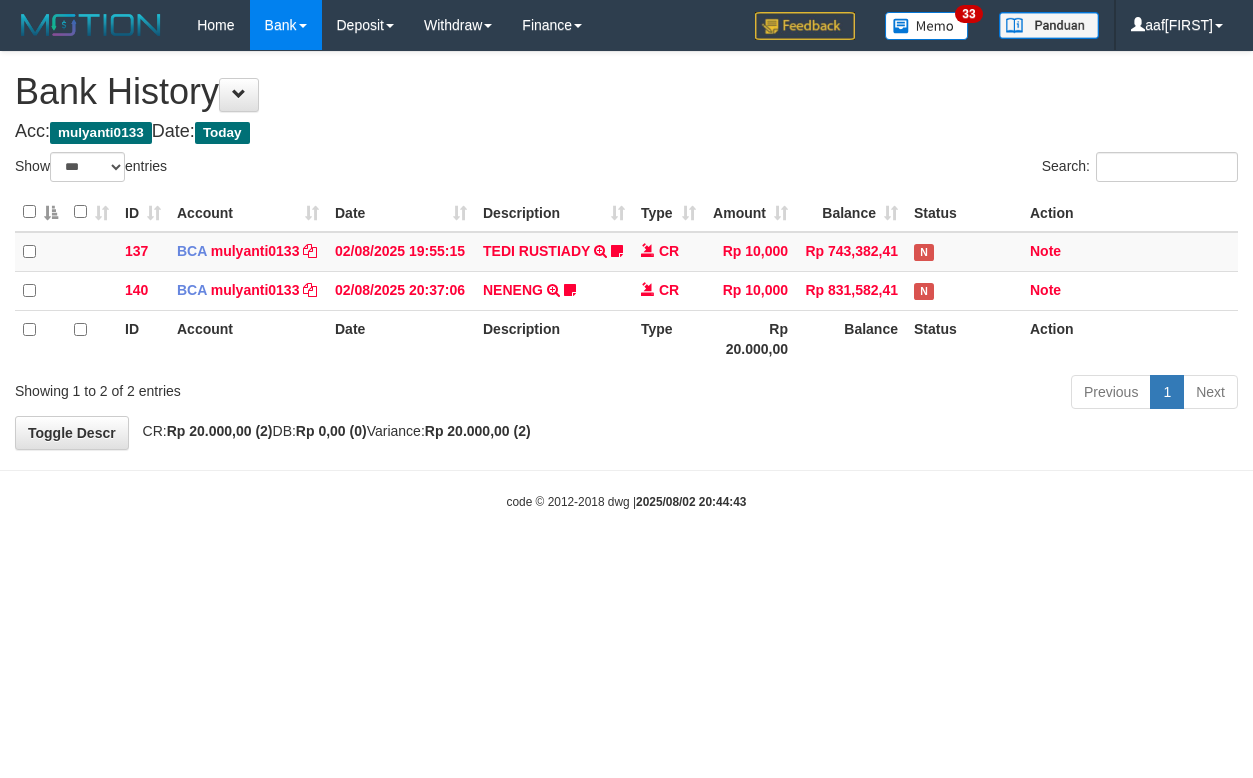 select on "***" 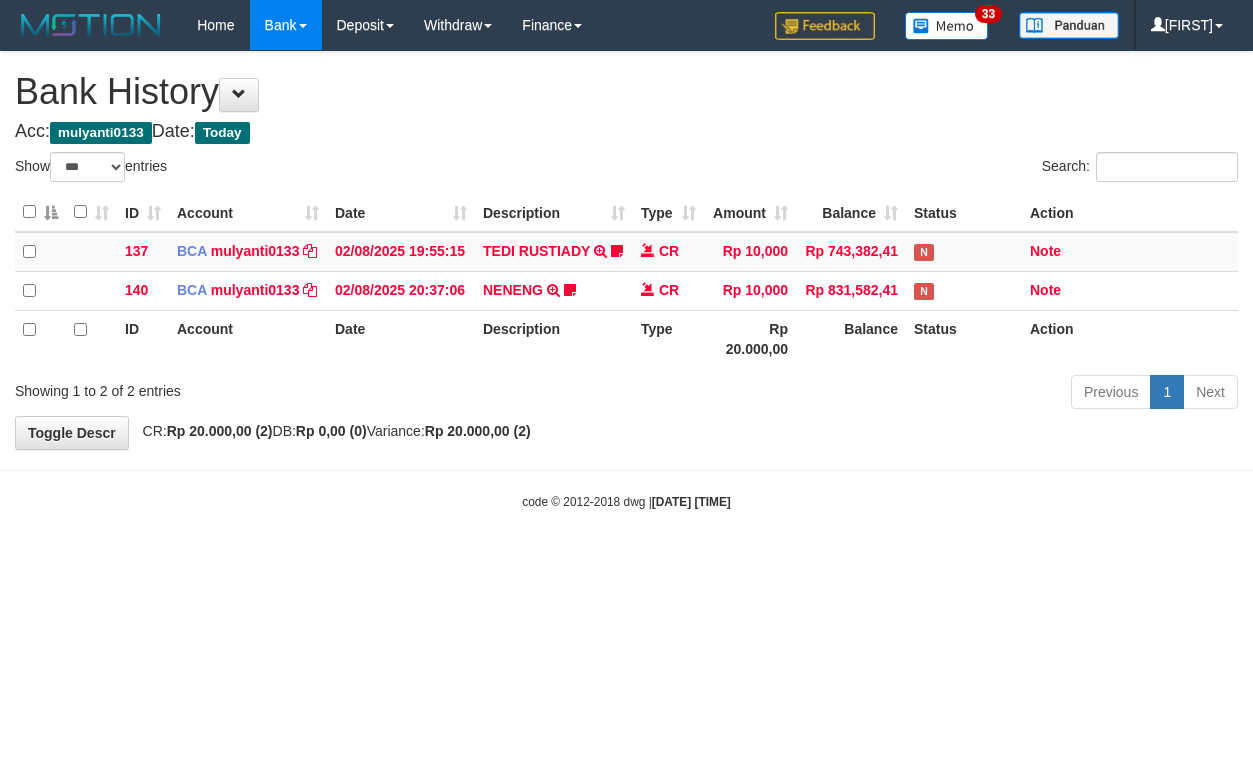 select on "***" 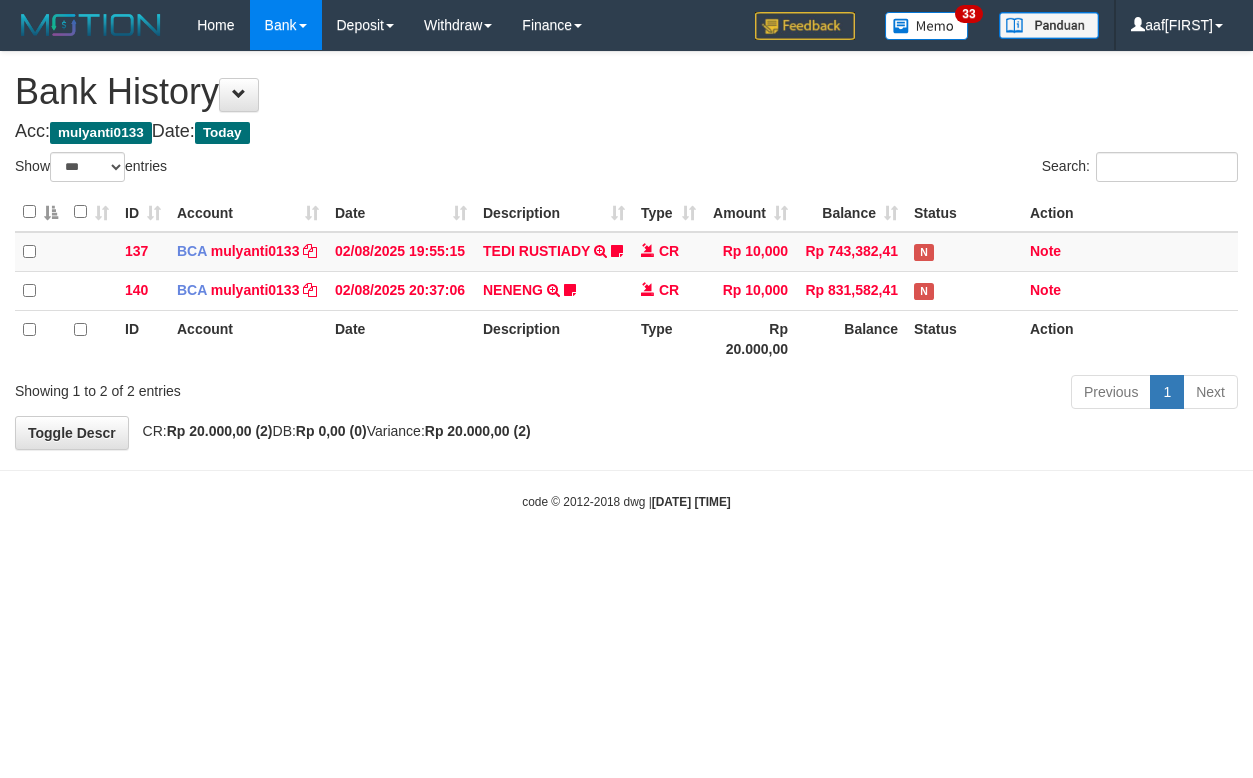 select on "***" 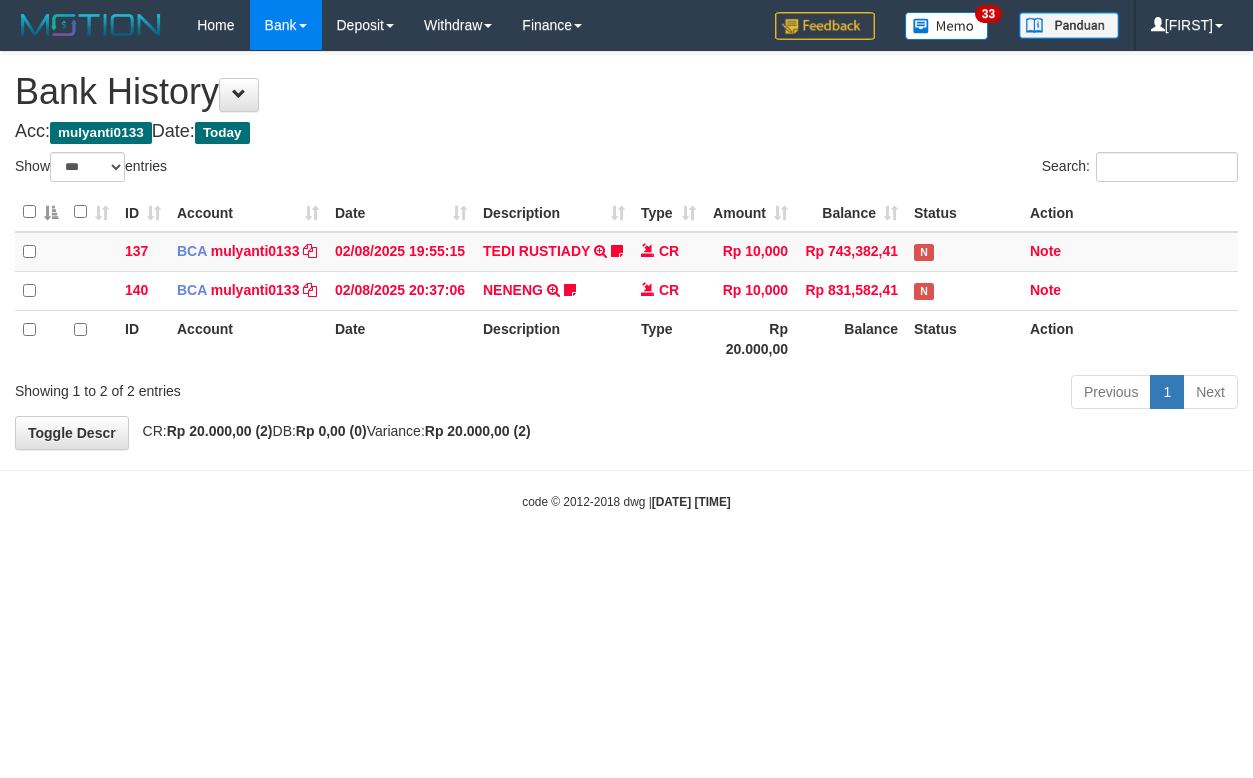select on "***" 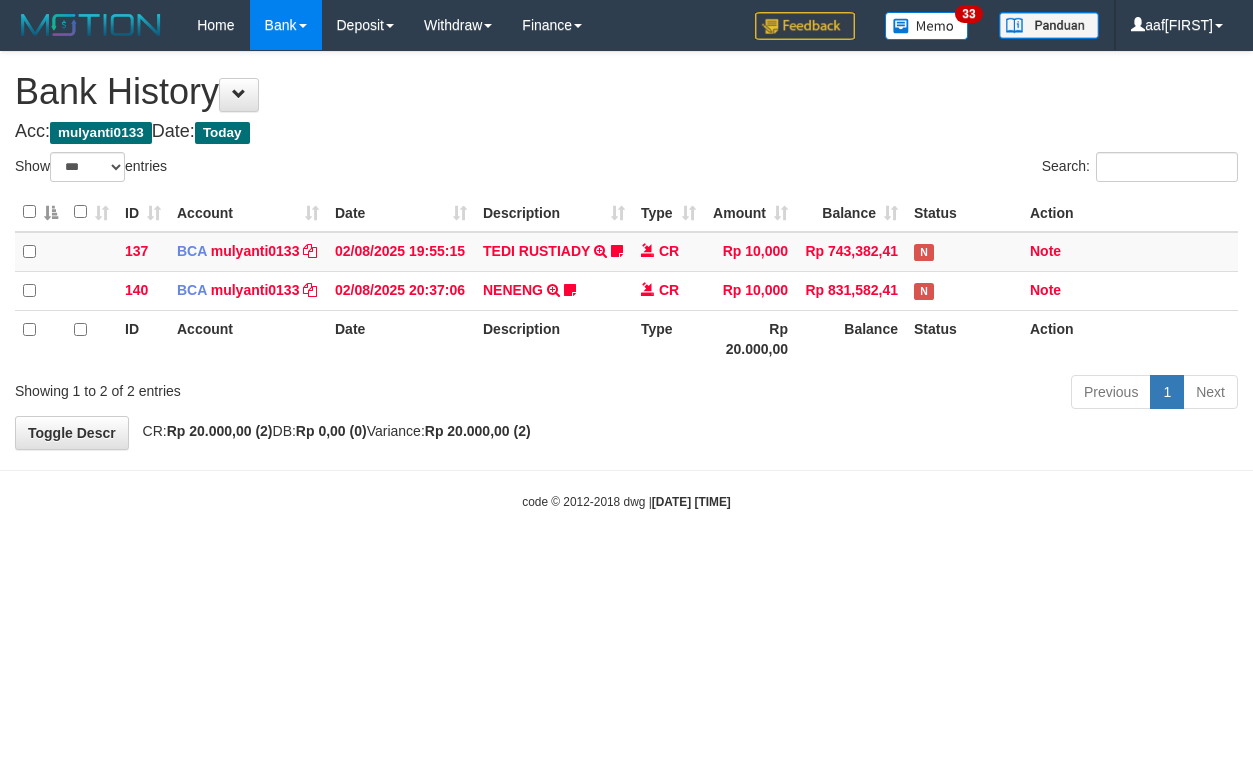 select on "***" 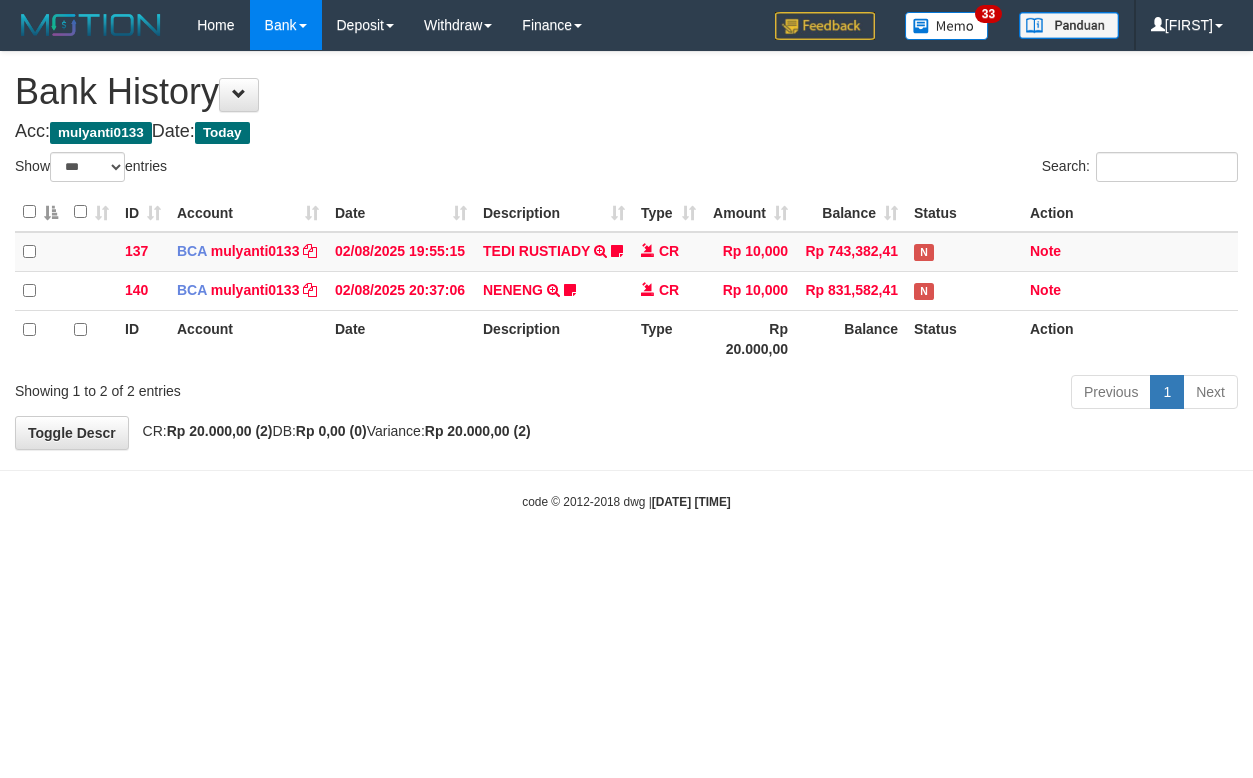 select on "***" 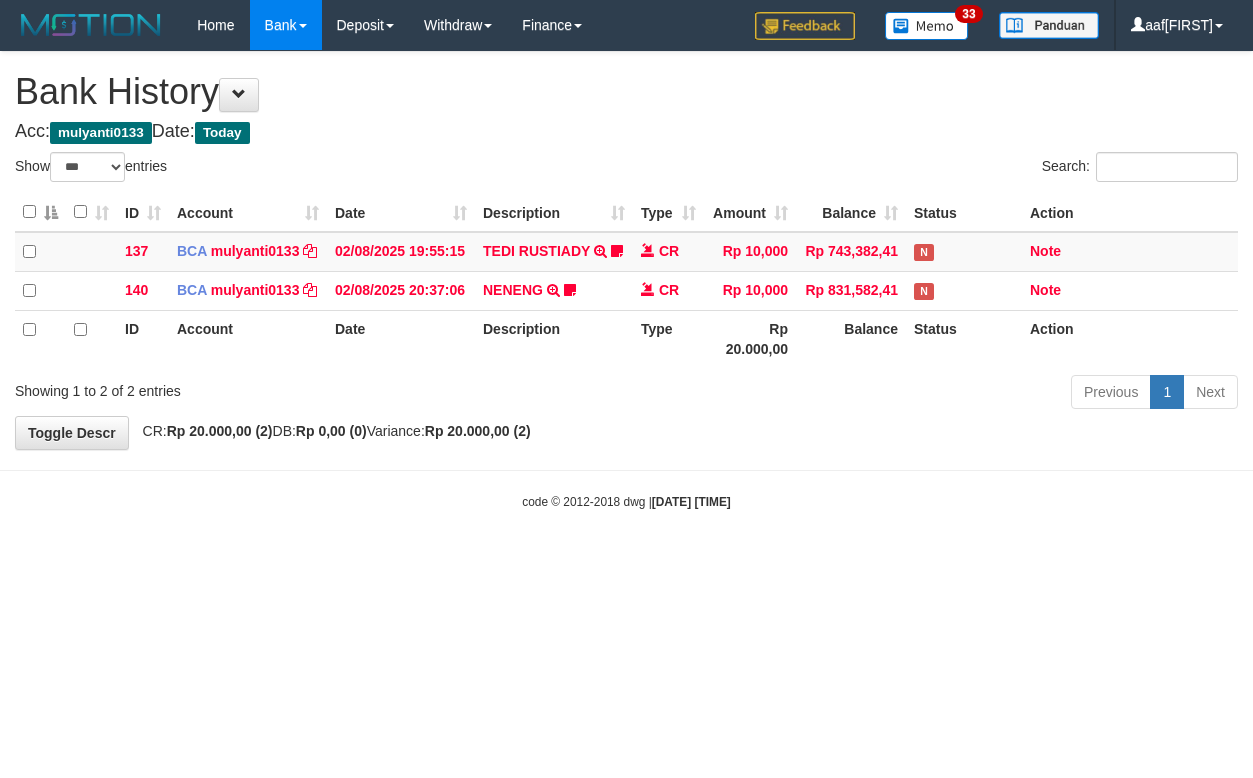 select on "***" 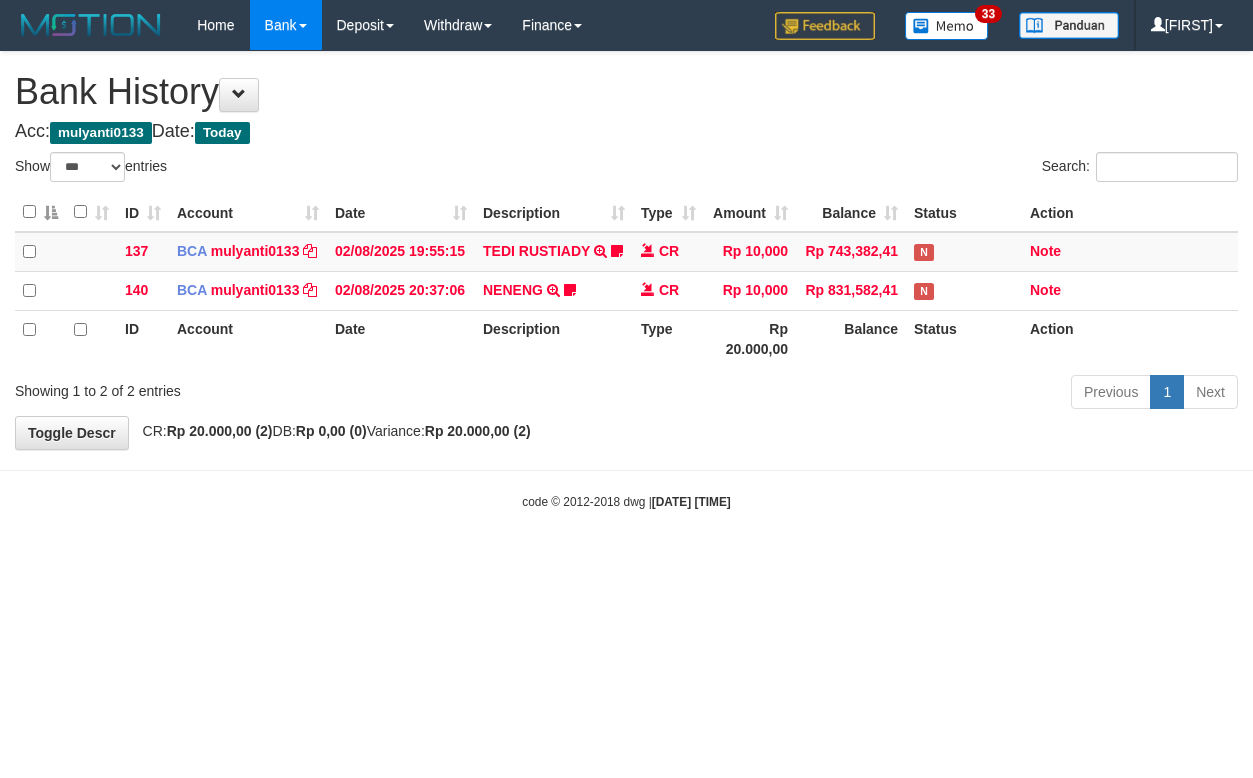 select on "***" 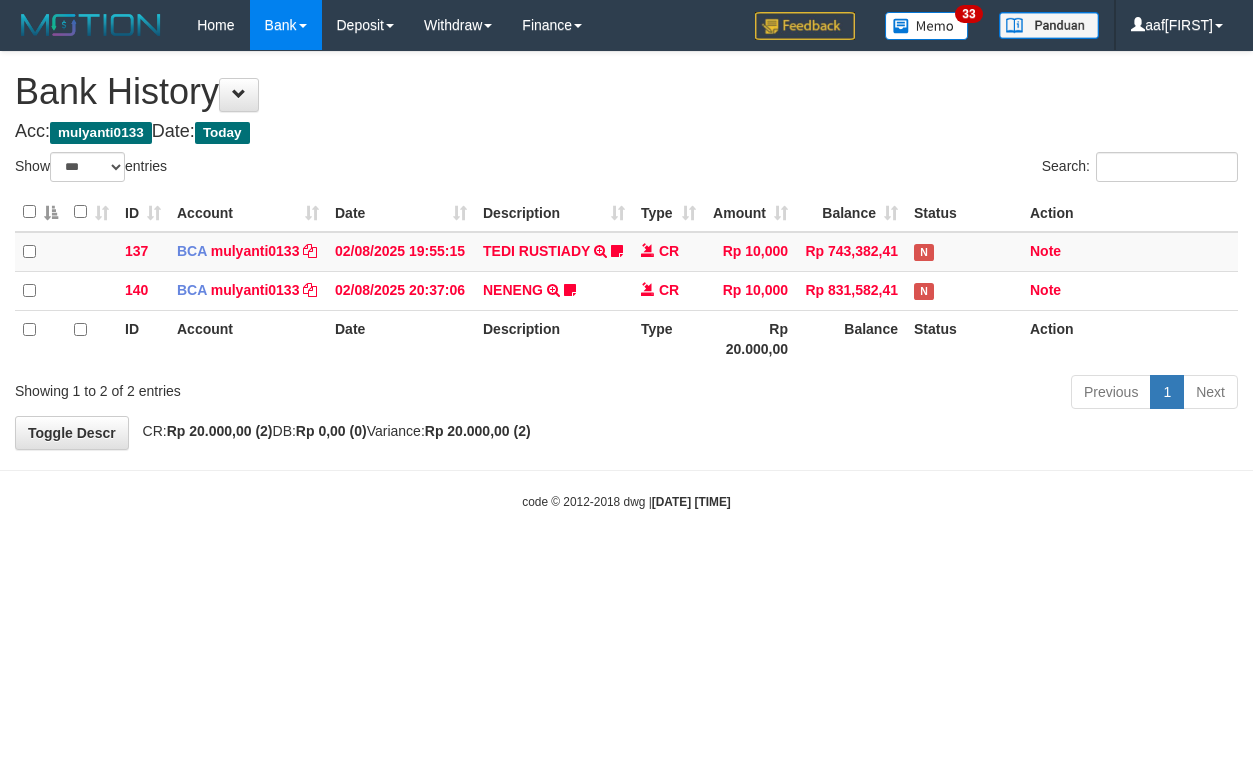 select on "***" 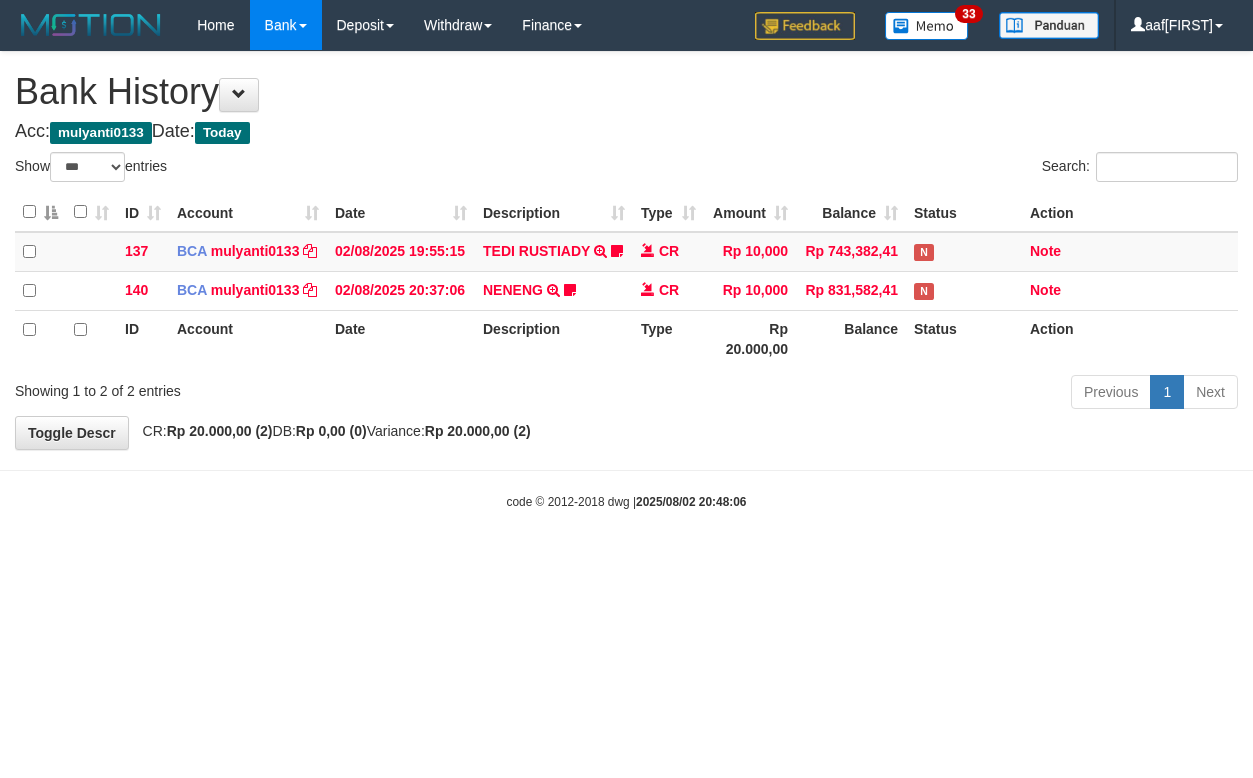select on "***" 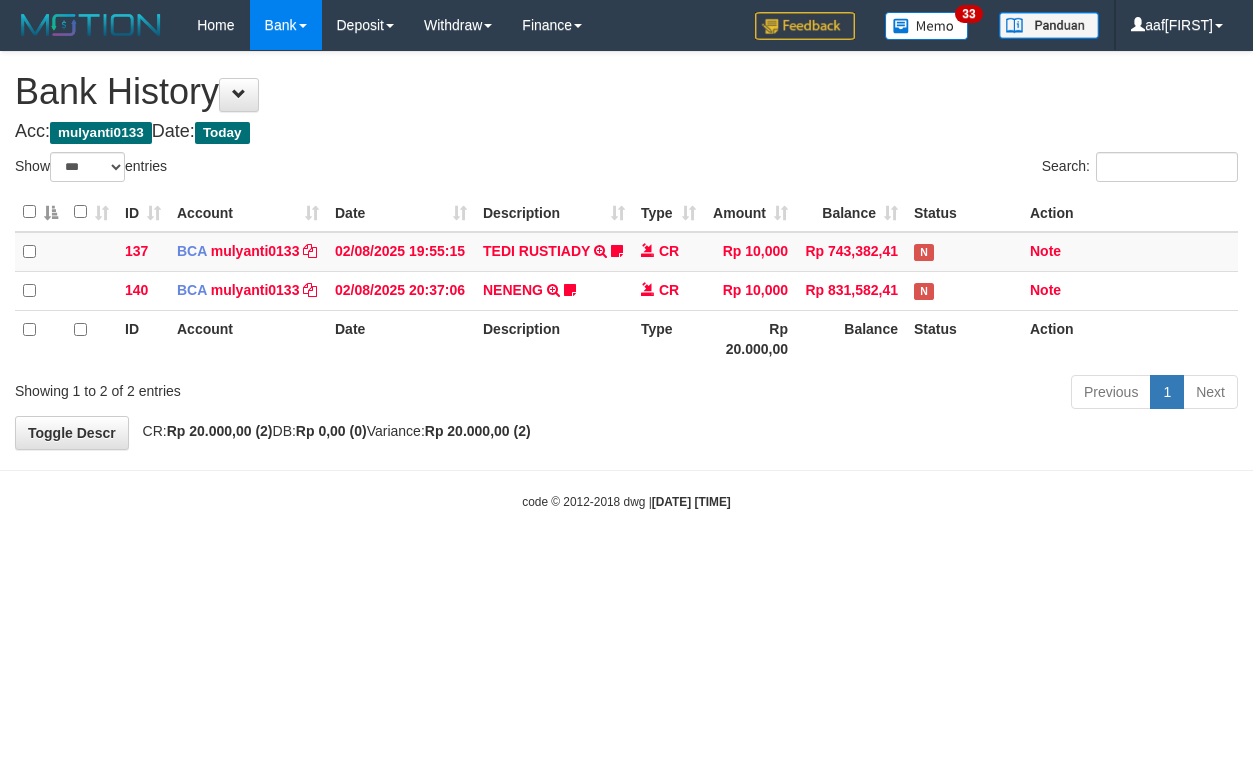 select on "***" 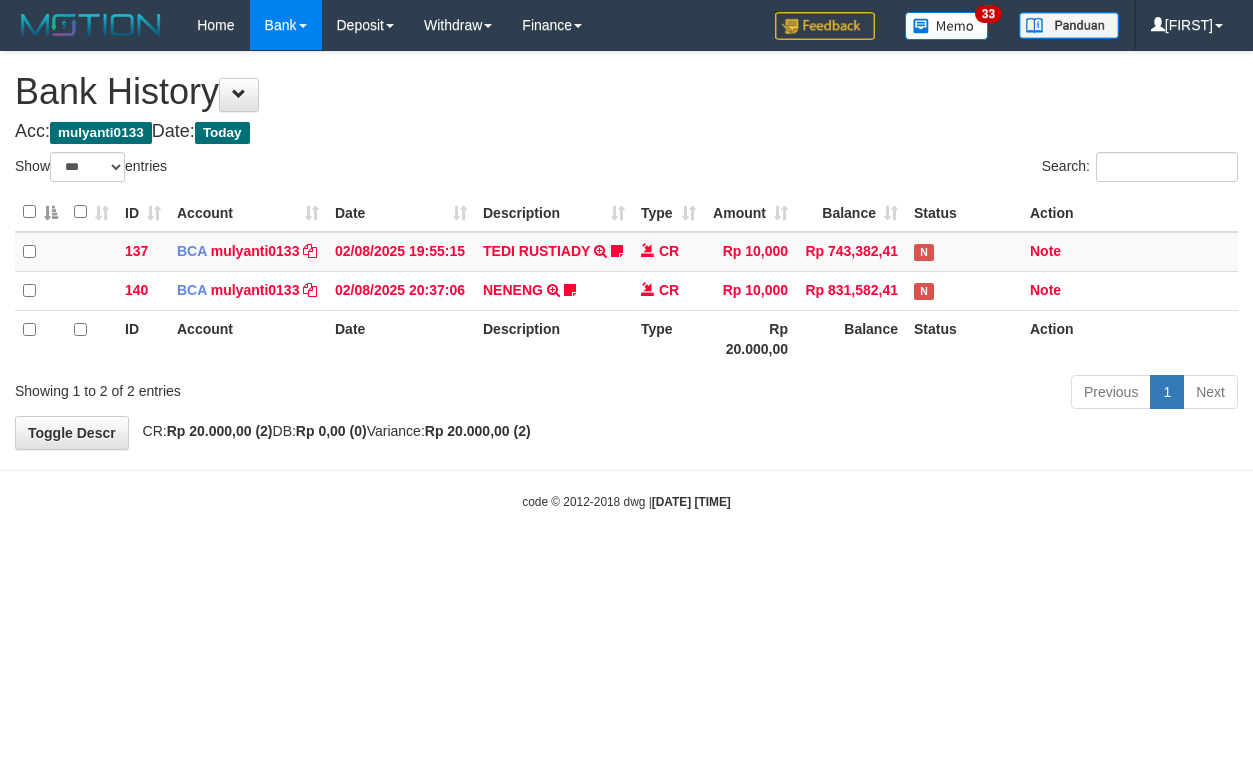 select on "***" 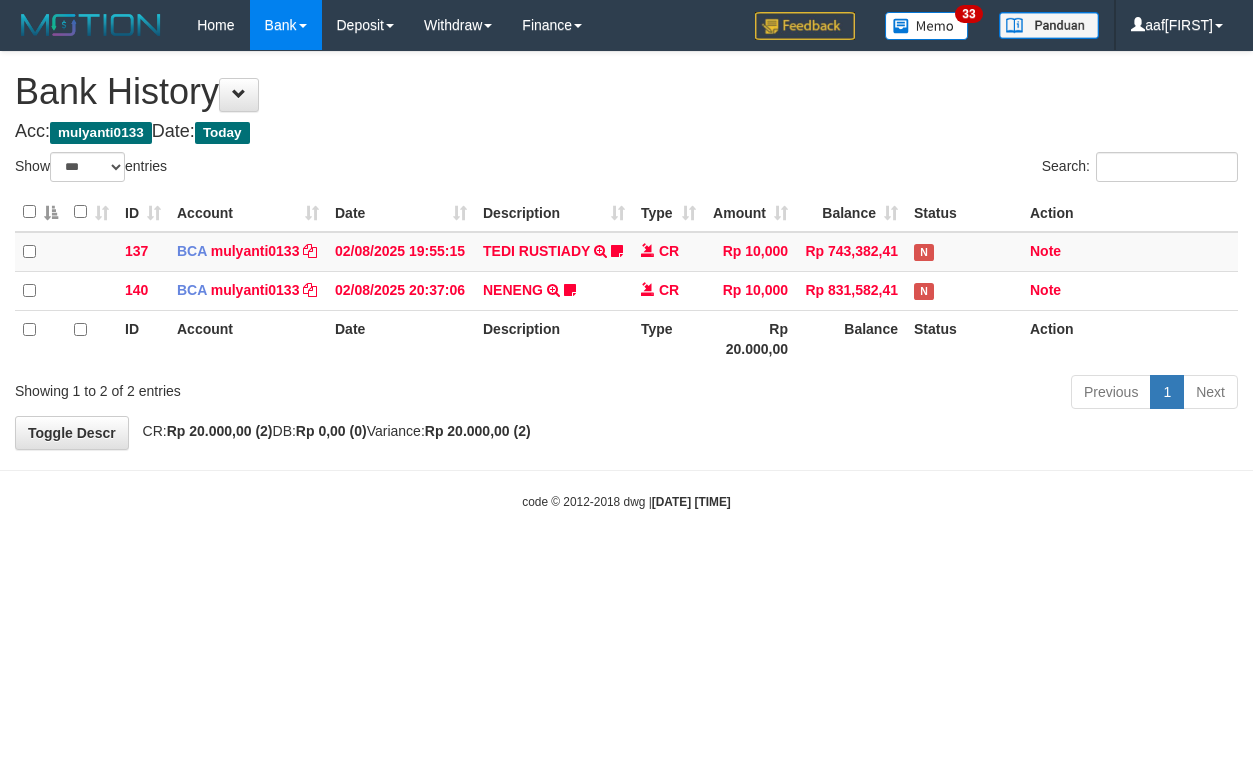 select on "***" 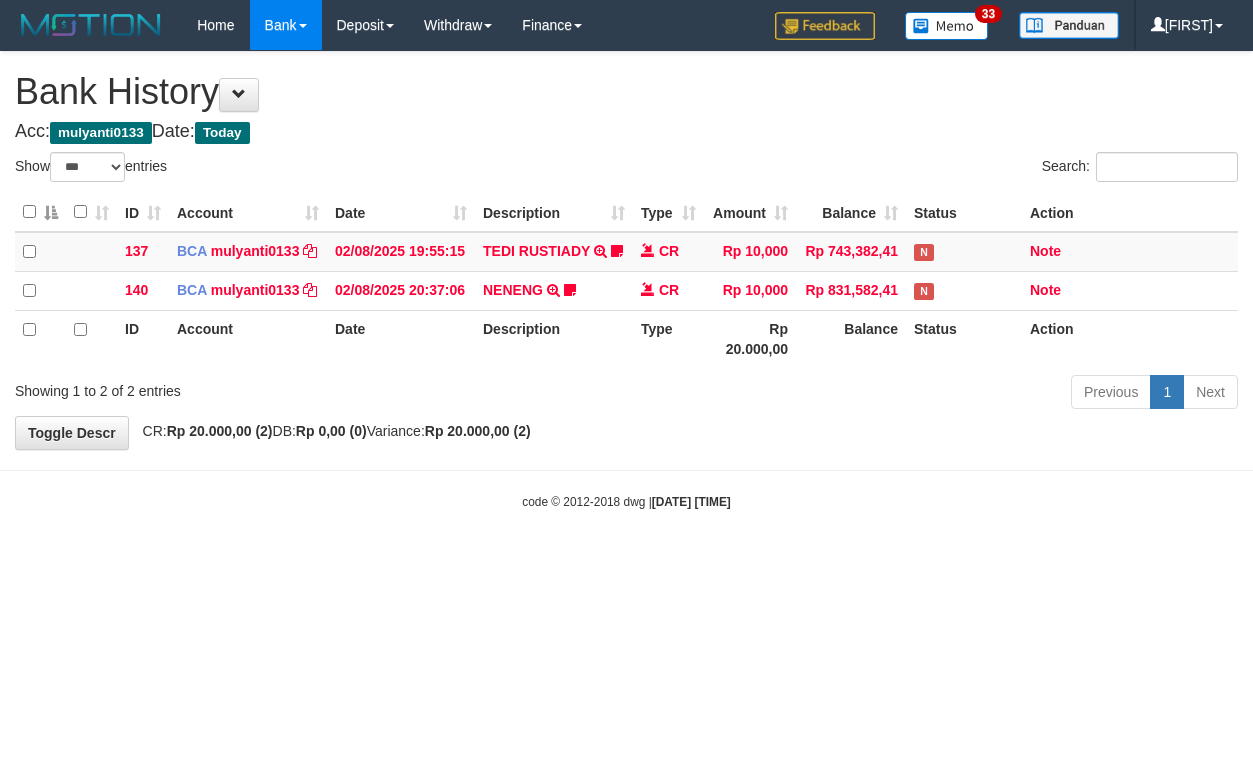select on "***" 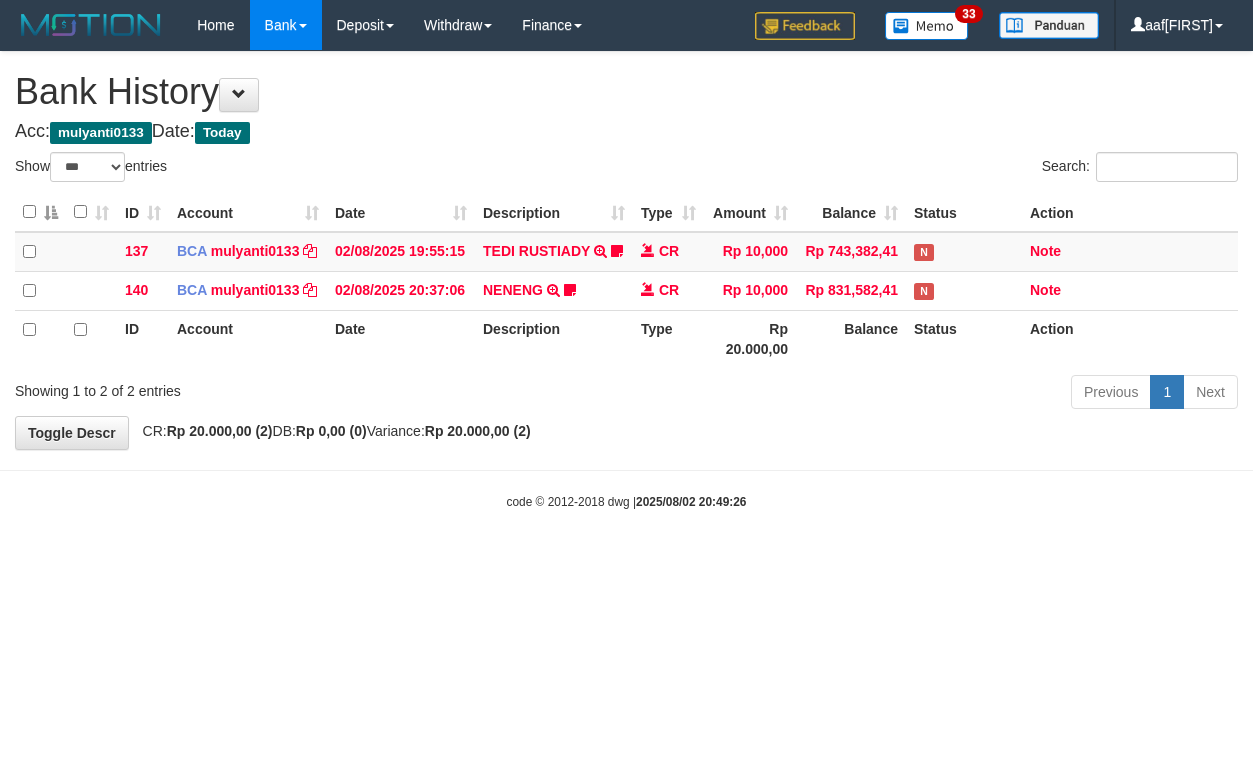 select on "***" 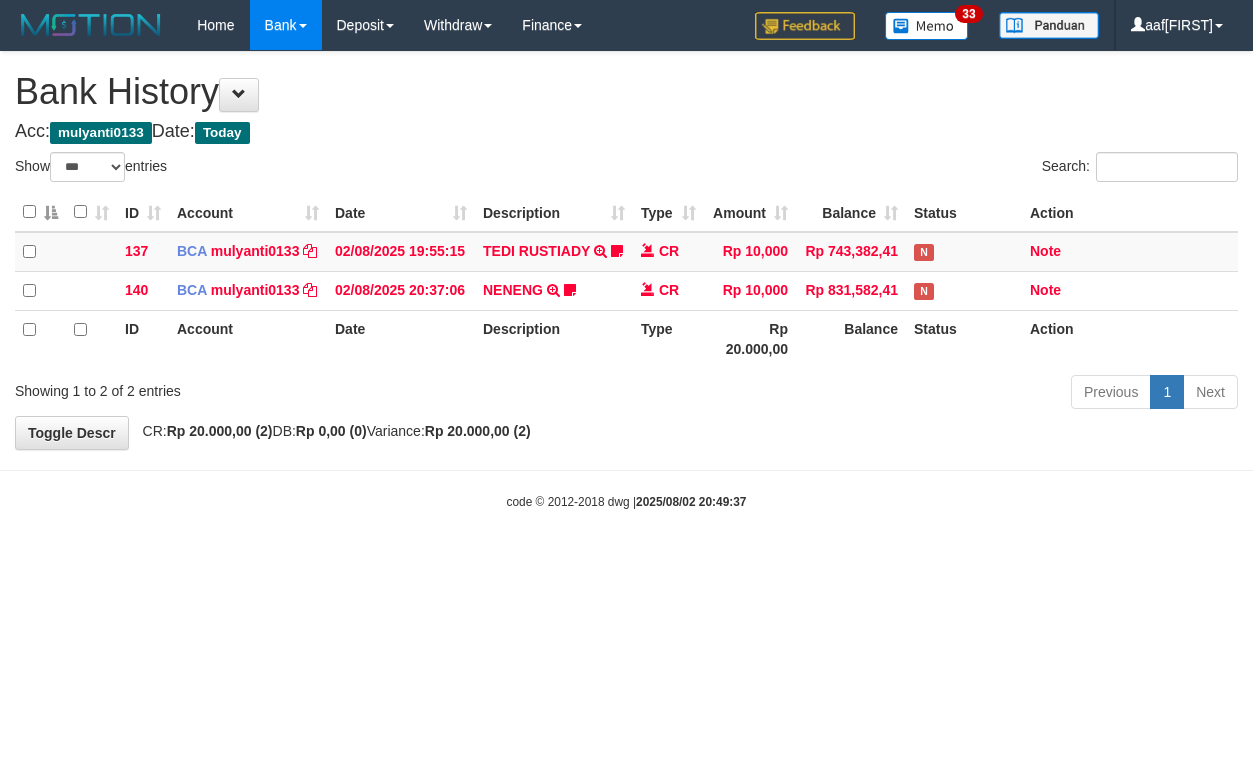 select on "***" 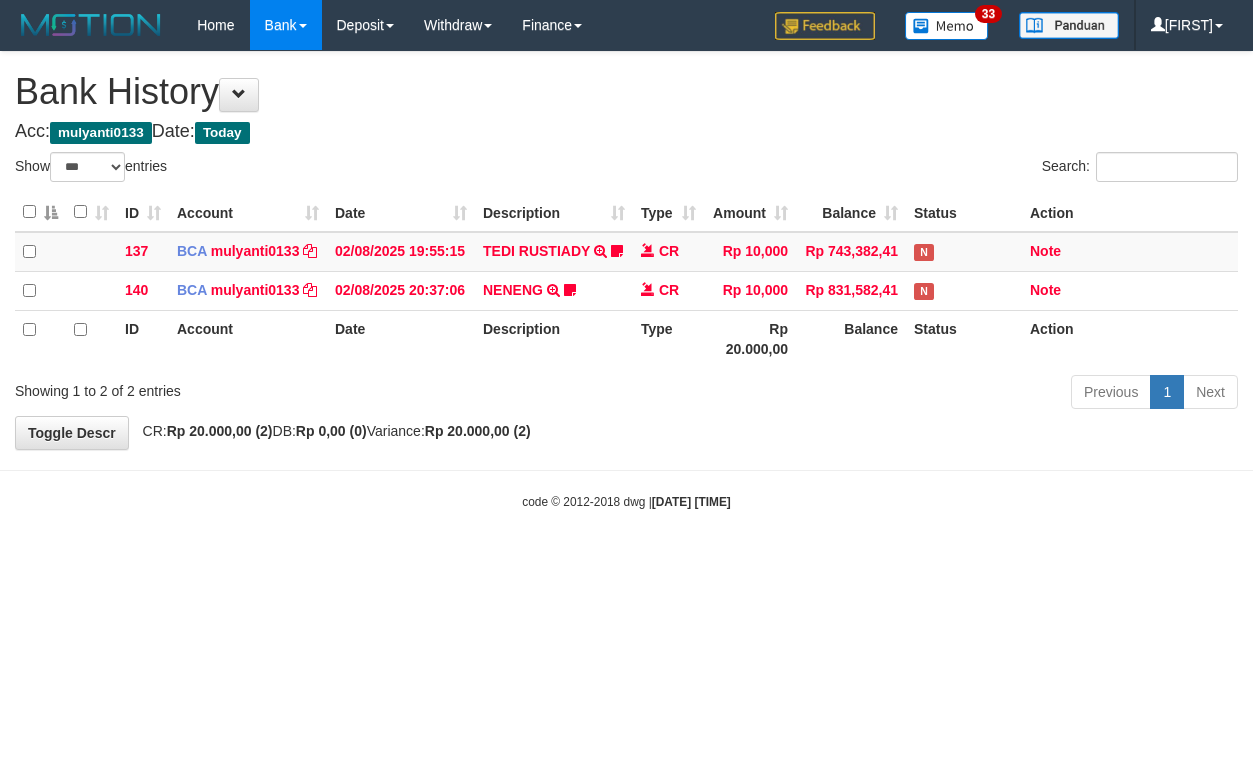 select on "***" 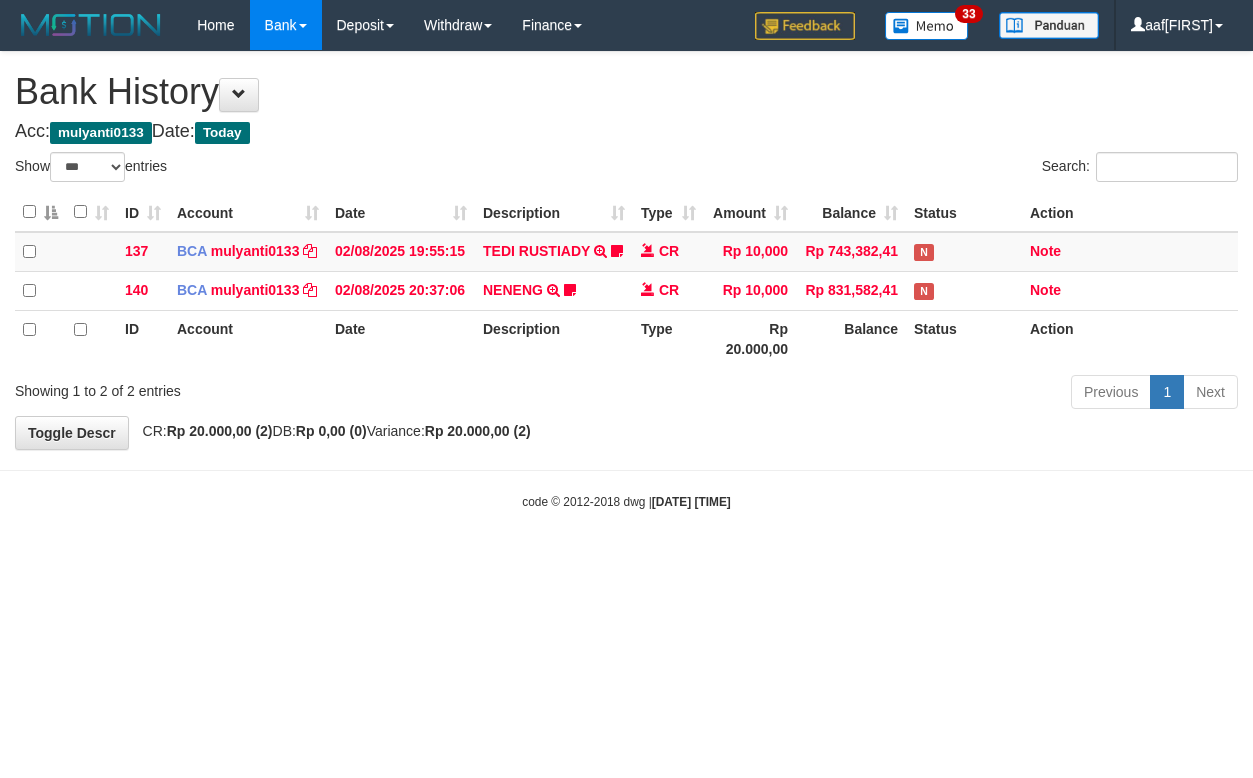 select on "***" 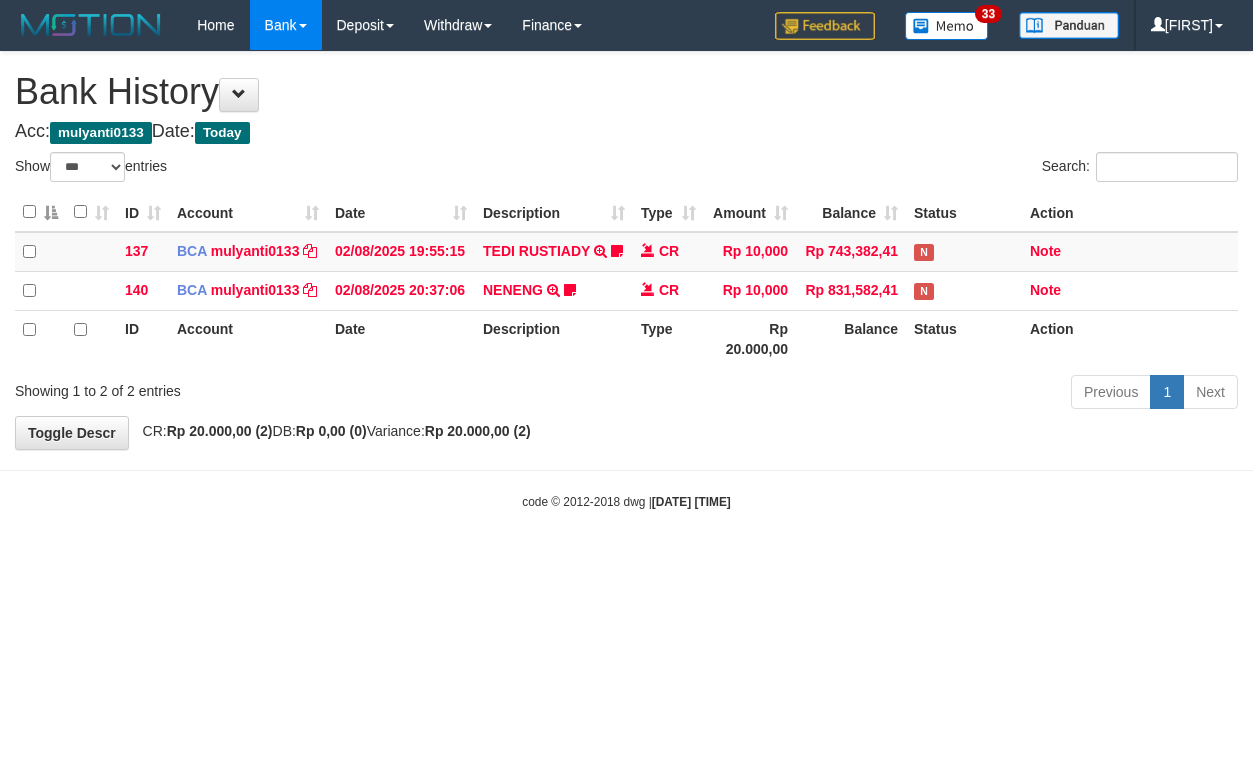 select on "***" 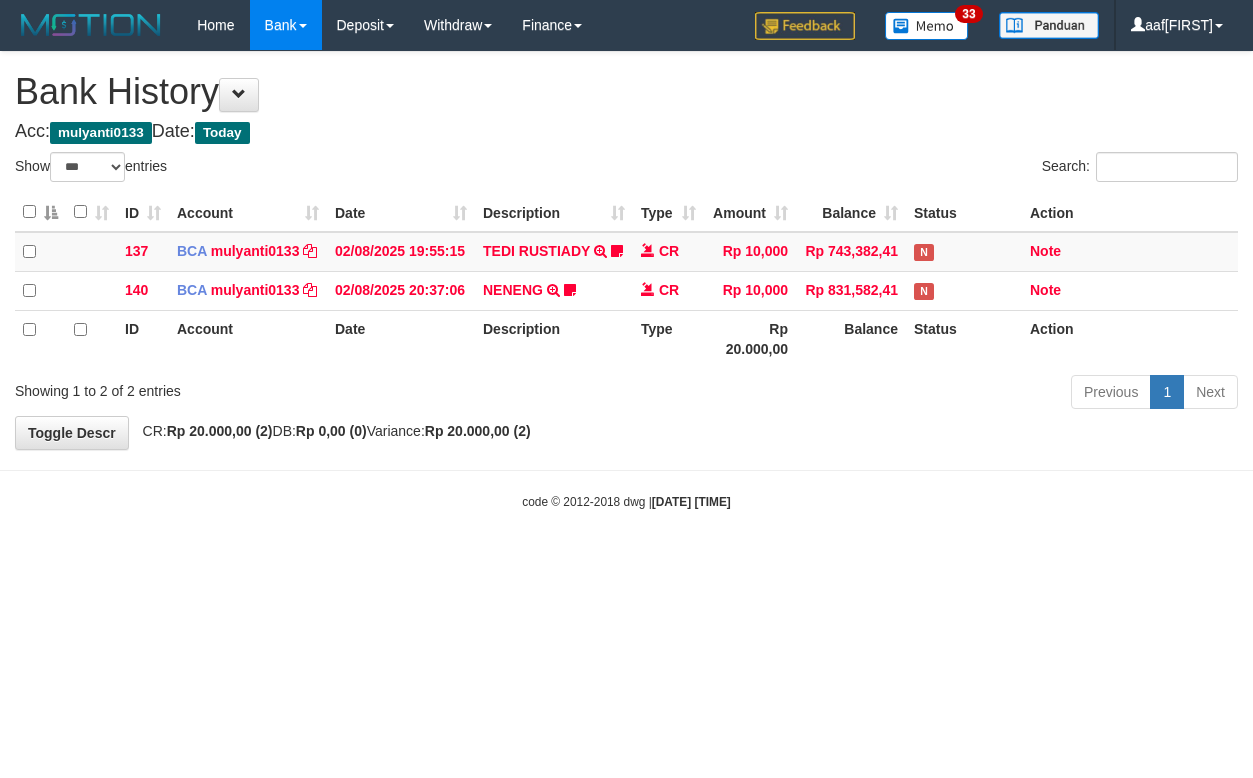 select on "***" 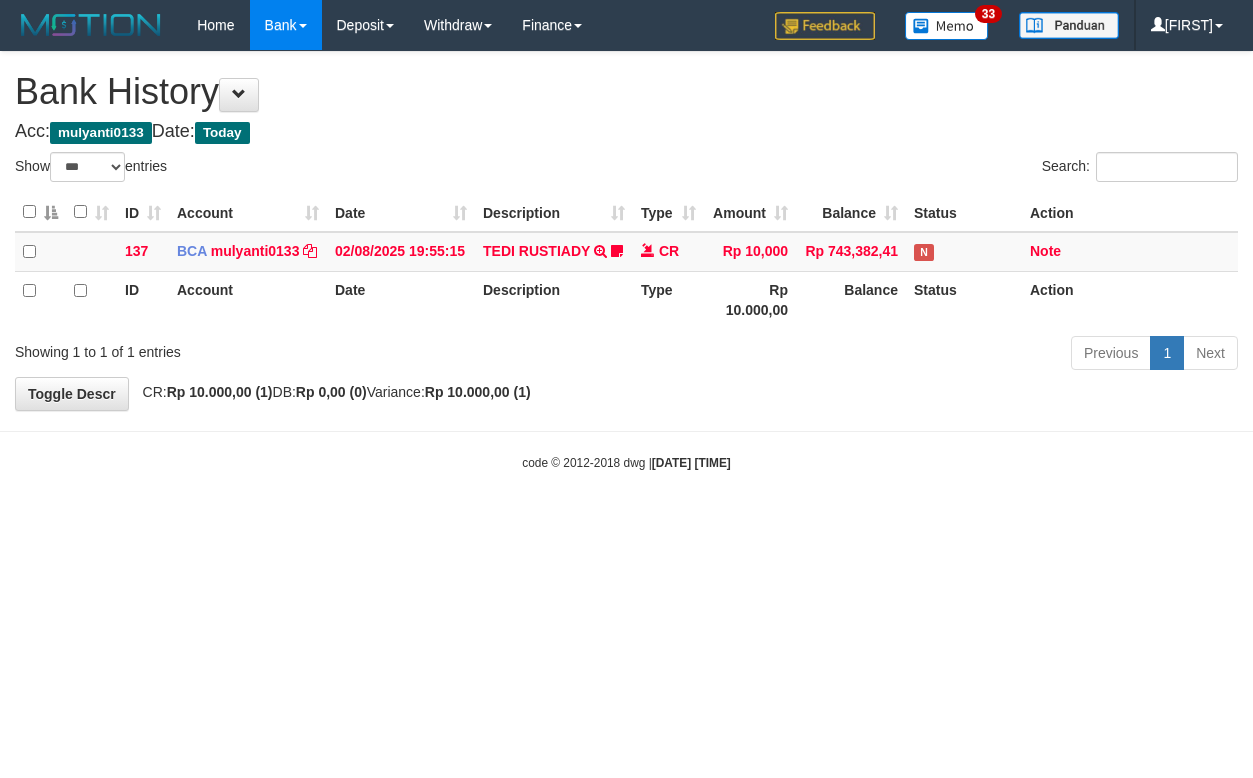select on "***" 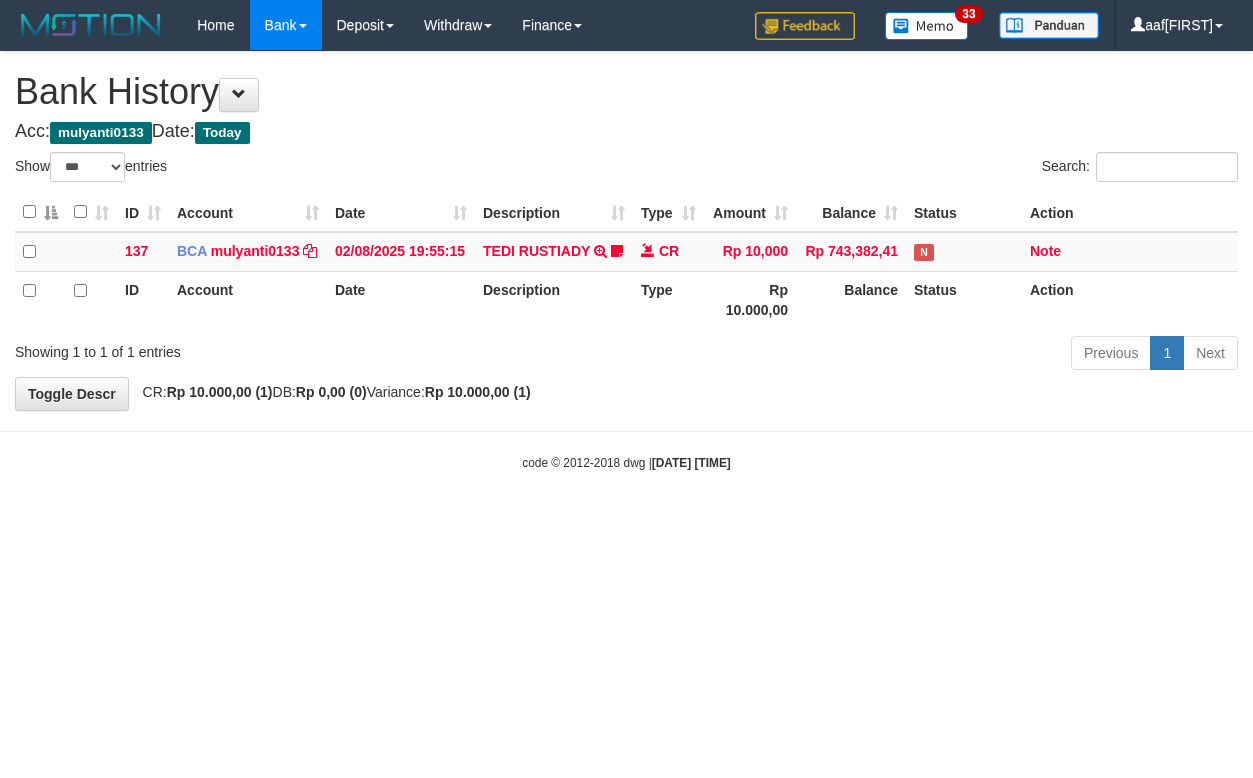 select on "***" 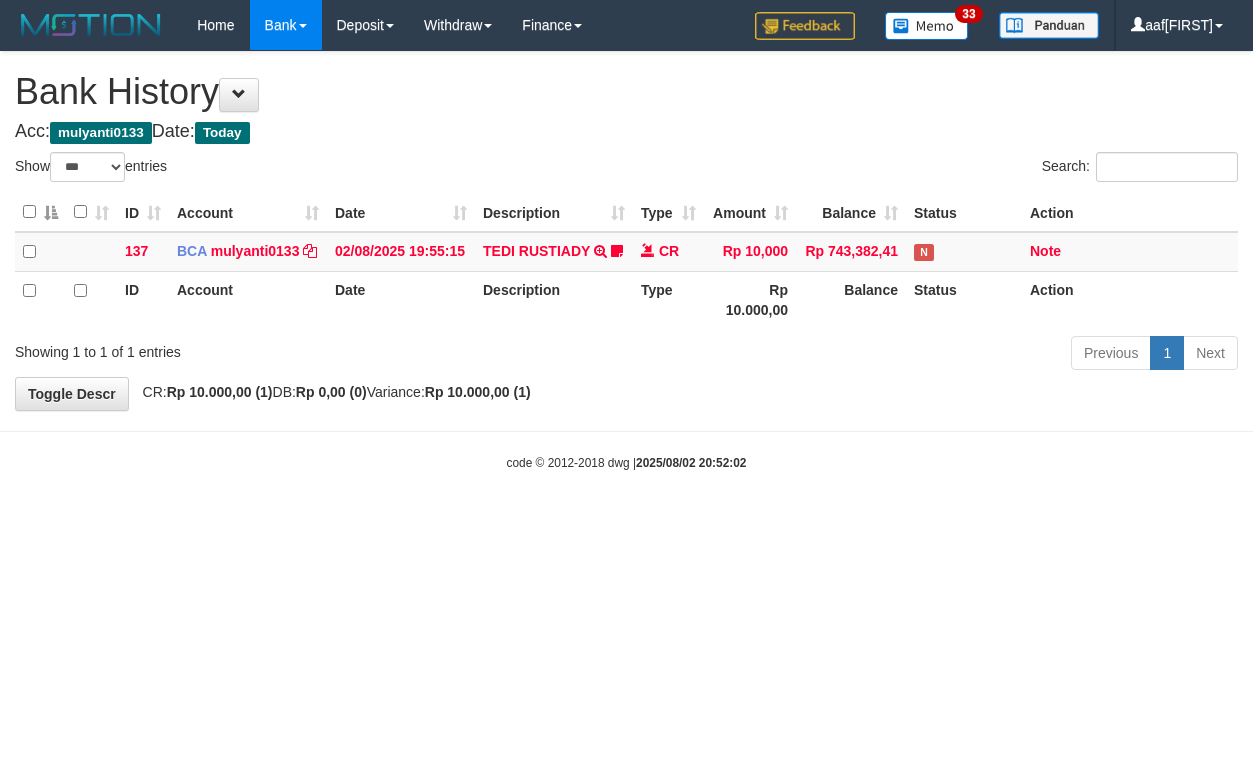 select on "***" 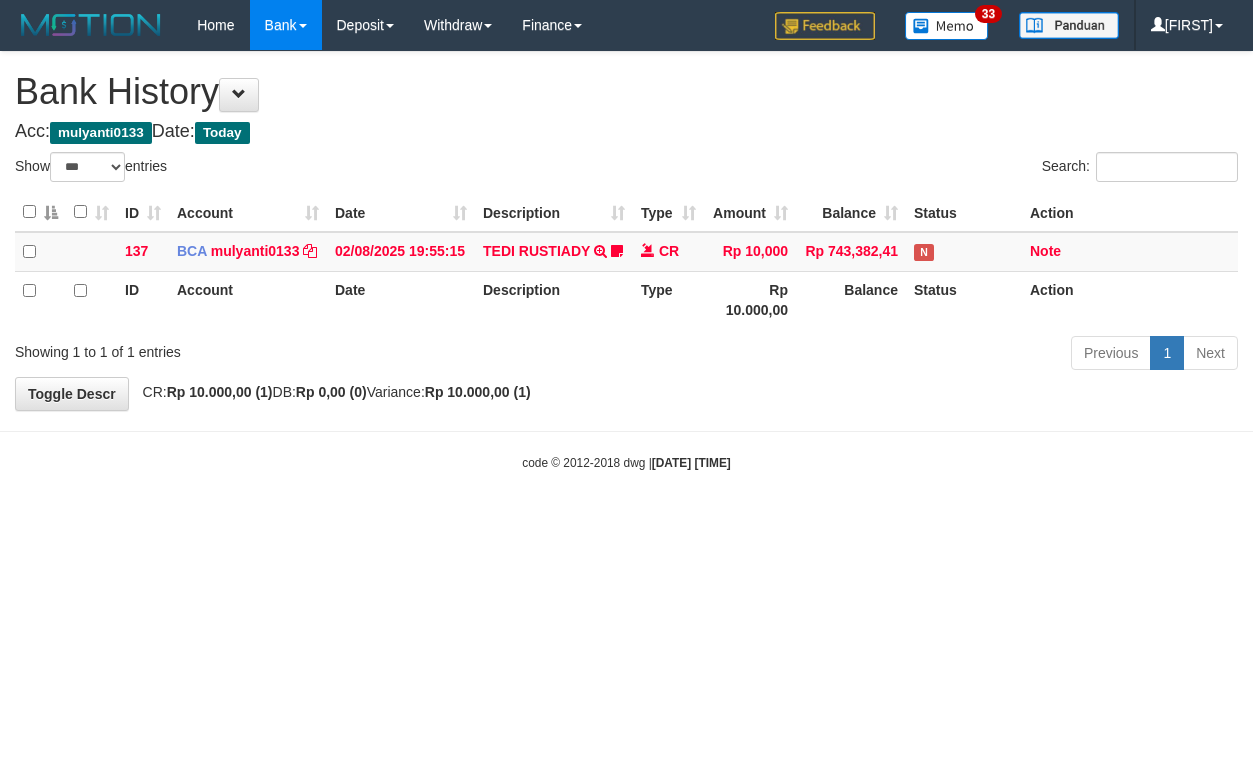 select on "***" 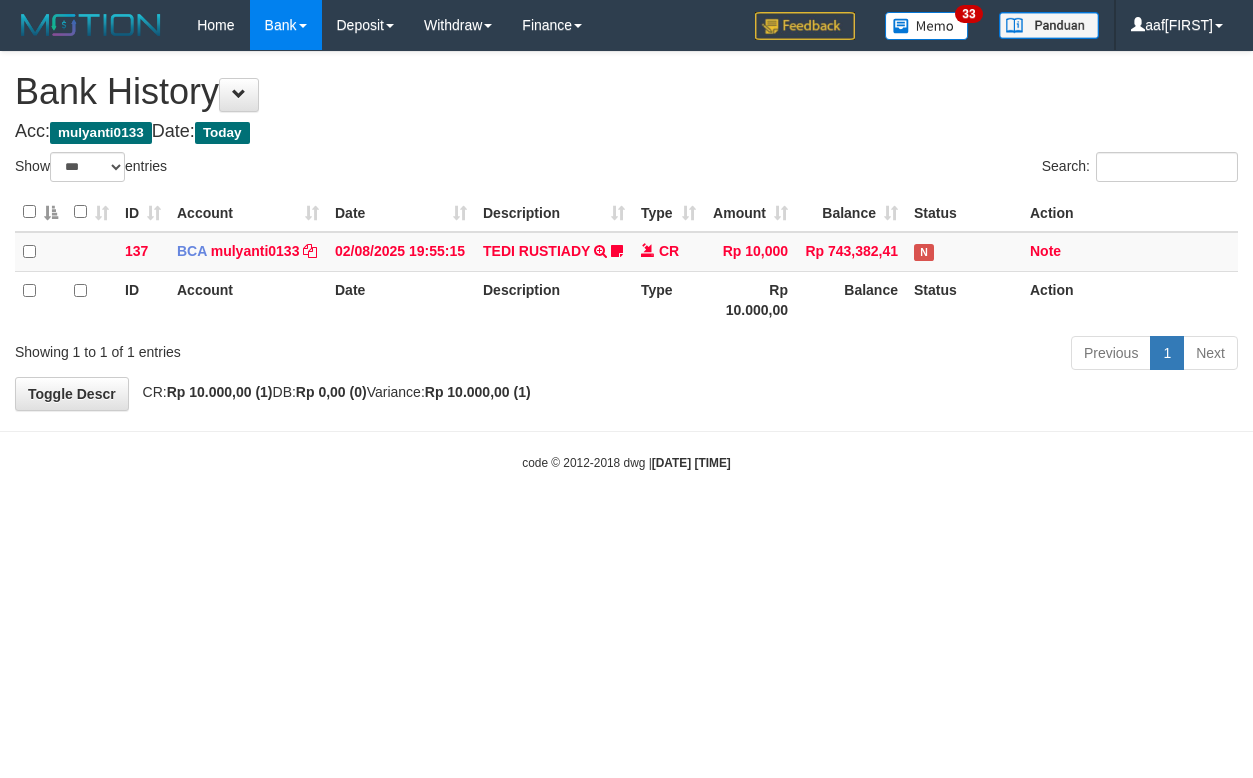 select on "***" 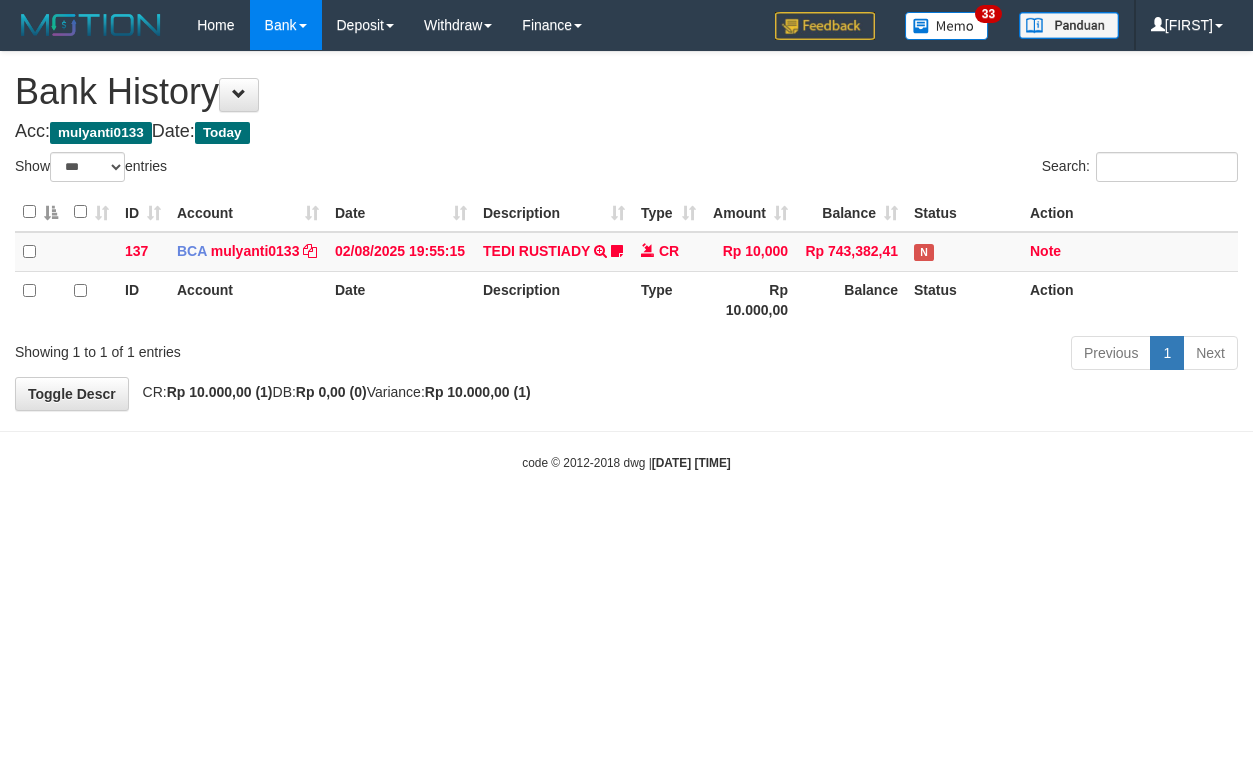 select on "***" 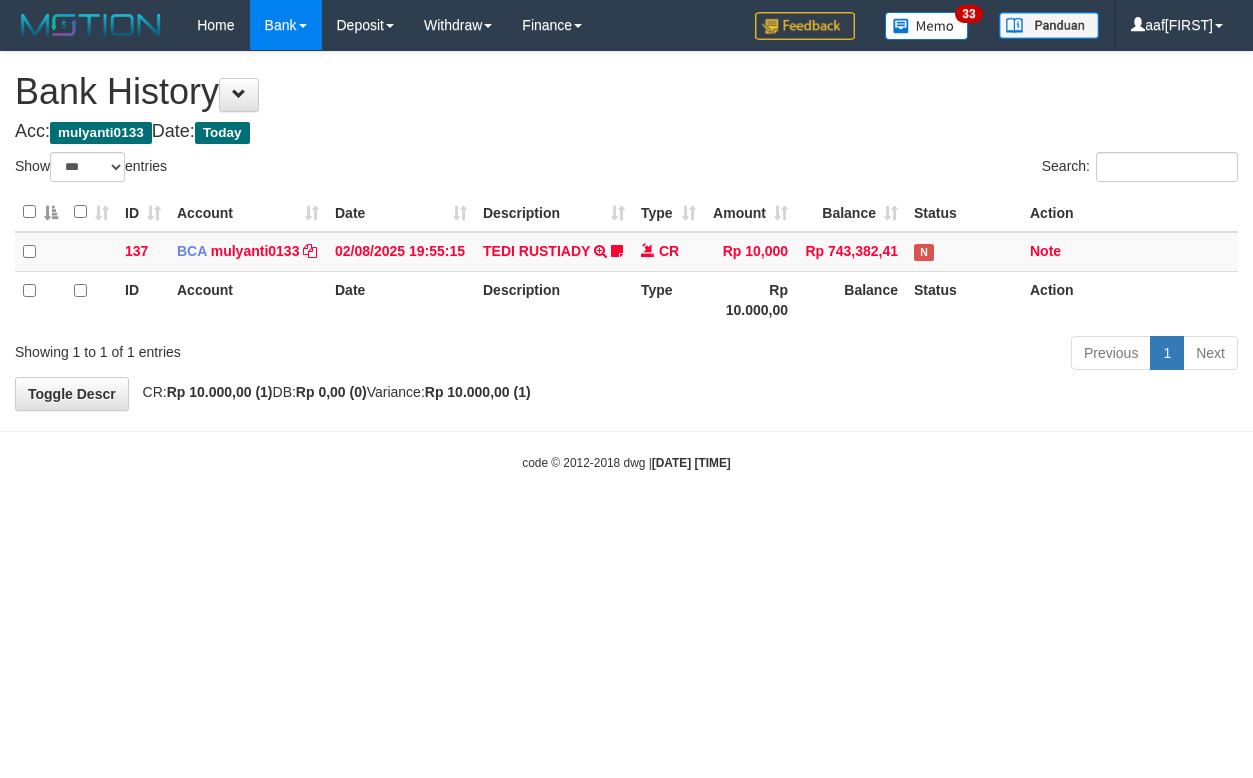 select on "***" 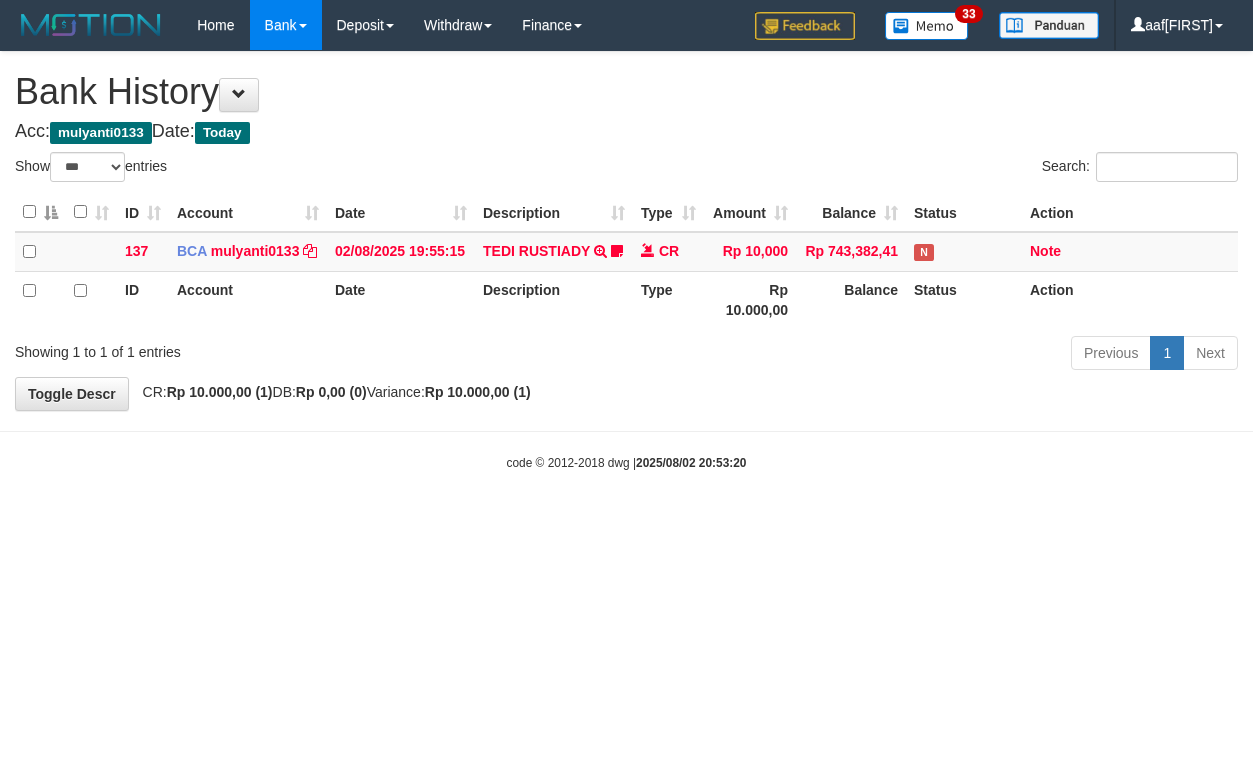 select on "***" 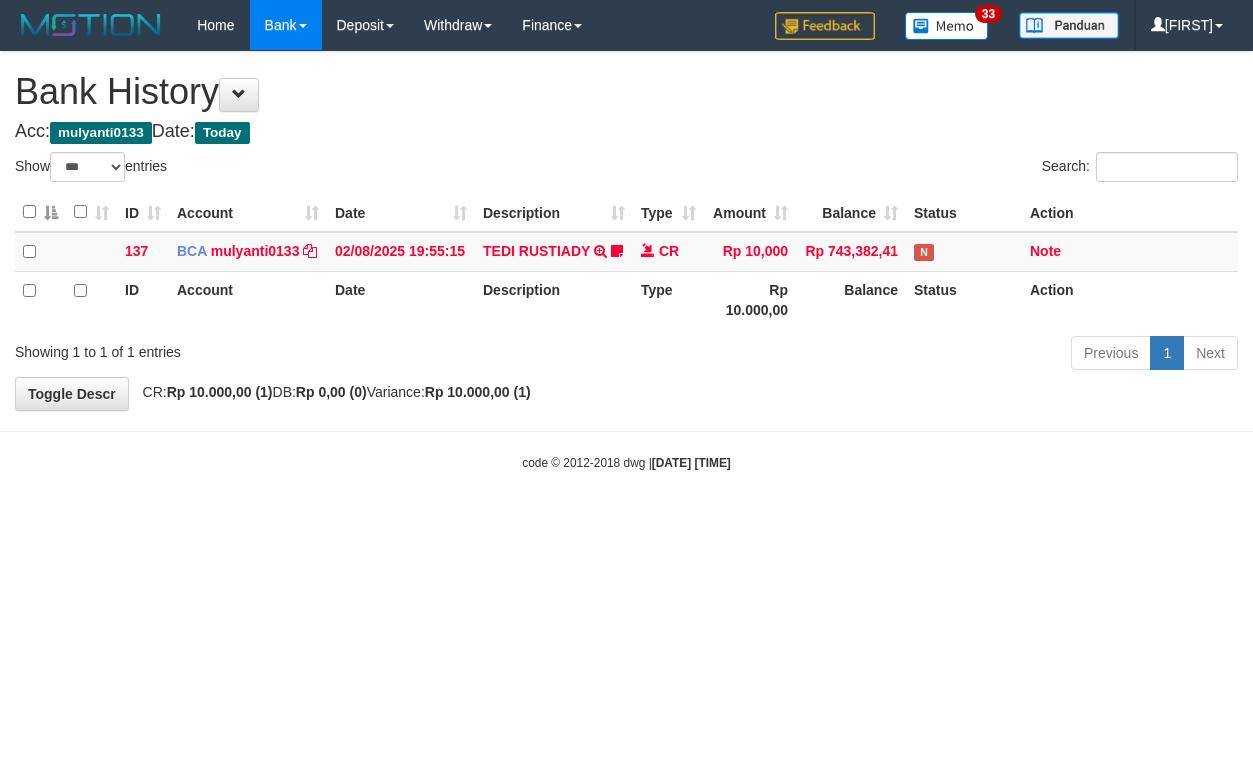 select on "***" 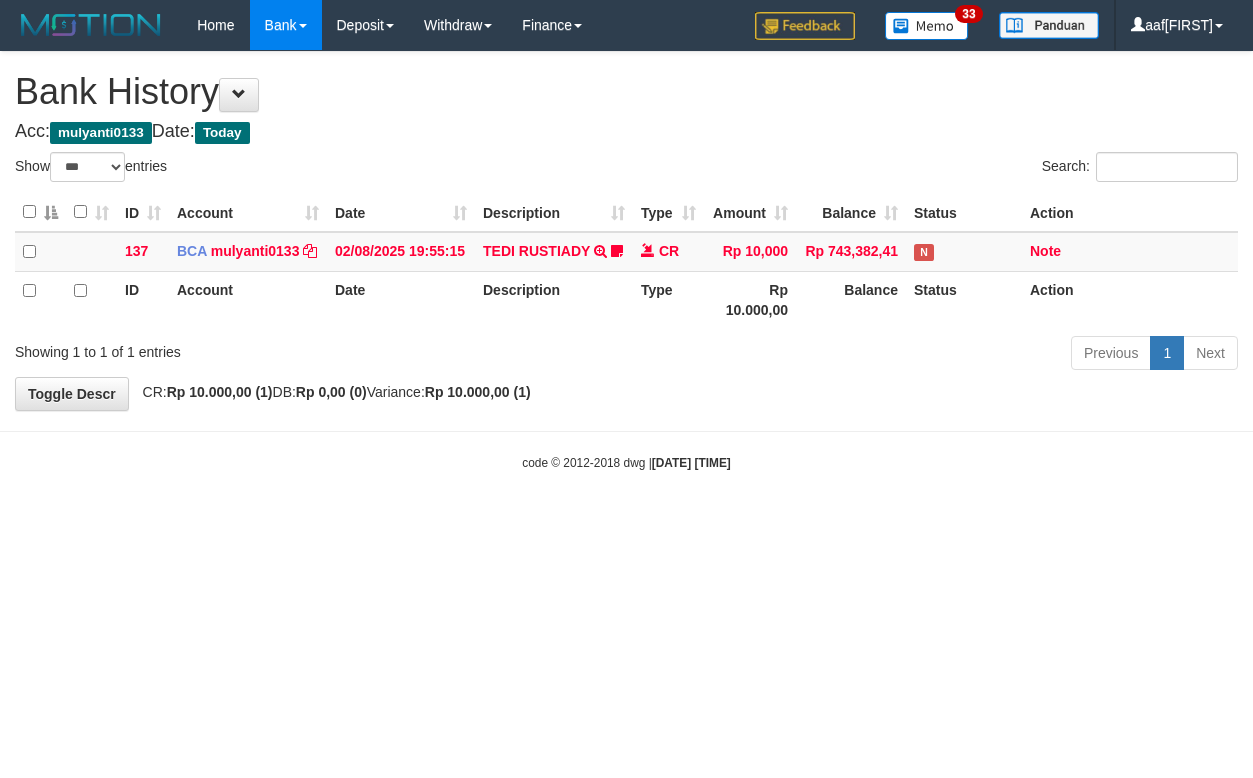 select on "***" 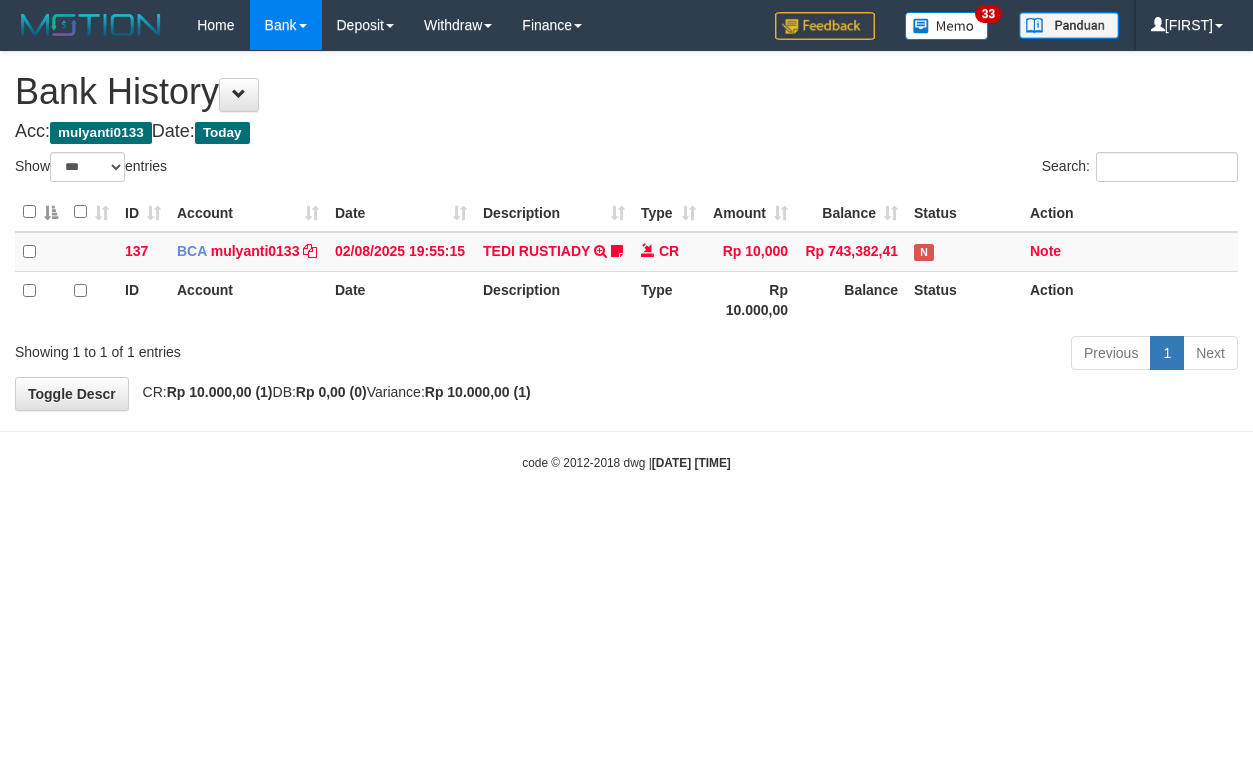 select on "***" 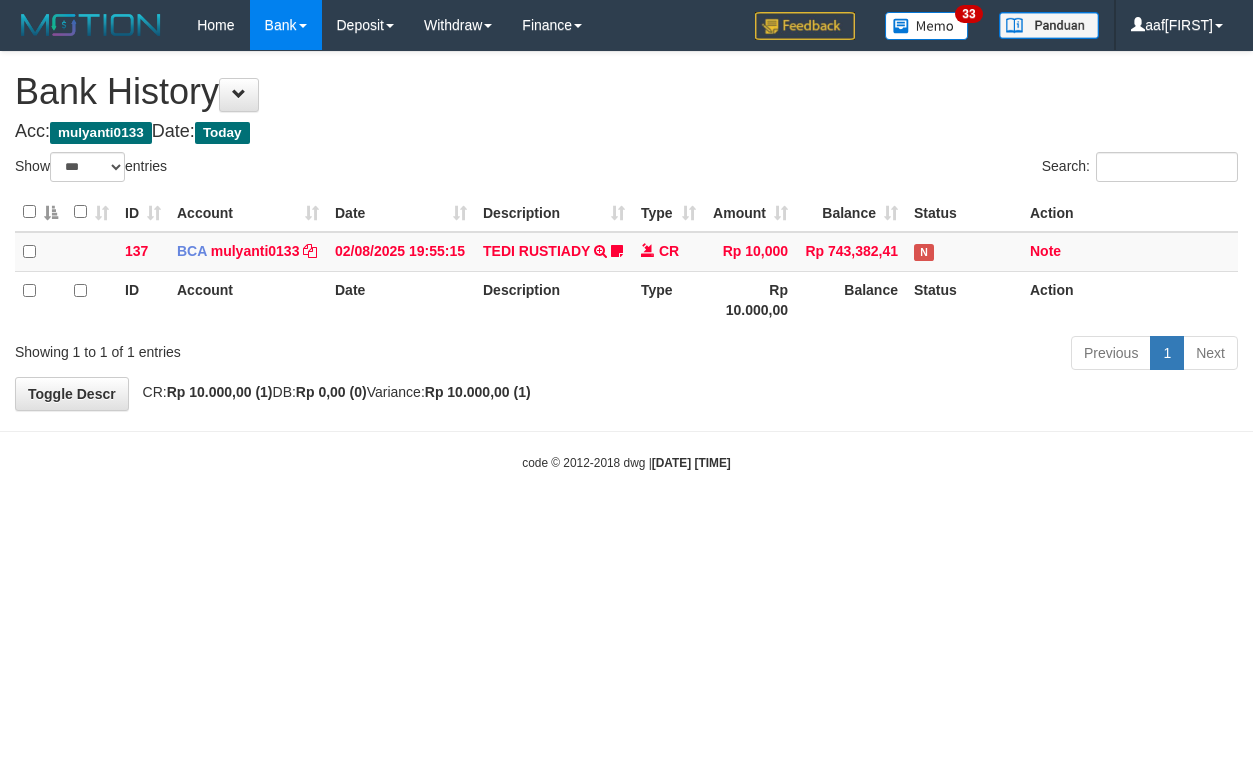 select on "***" 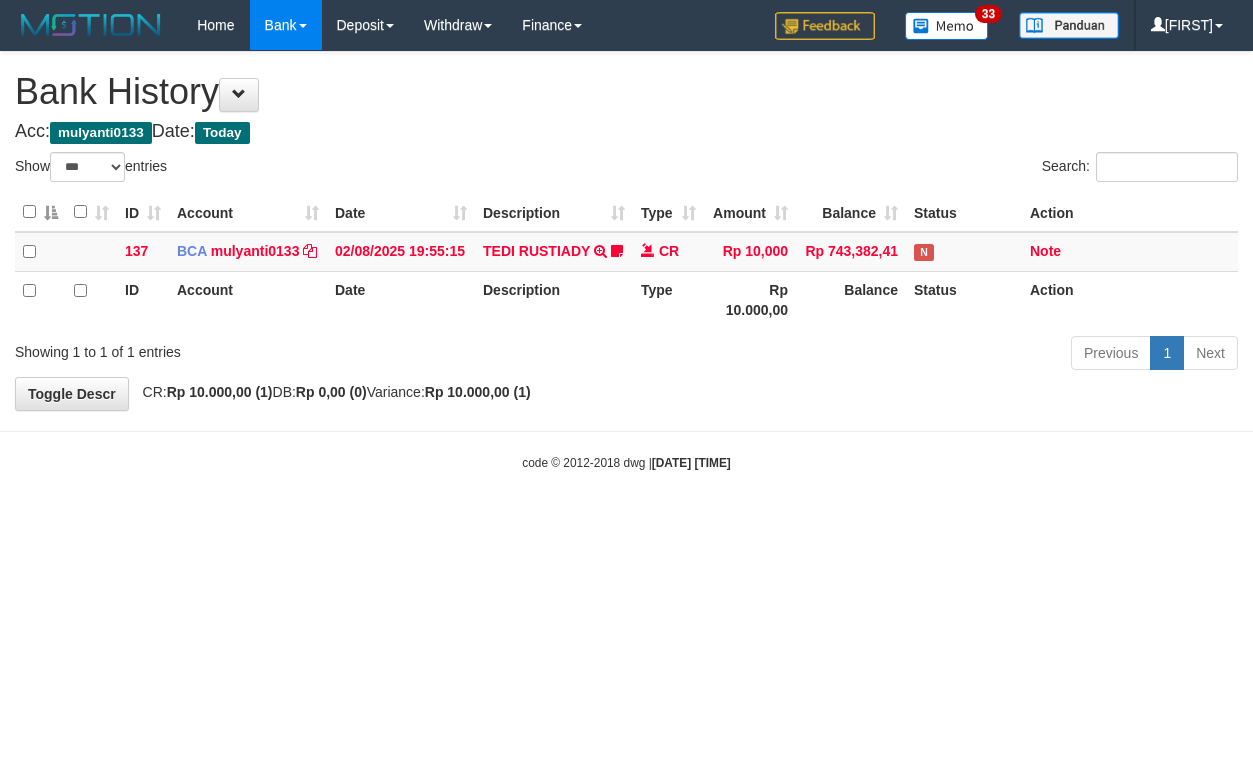 select on "***" 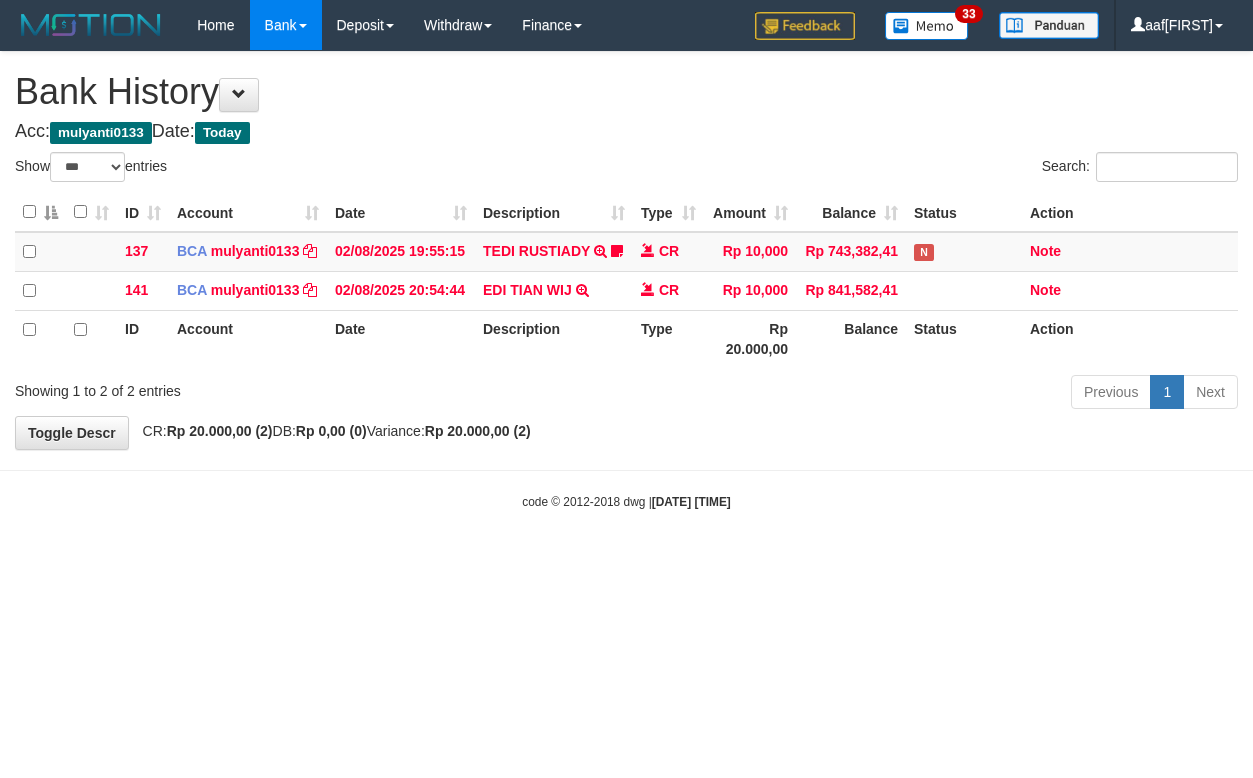 select on "***" 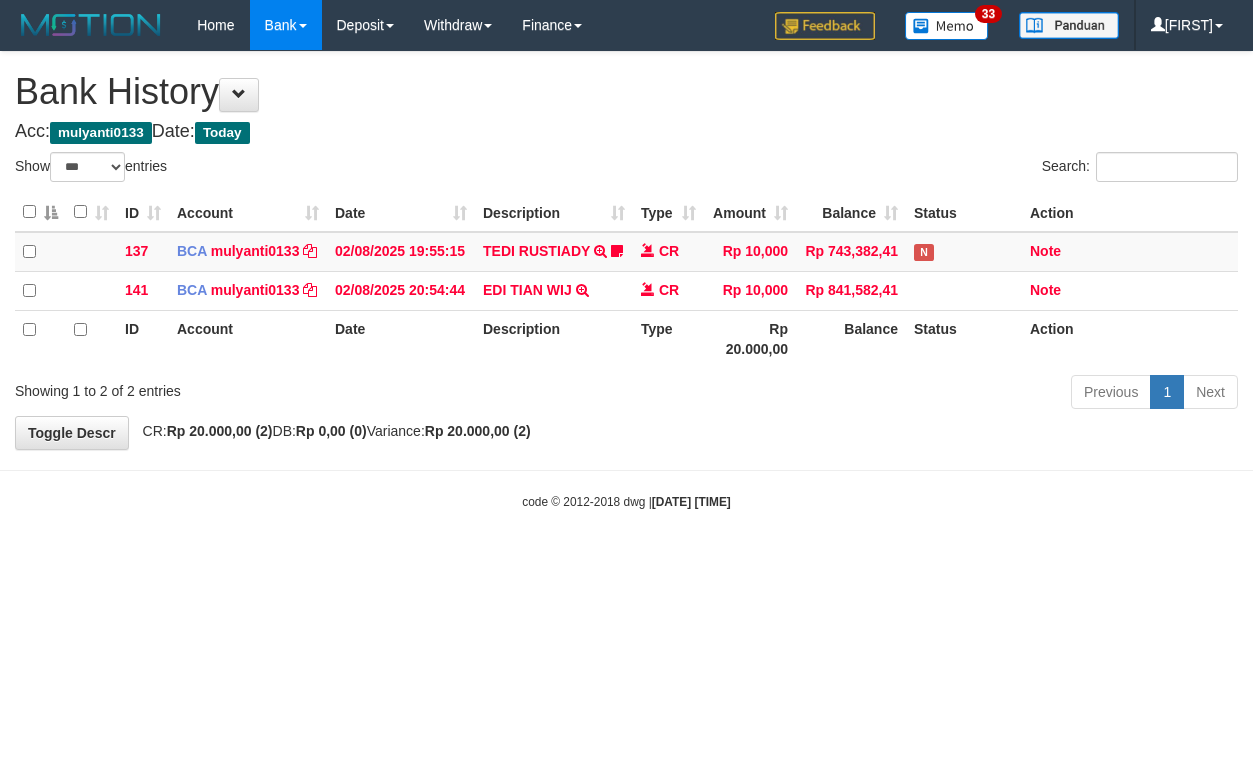 select on "***" 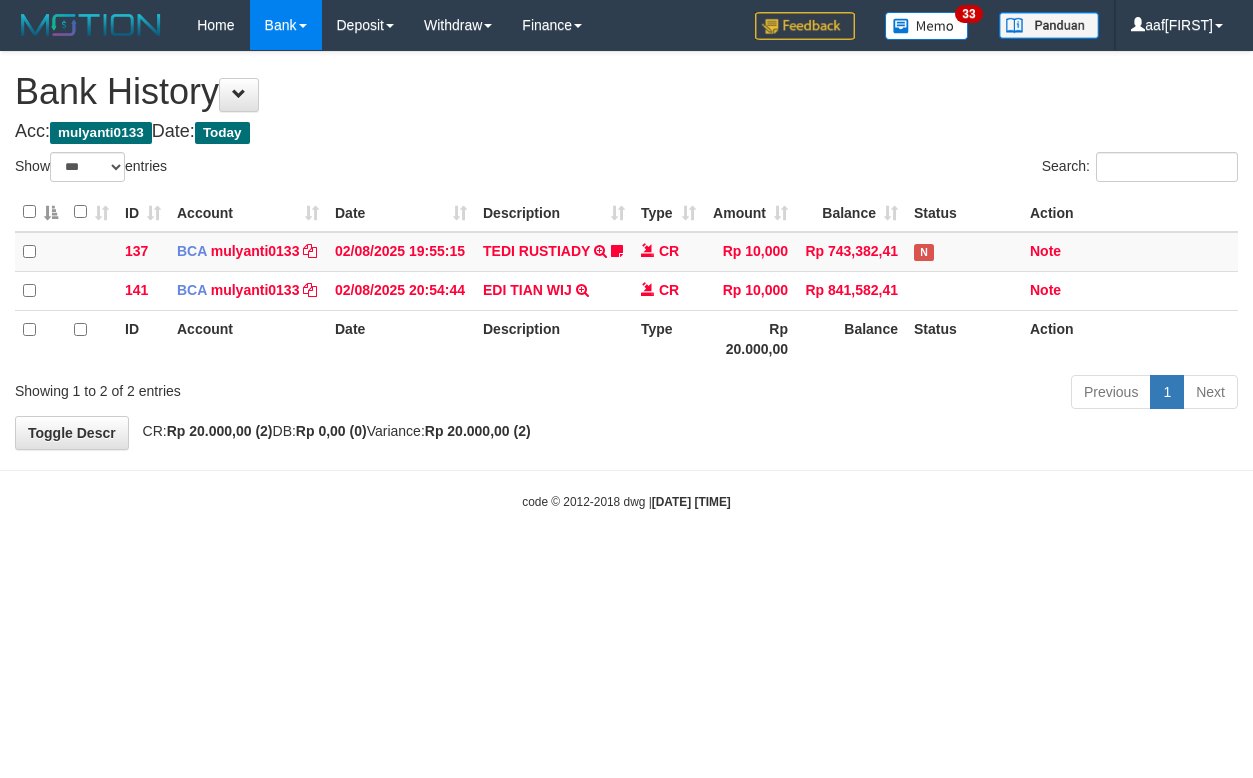 select on "***" 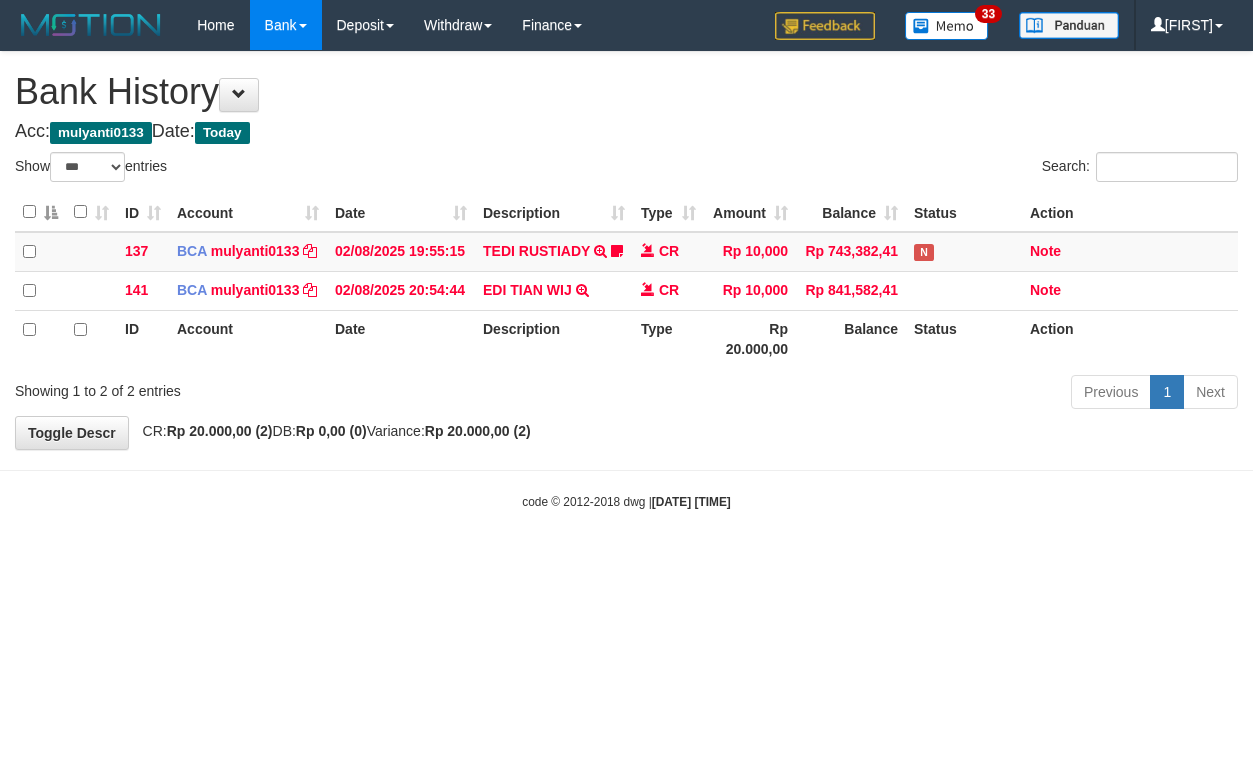 select on "***" 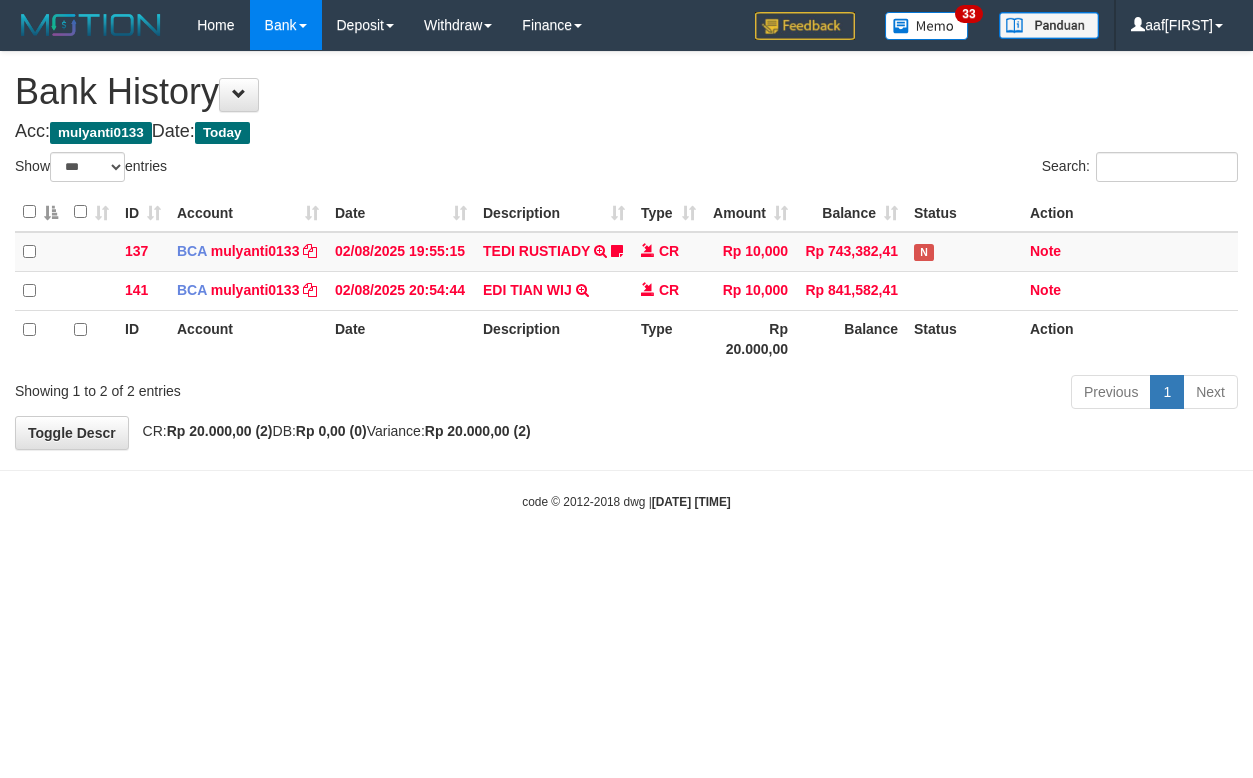 select on "***" 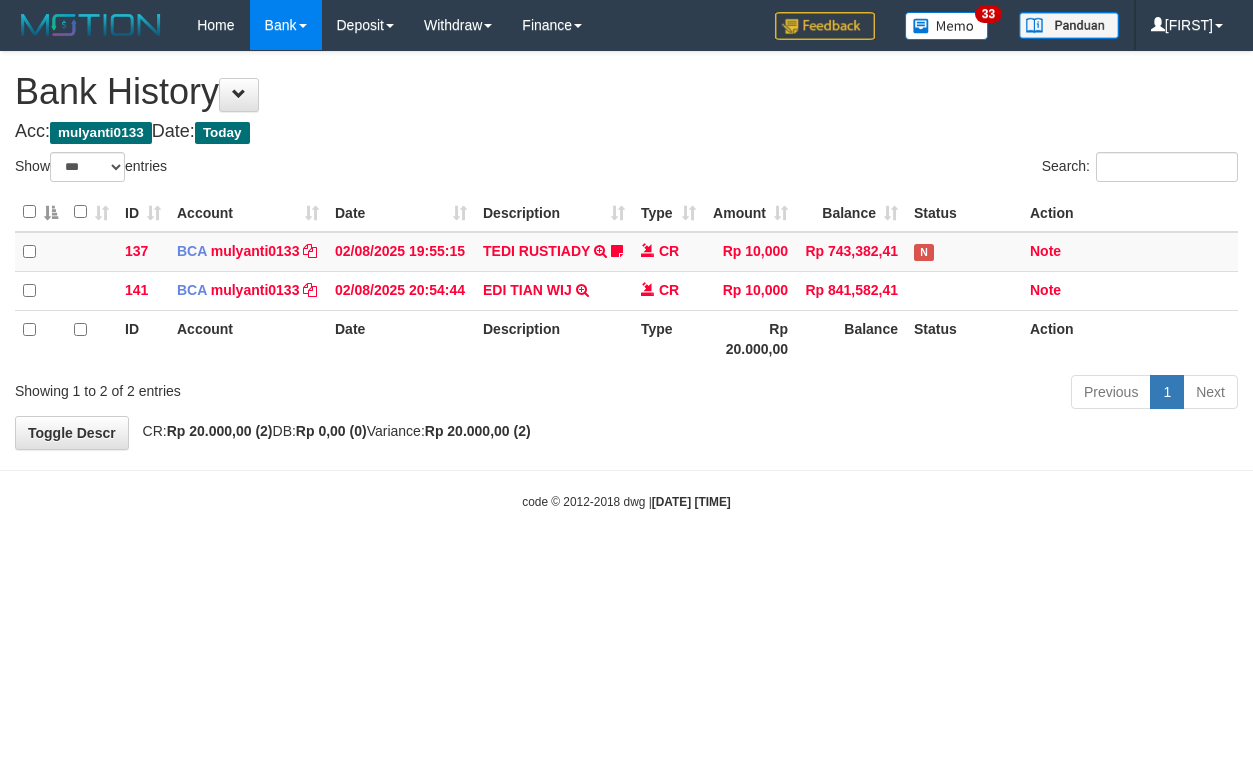select on "***" 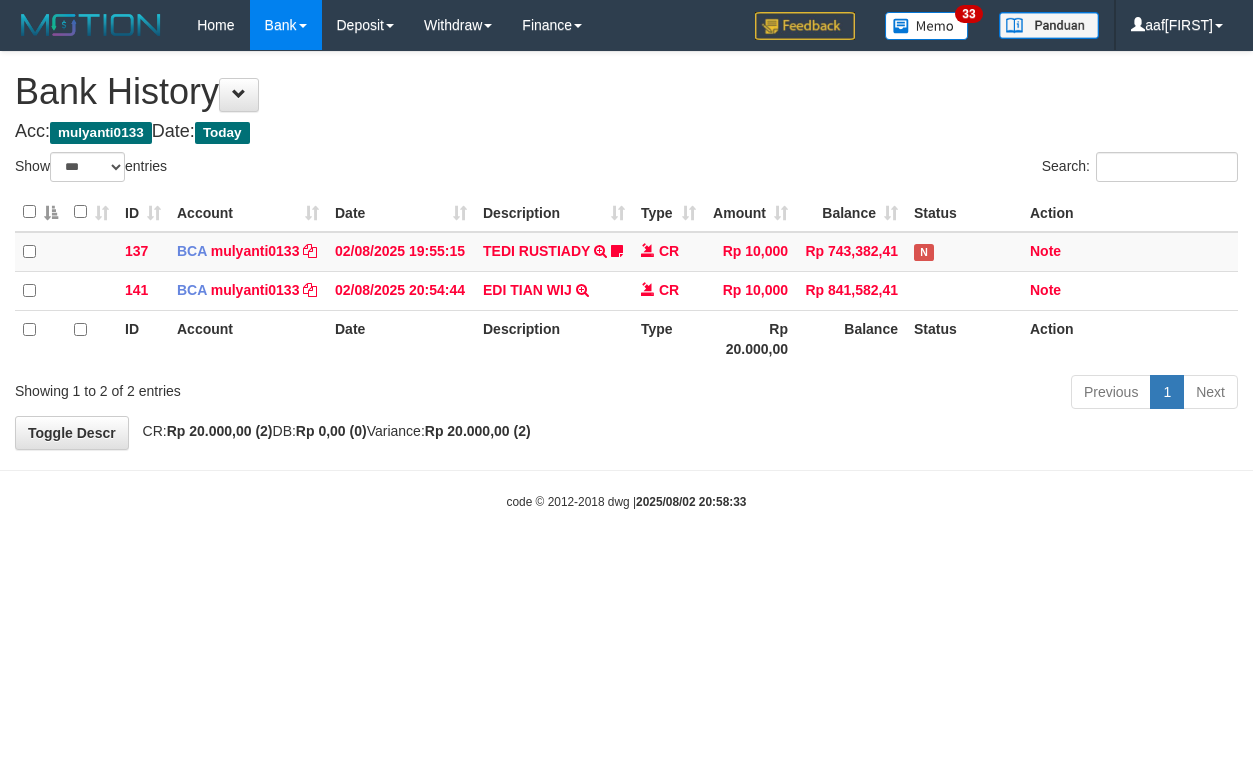 select on "***" 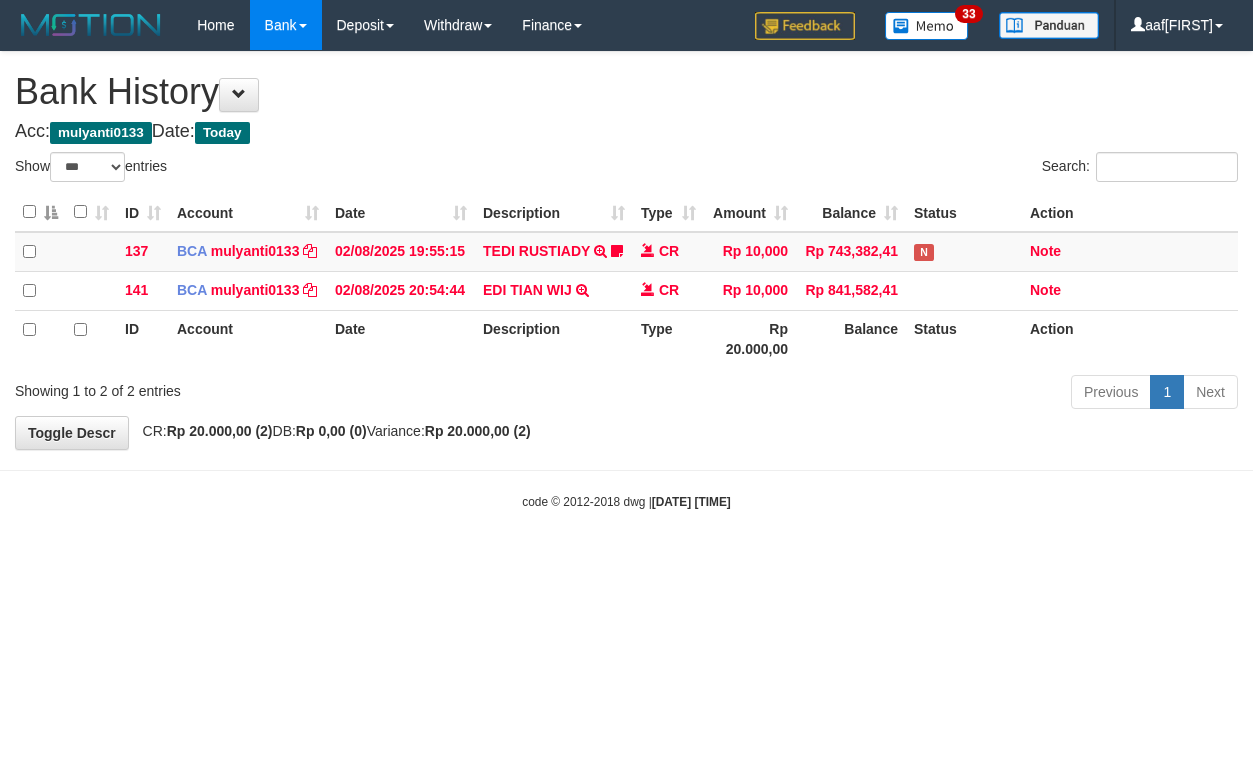 select on "***" 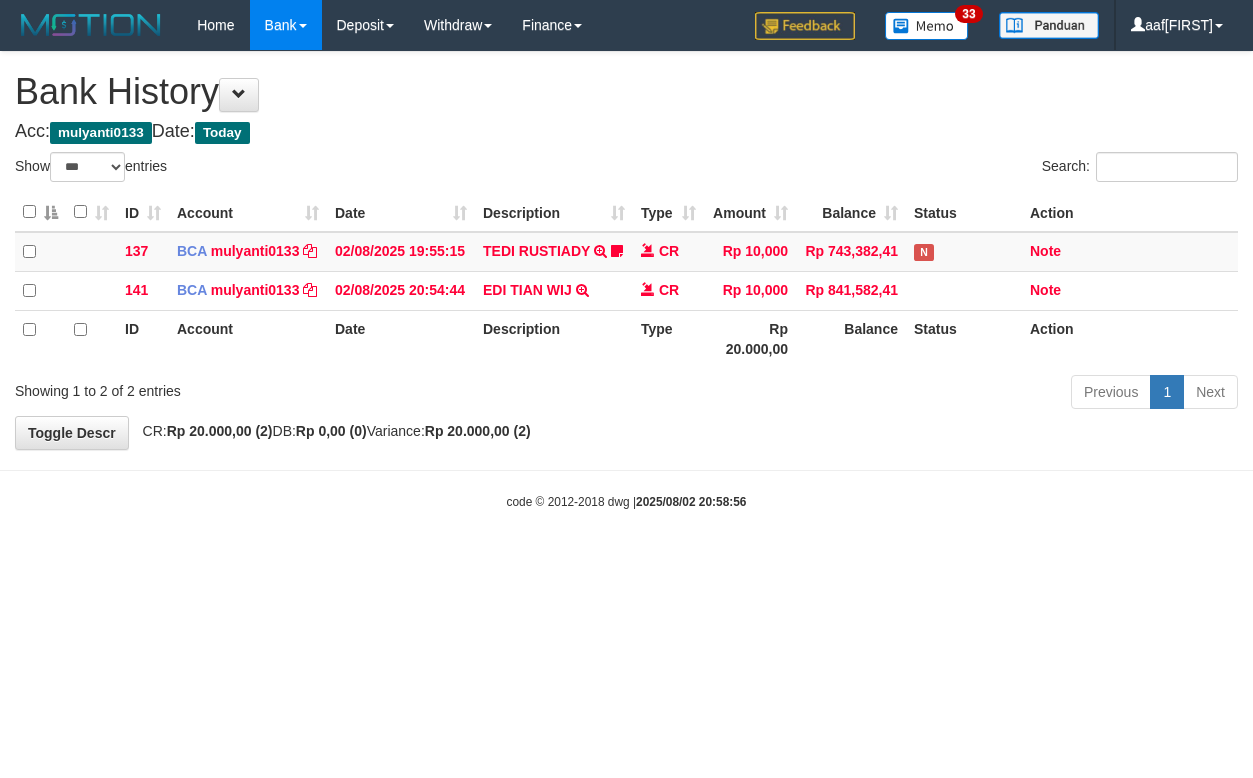 select on "***" 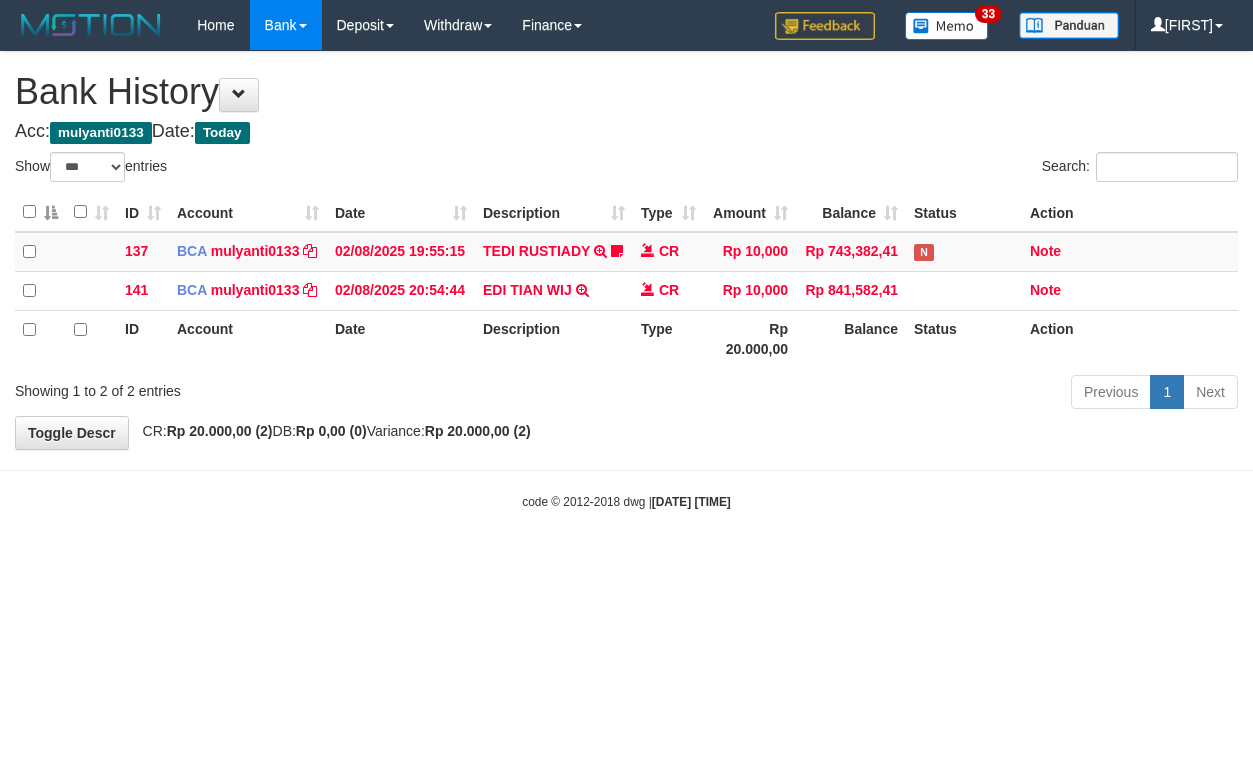 select on "***" 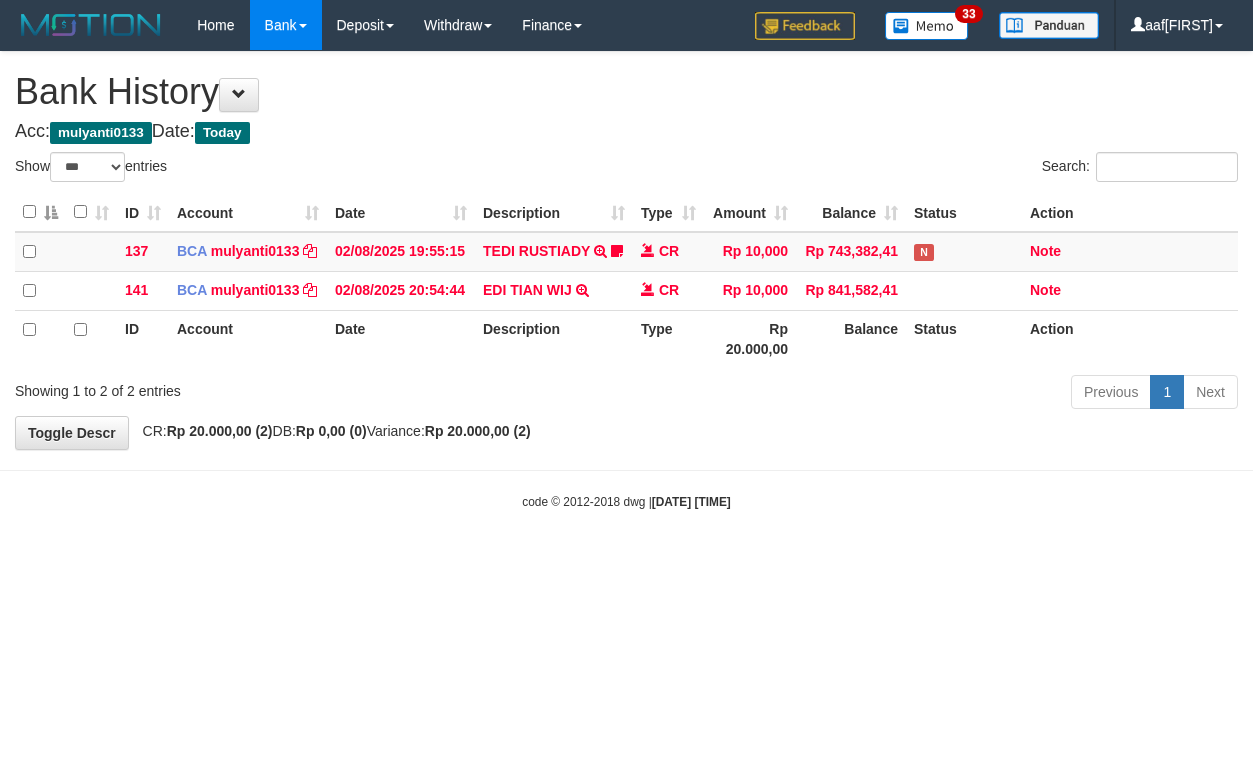 select on "***" 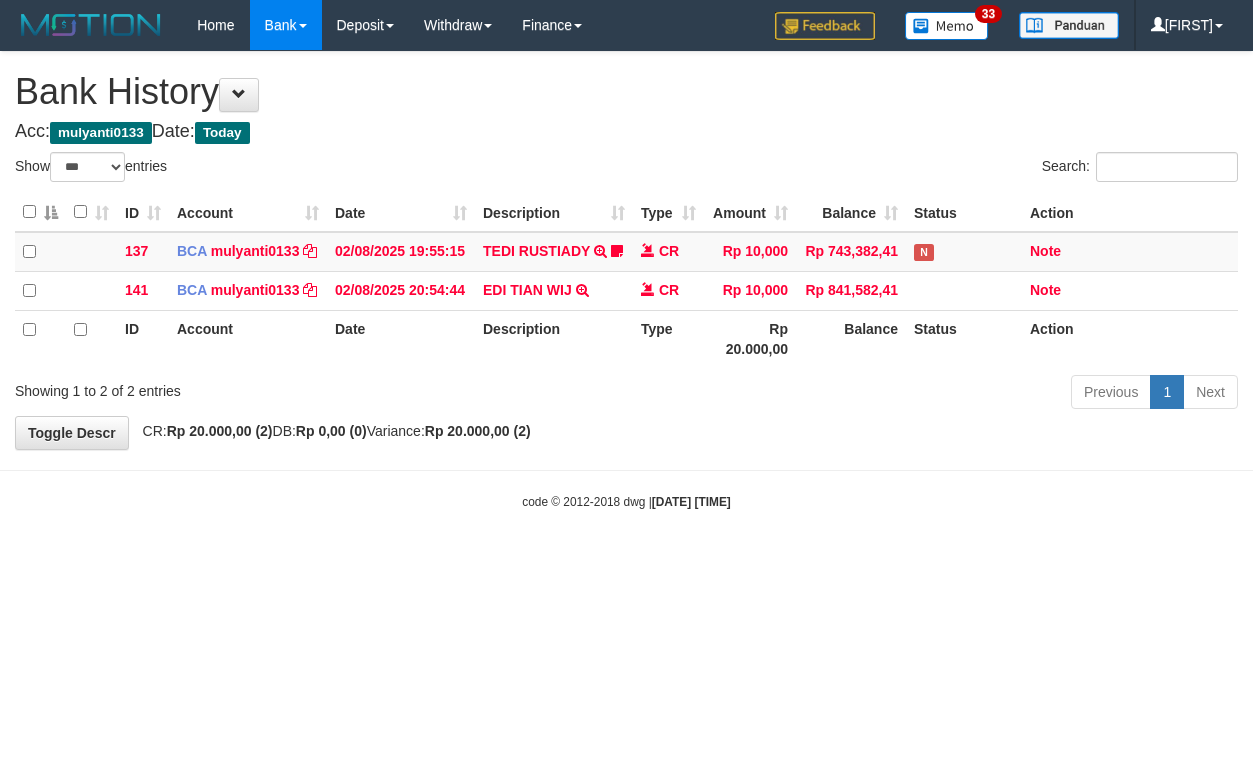 select on "***" 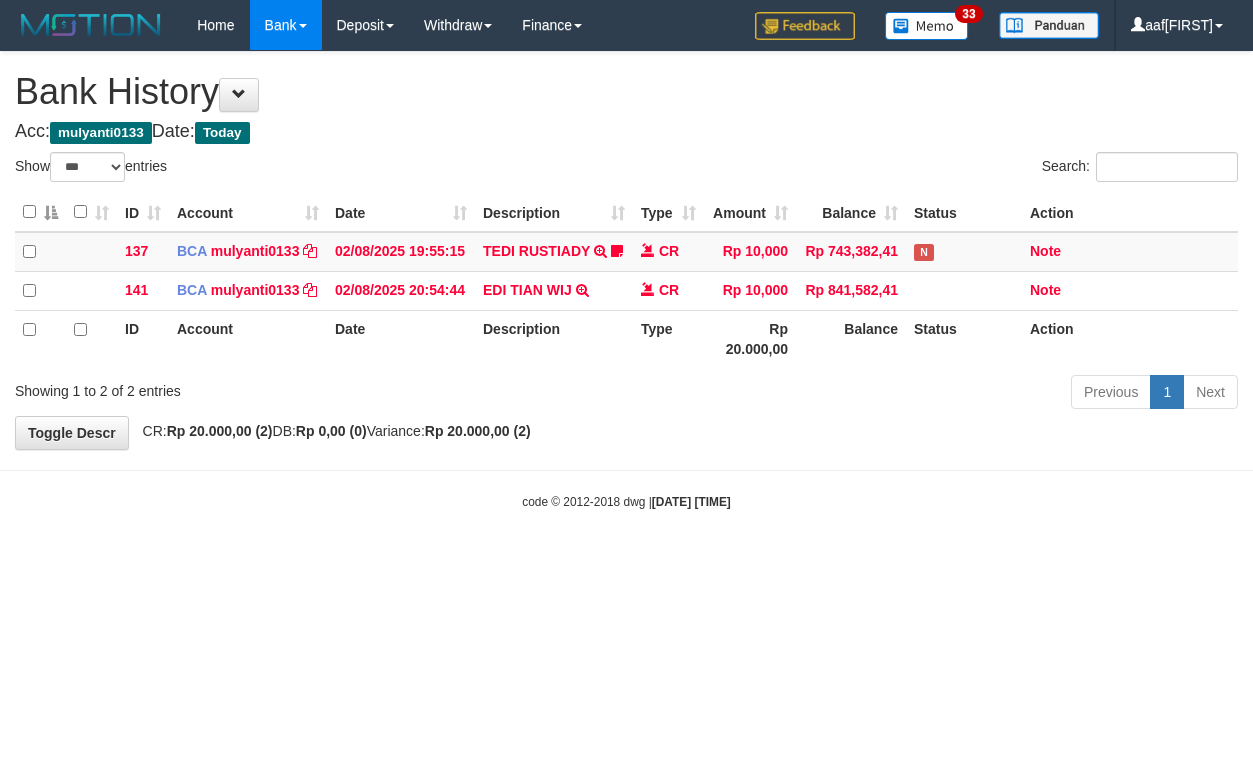 select on "***" 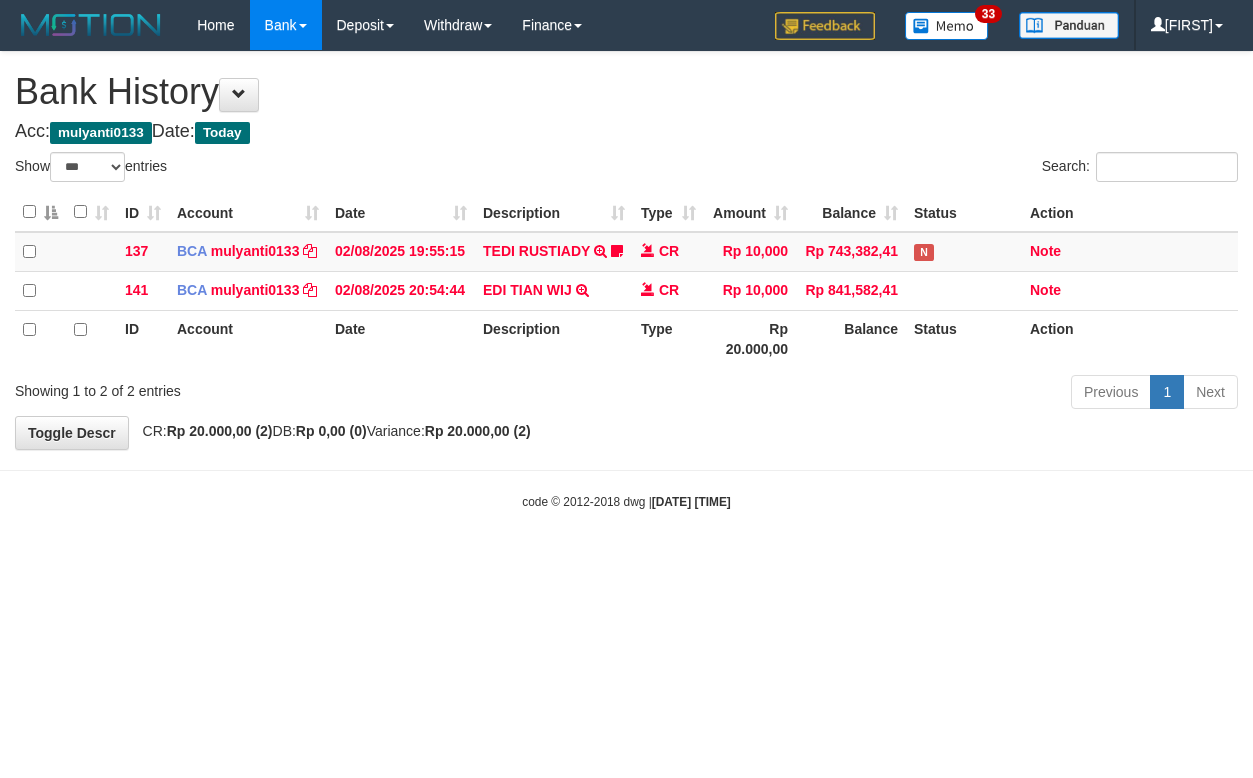 select on "***" 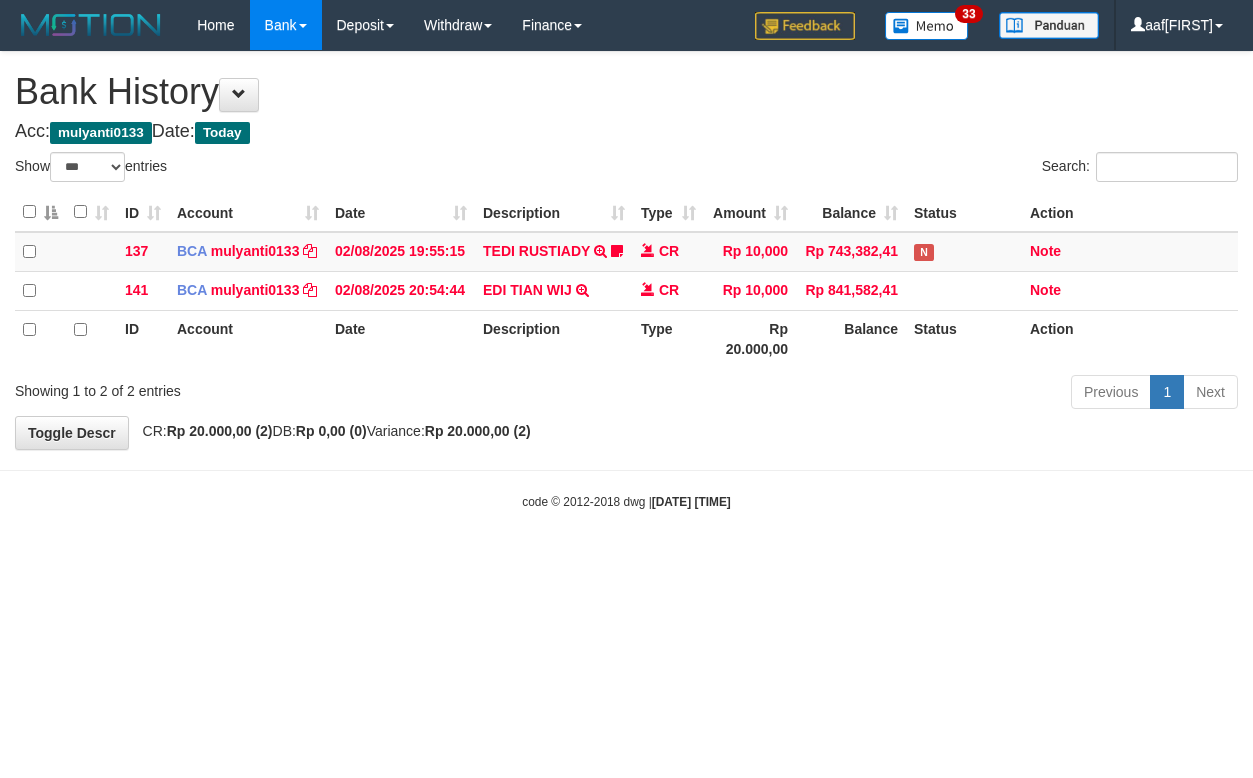 select on "***" 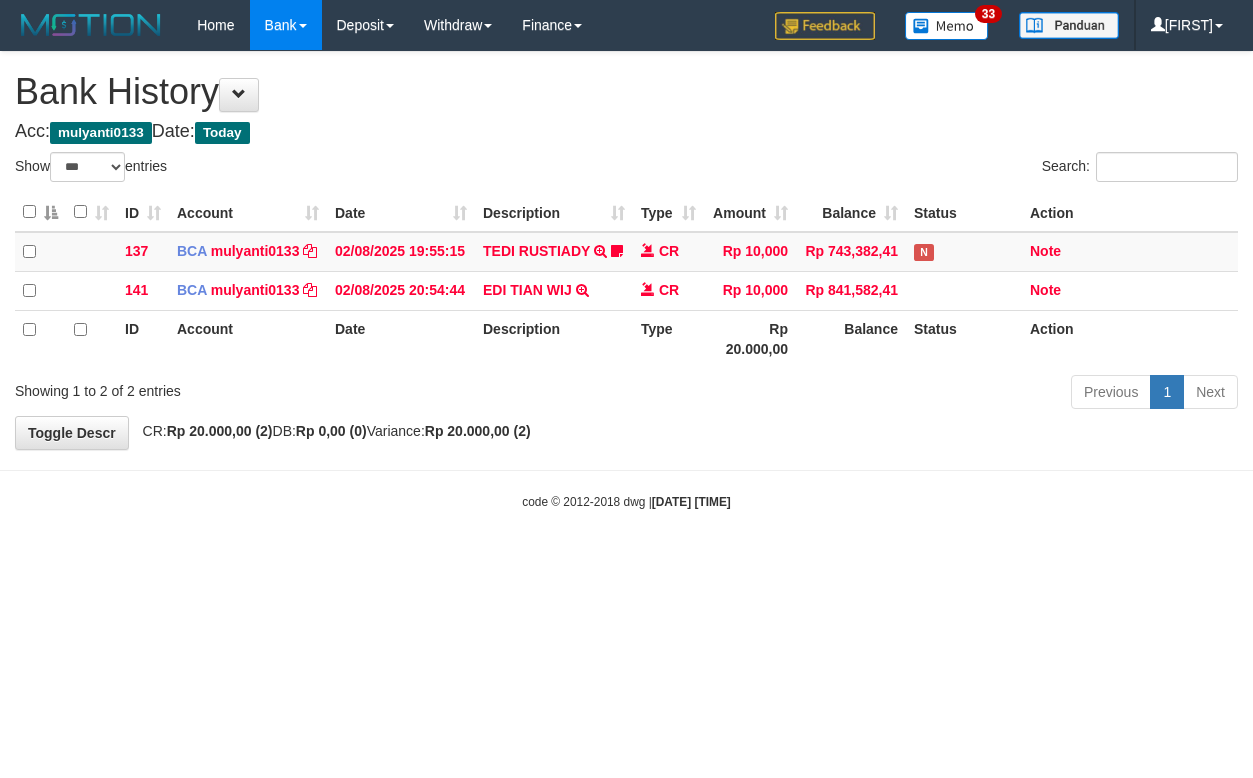 select on "***" 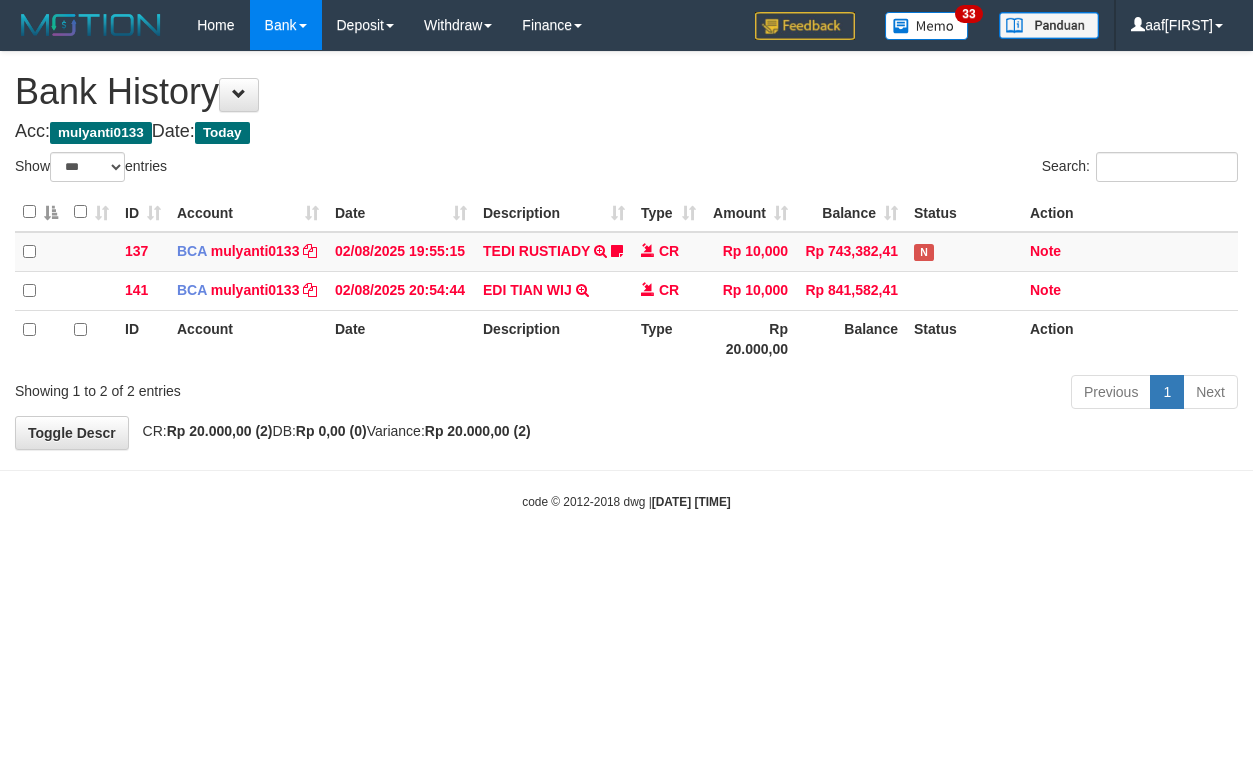 select on "***" 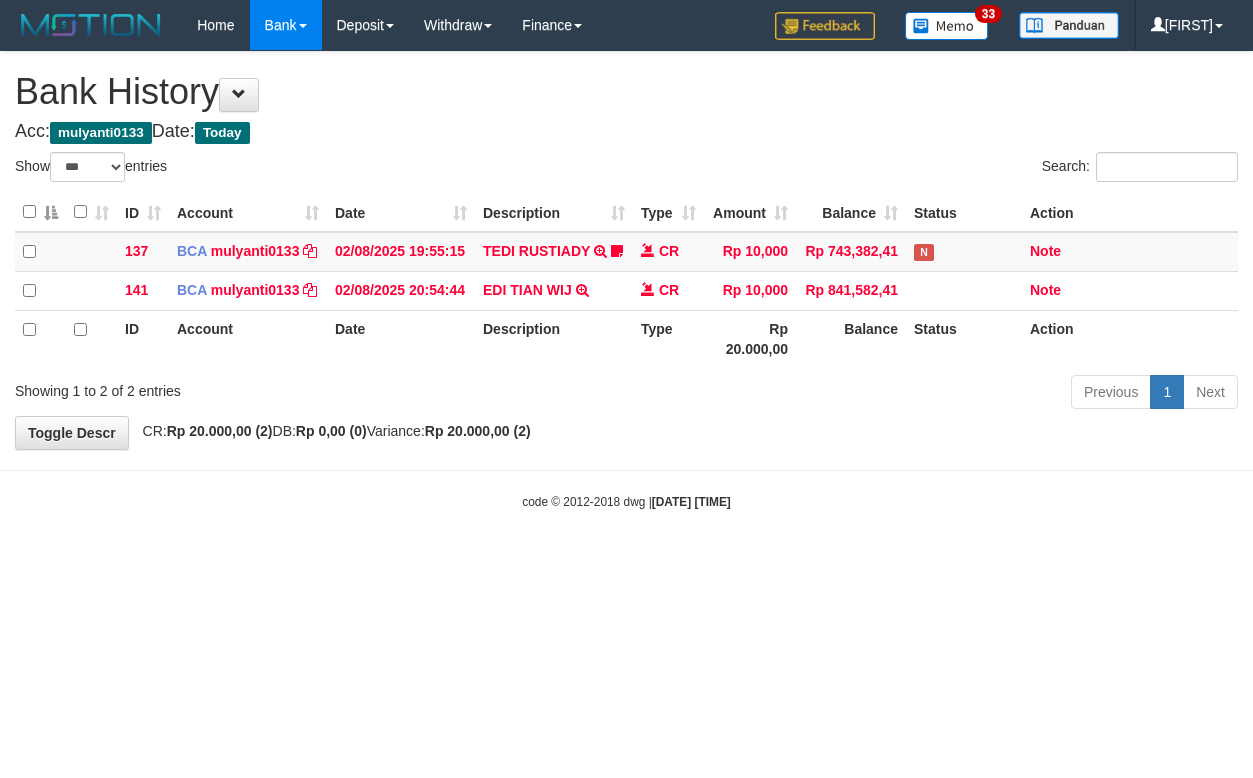 select on "***" 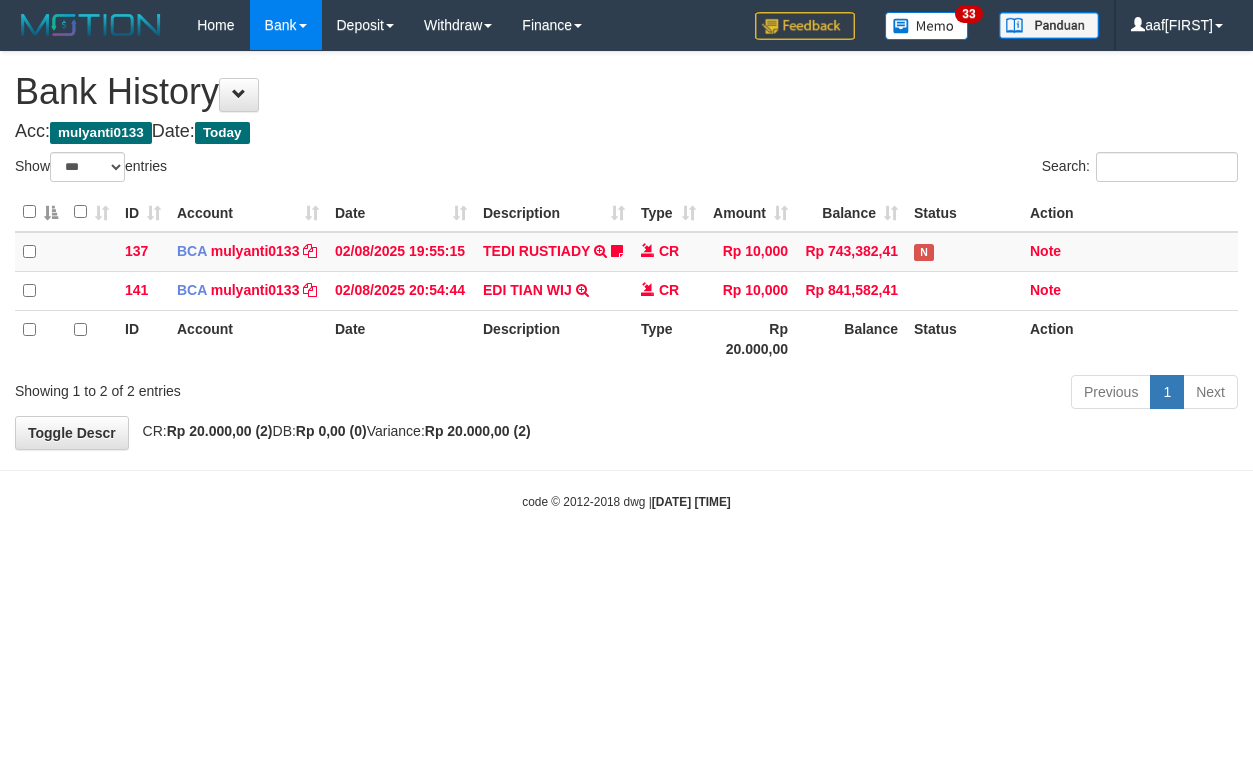 select on "***" 